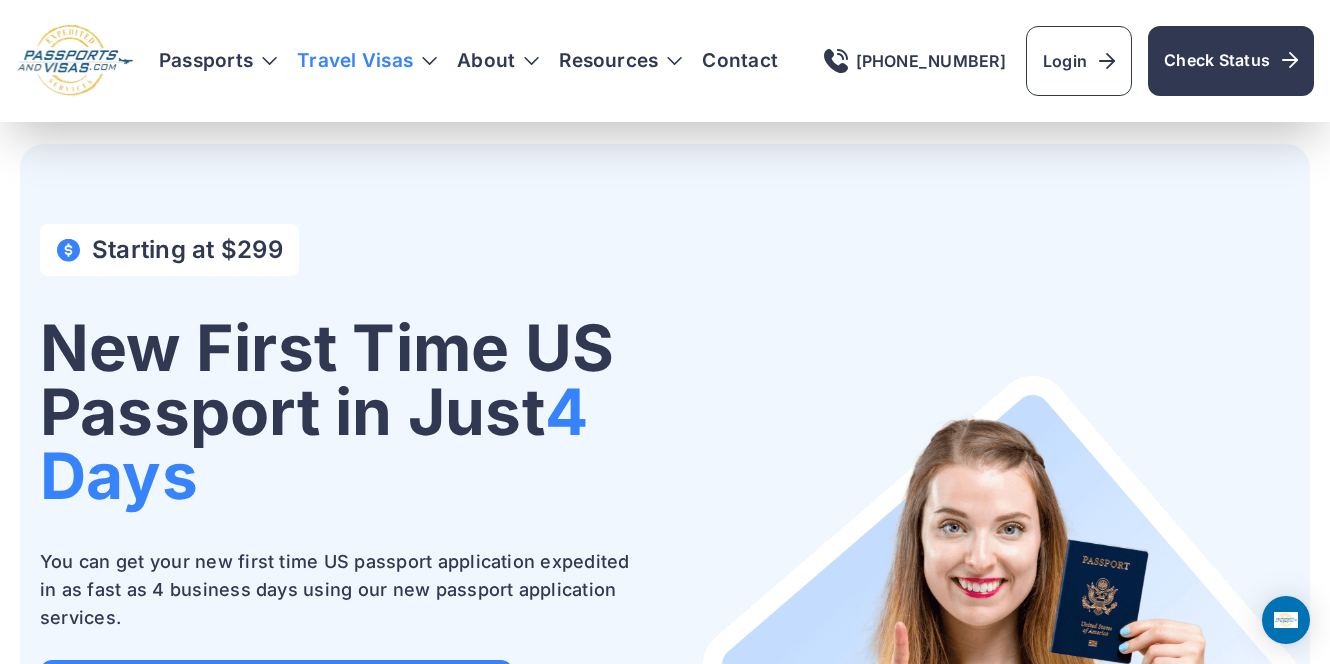 scroll, scrollTop: 1441, scrollLeft: 0, axis: vertical 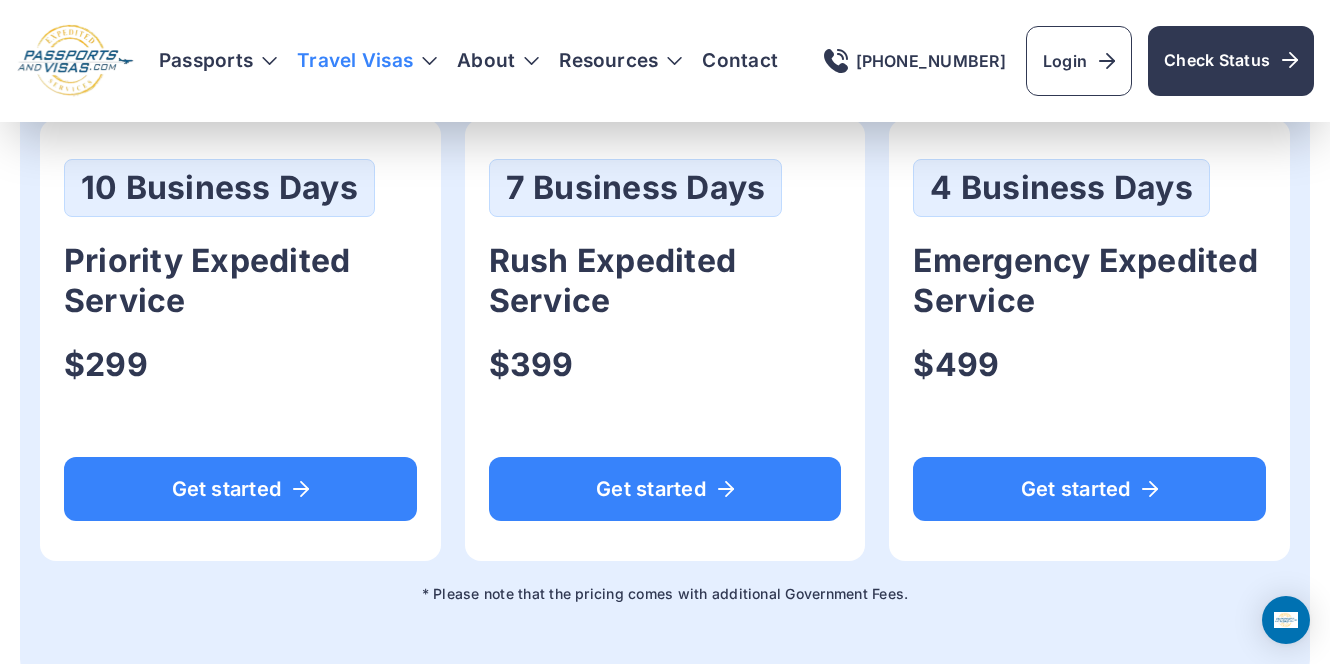 click on "Travel Visas" at bounding box center (367, 61) 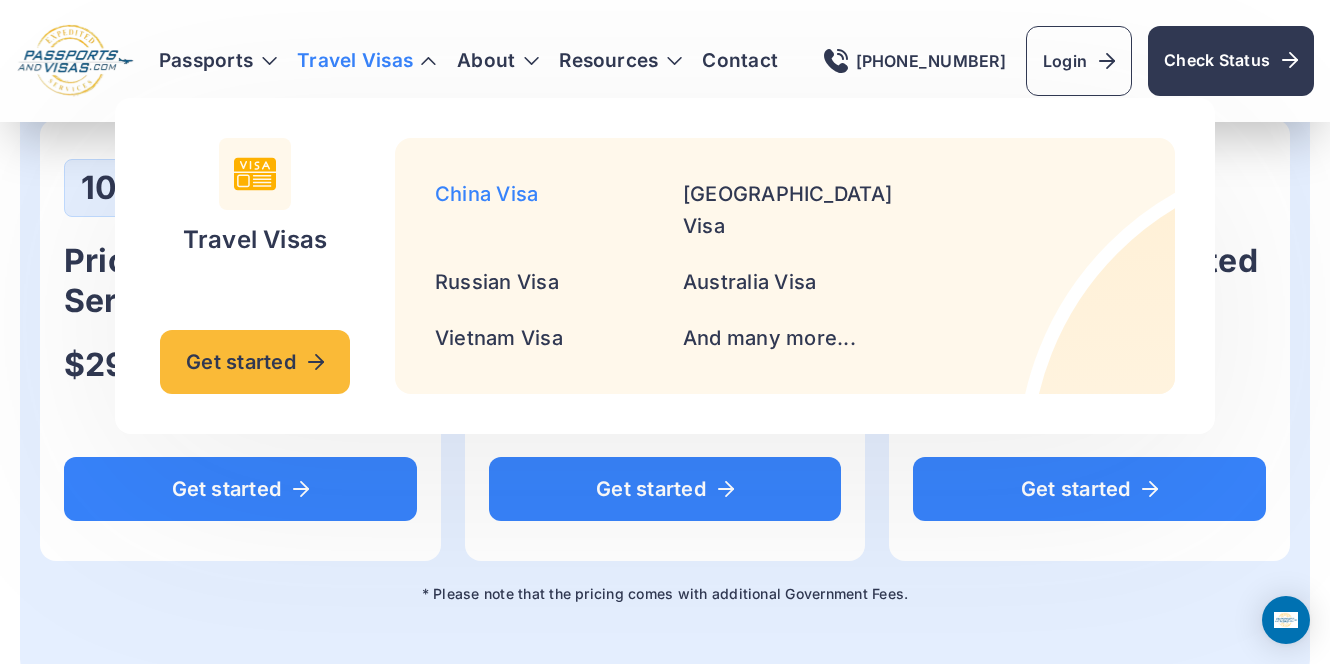 click on "China Visa" at bounding box center [486, 194] 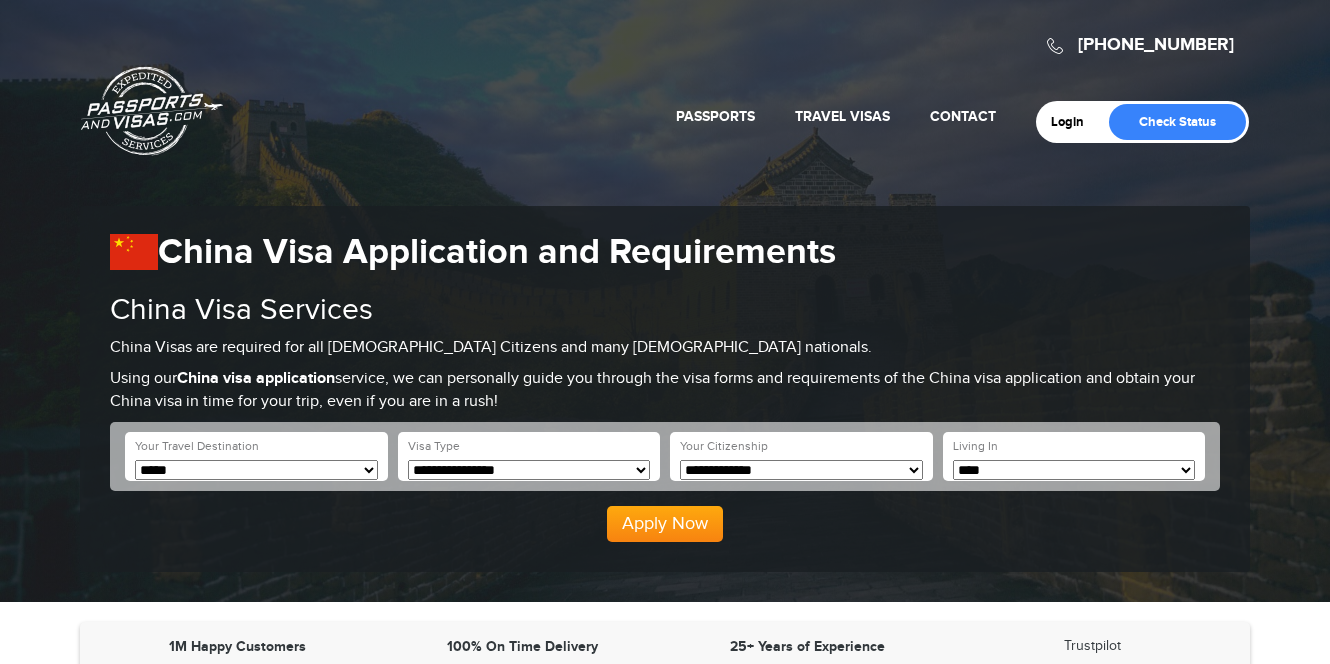 scroll, scrollTop: 0, scrollLeft: 0, axis: both 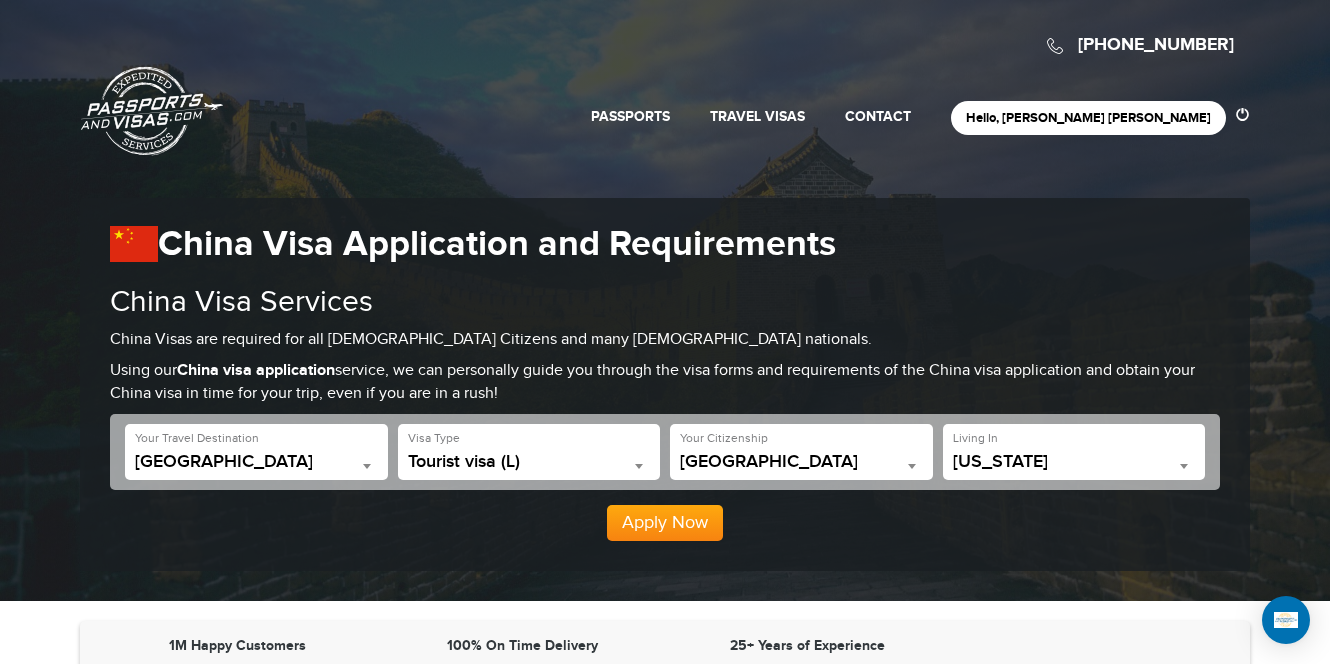 click on "China" at bounding box center (256, 462) 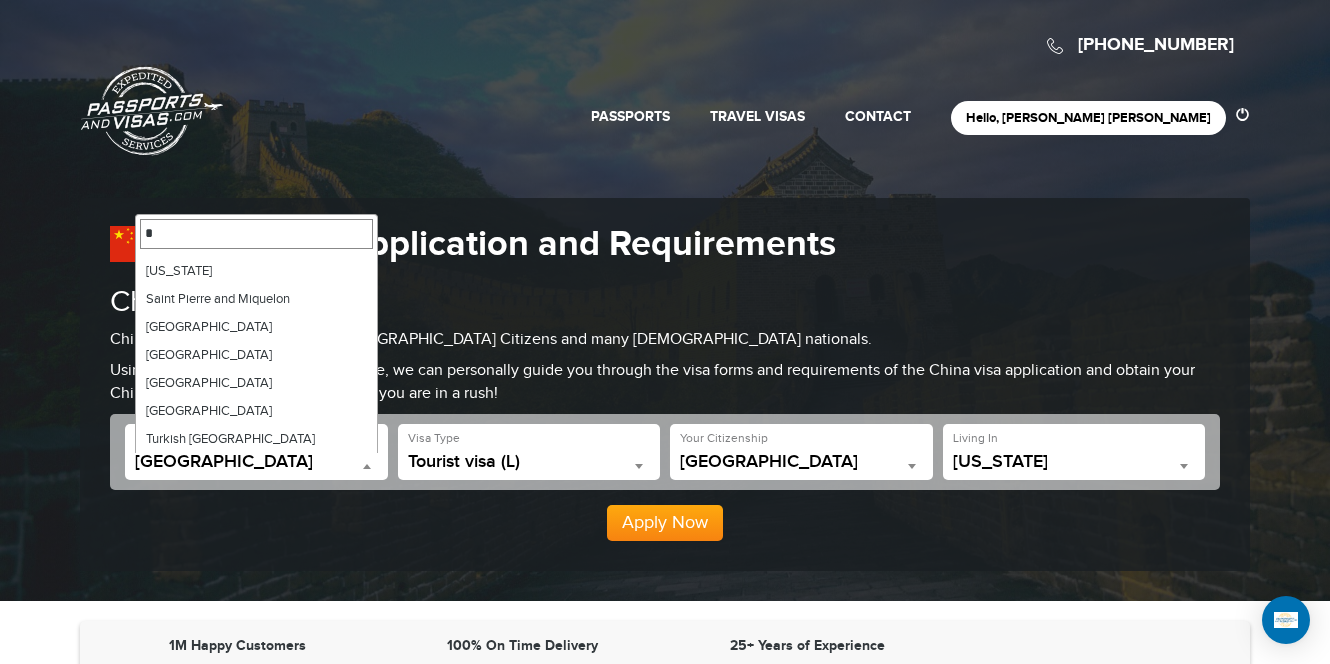 scroll, scrollTop: 0, scrollLeft: 0, axis: both 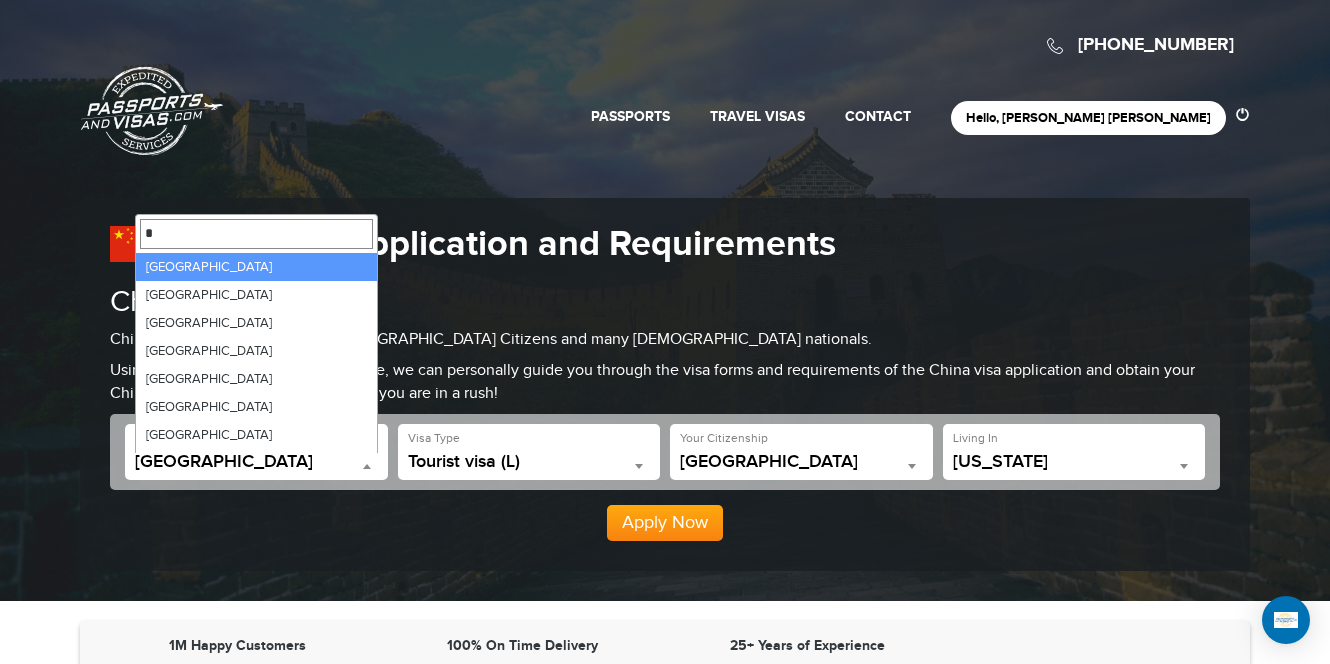 type on "**" 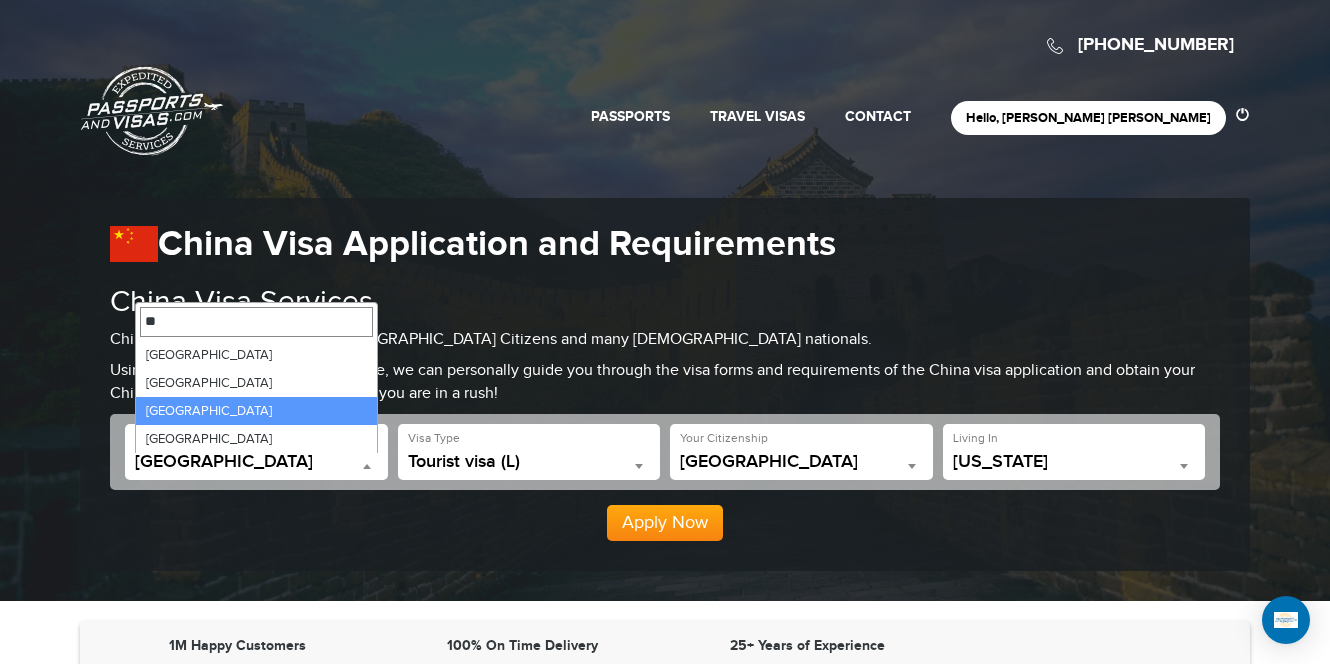 select on "********" 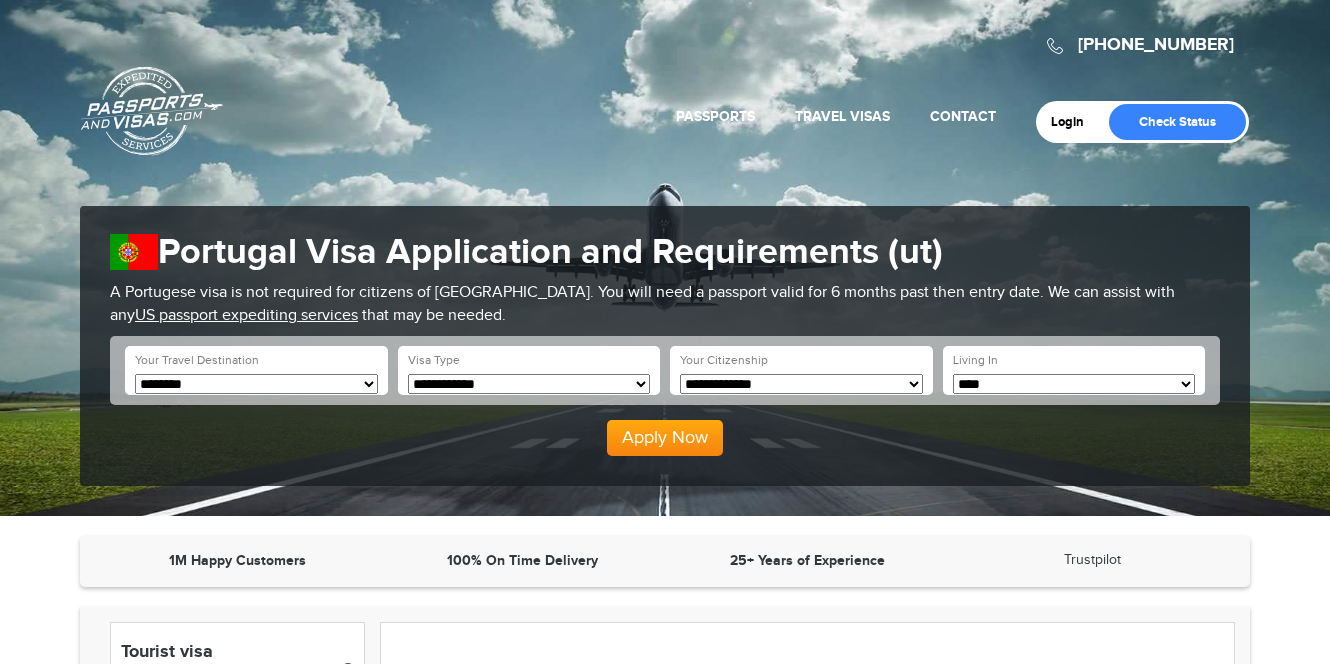 scroll, scrollTop: 0, scrollLeft: 0, axis: both 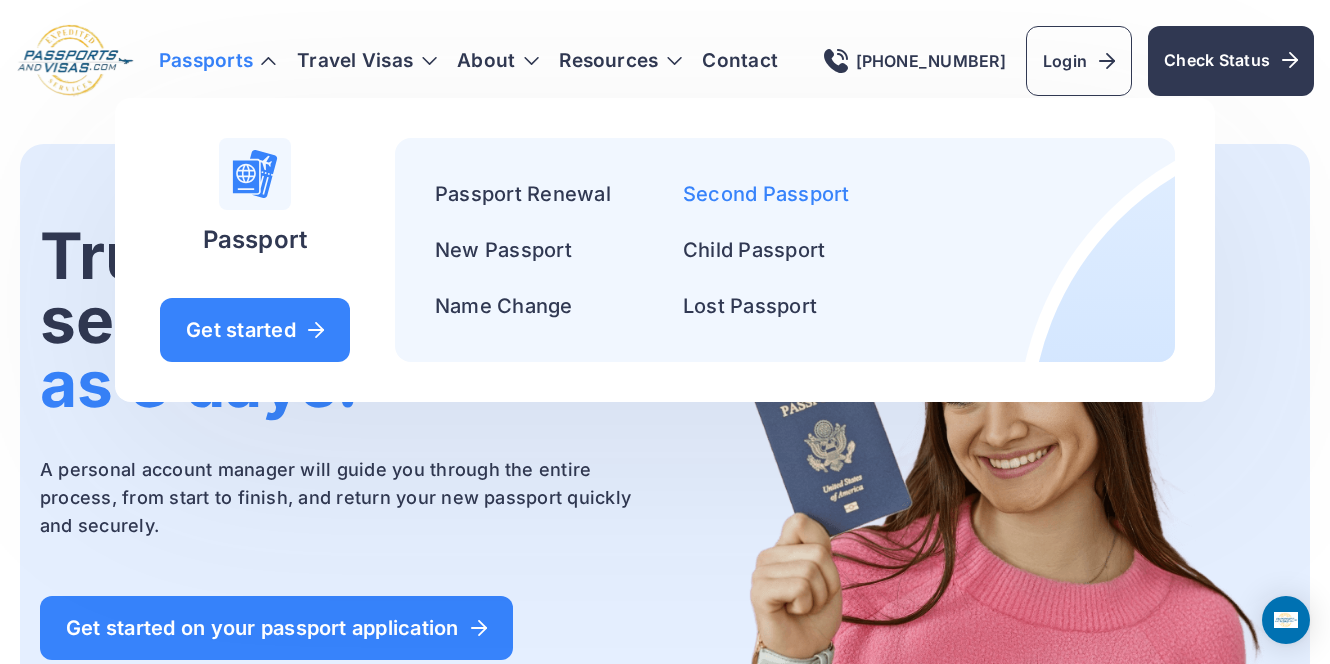 click on "Second Passport" at bounding box center [766, 194] 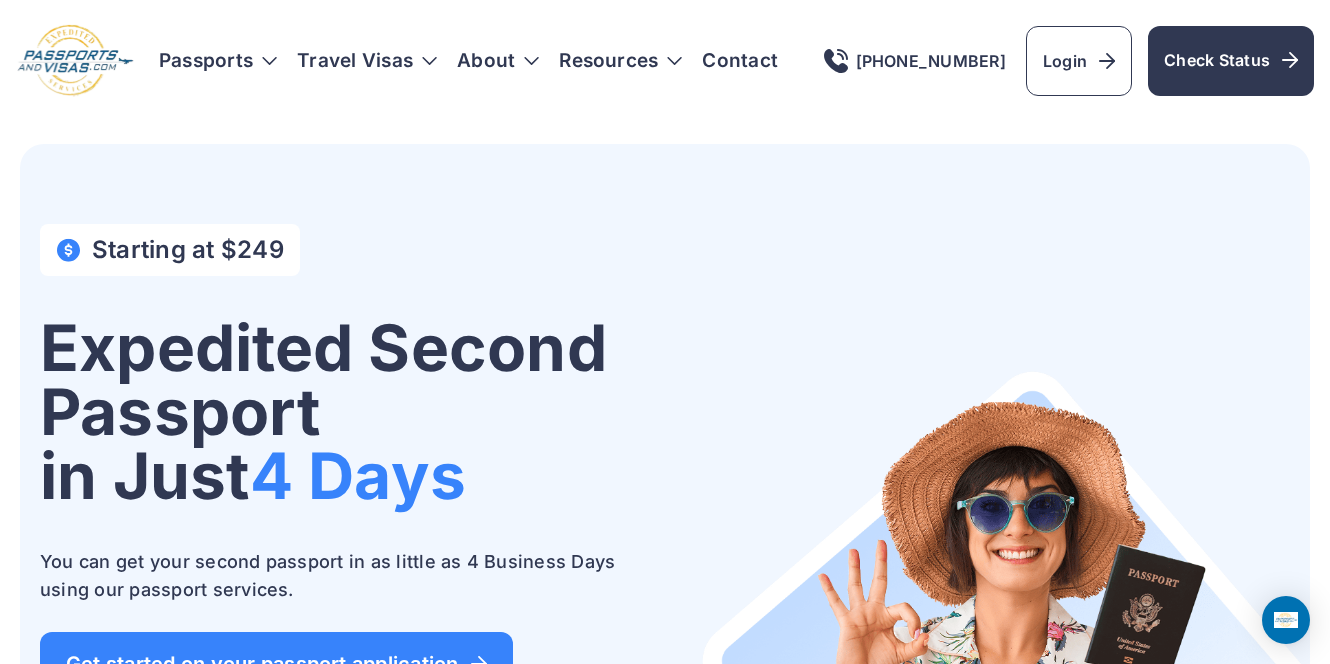 scroll, scrollTop: 0, scrollLeft: 0, axis: both 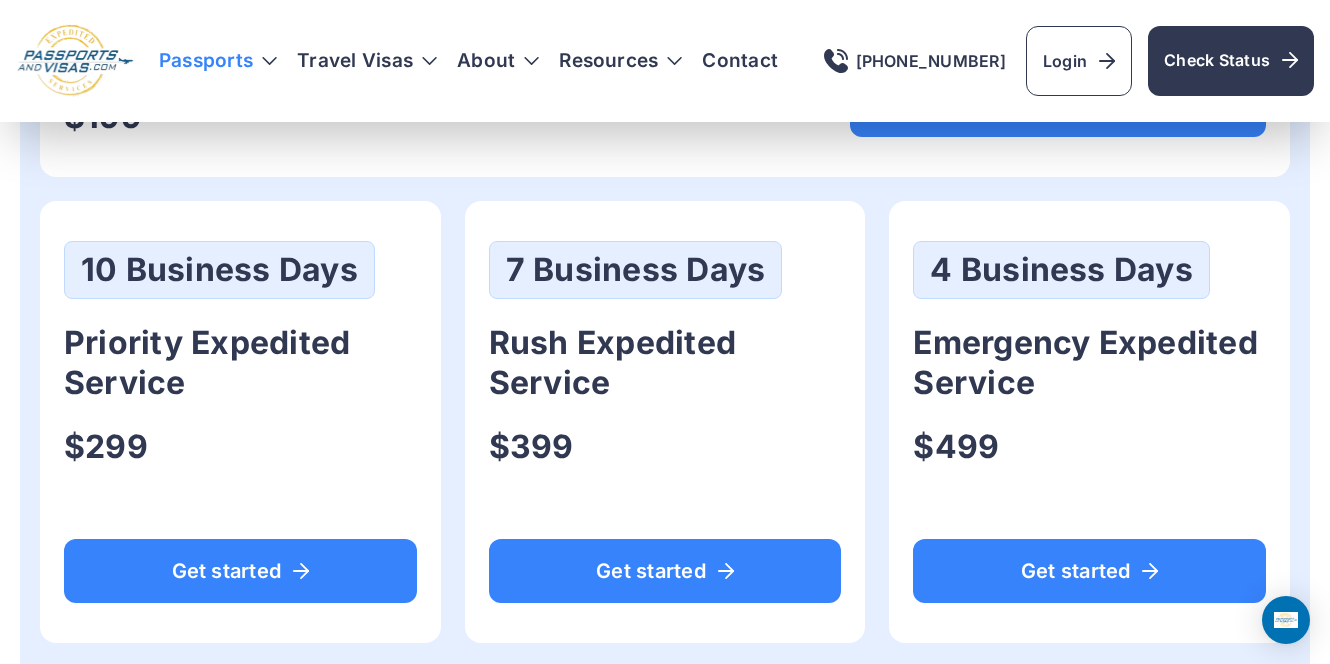 click on "Passports" at bounding box center (218, 61) 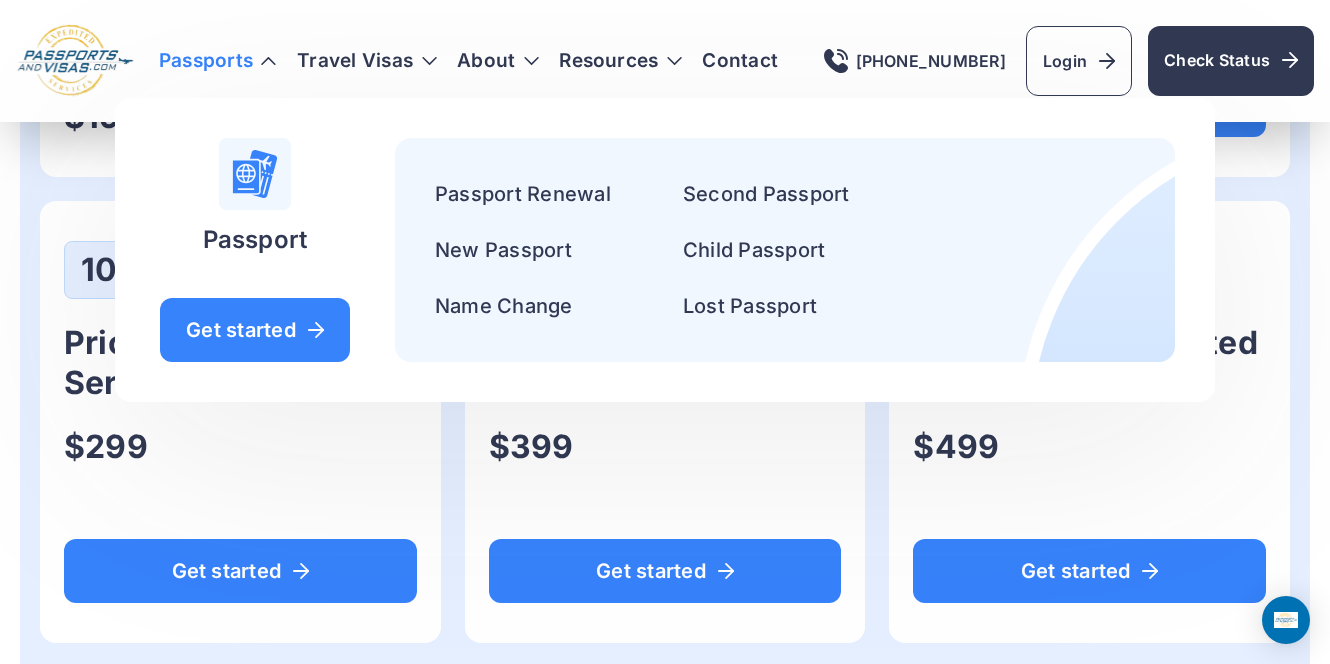 click on "10 Business Days
Priority Expedited Service
$299
Get started" at bounding box center (665, 422) 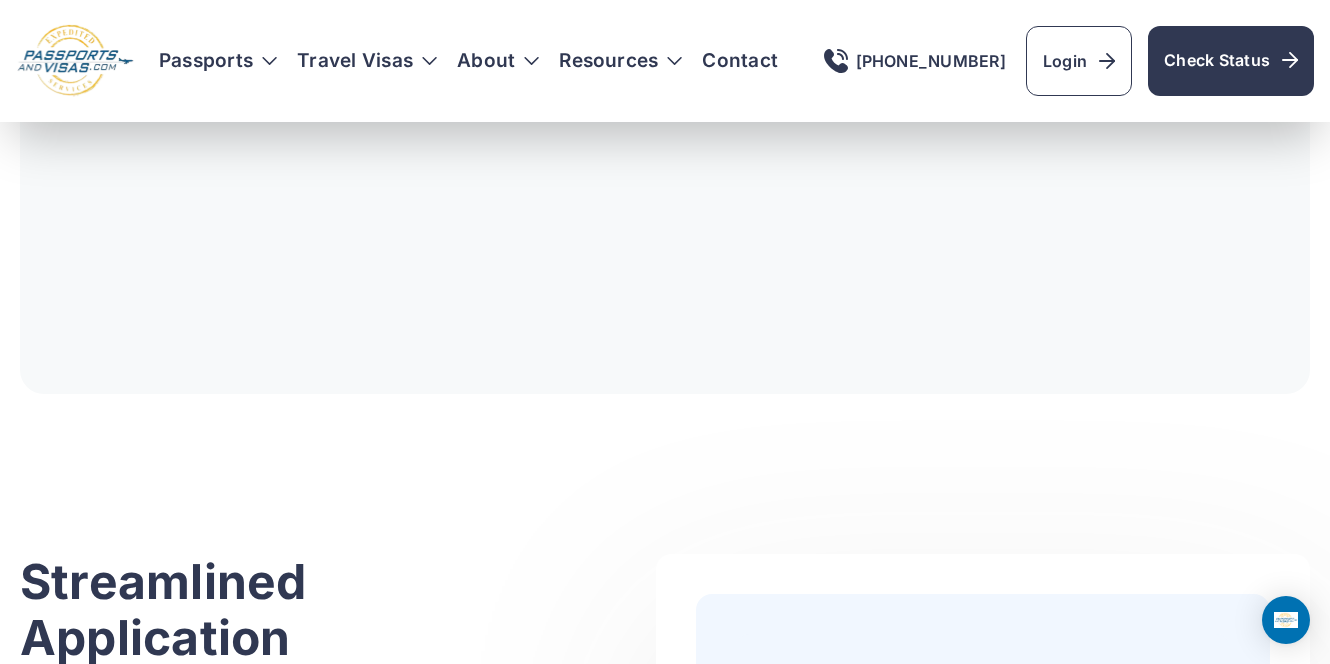 scroll, scrollTop: 3453, scrollLeft: 0, axis: vertical 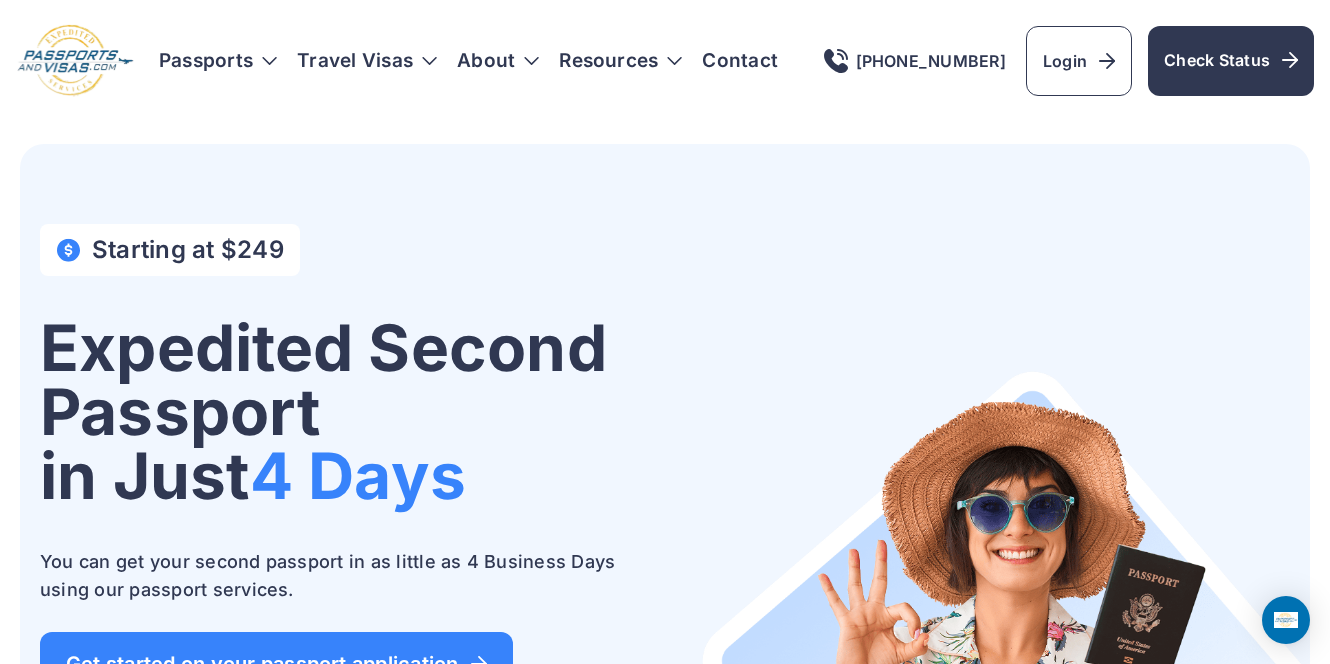 click at bounding box center (75, 61) 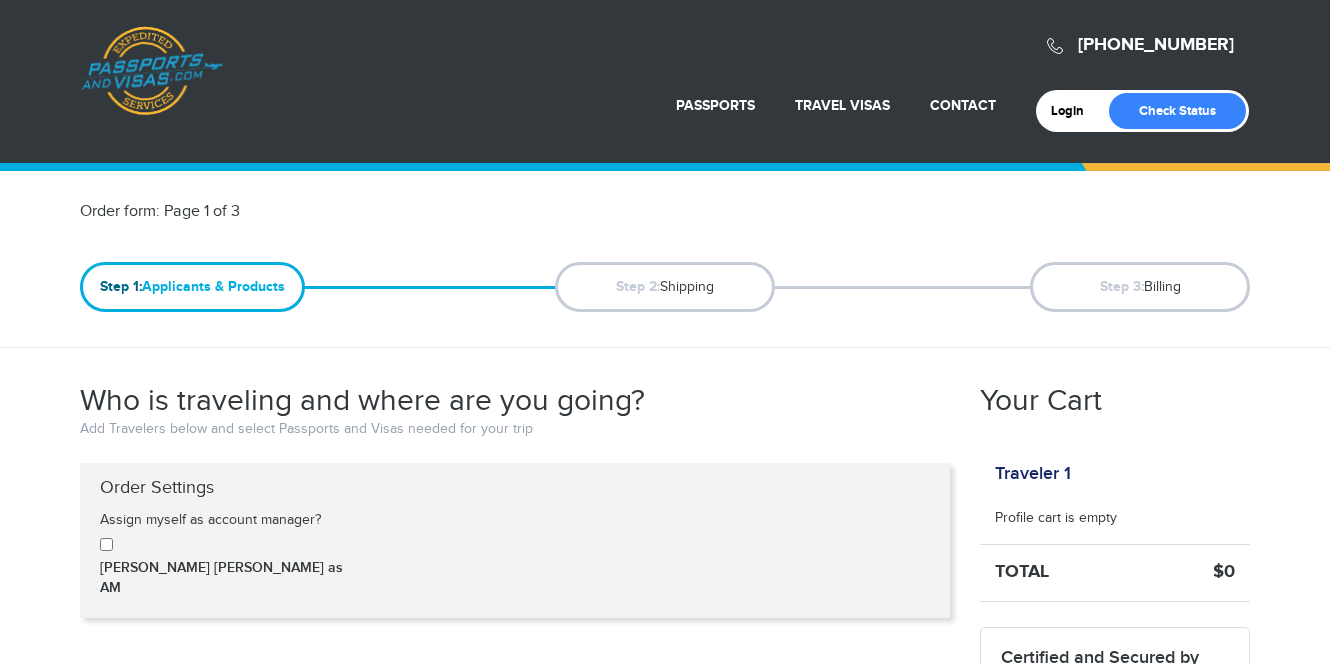 scroll, scrollTop: 36, scrollLeft: 0, axis: vertical 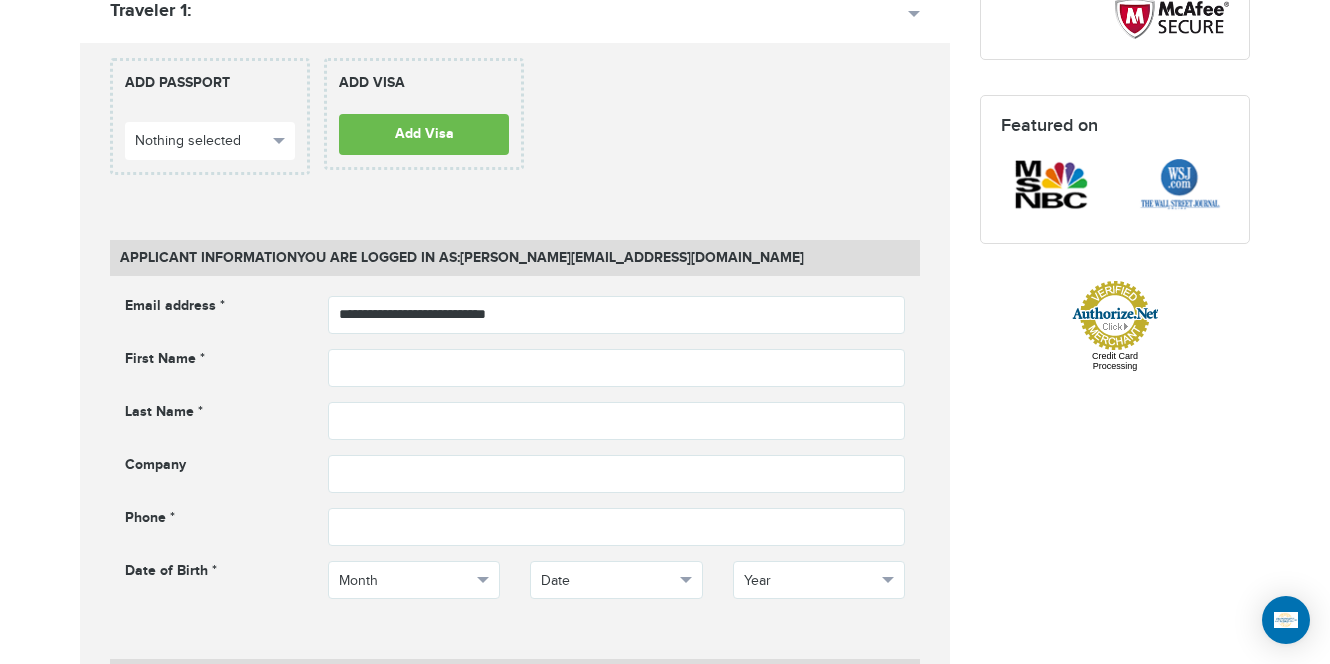 click on "**********" at bounding box center [515, 124] 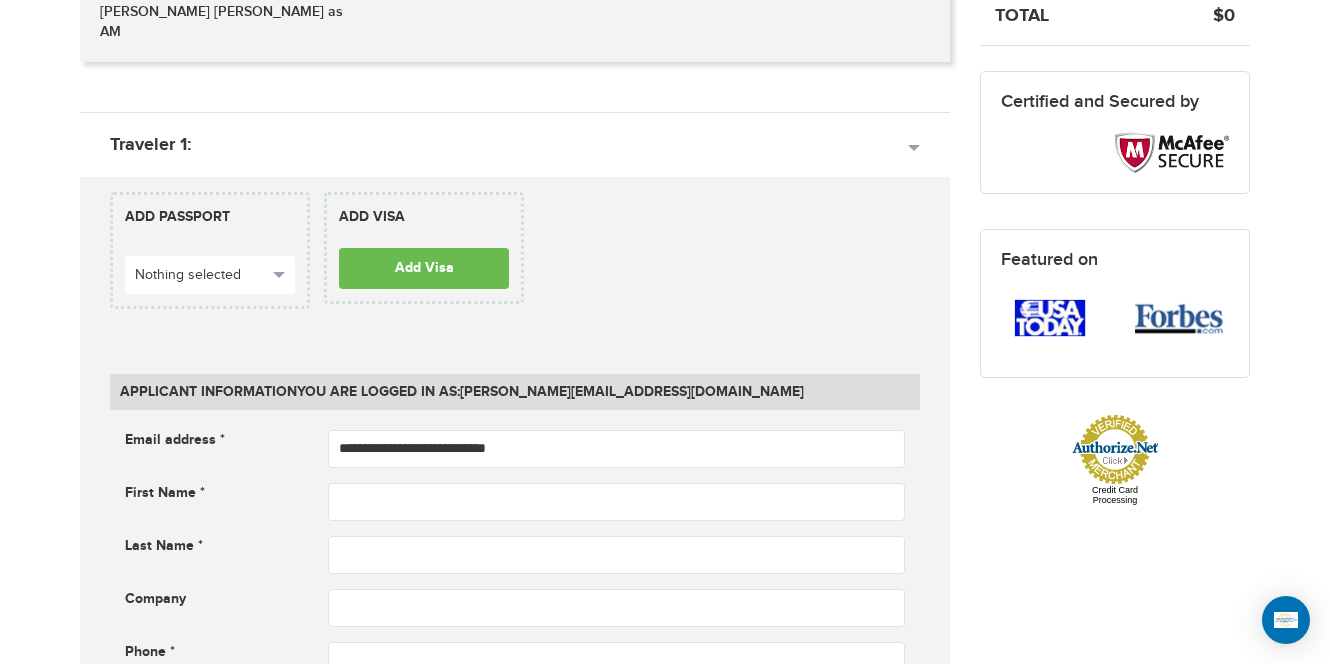 scroll, scrollTop: 545, scrollLeft: 0, axis: vertical 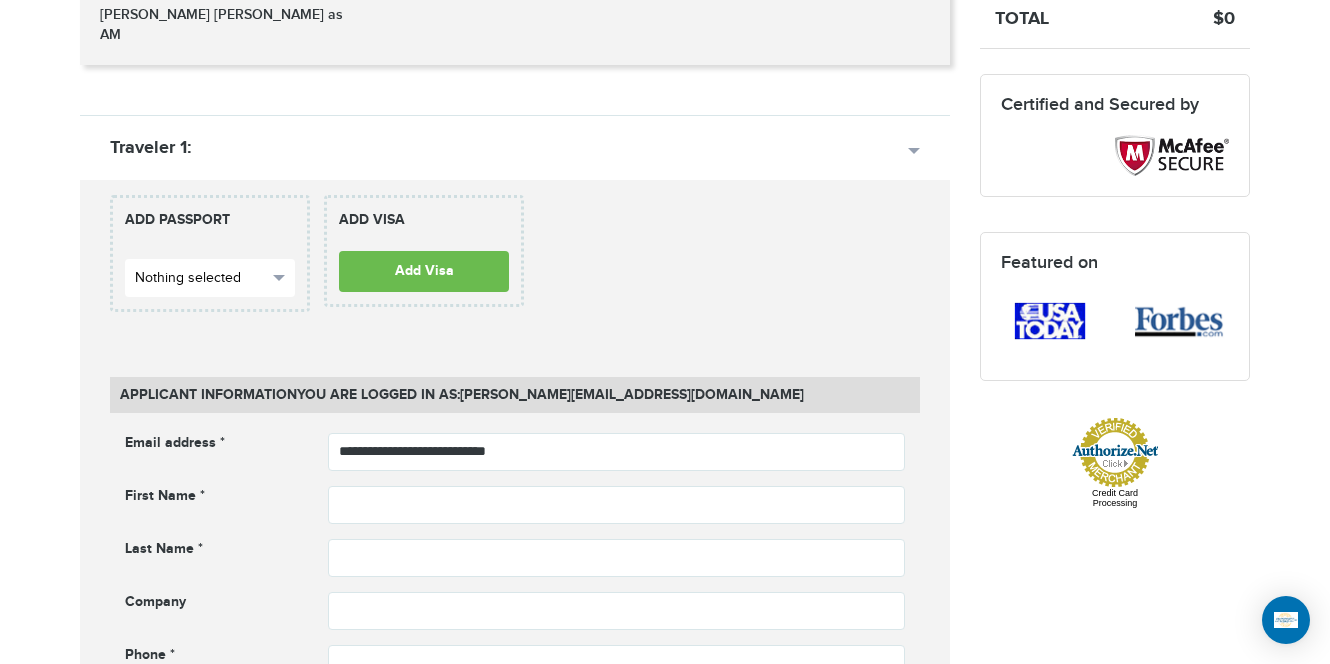 click on "Nothing selected" at bounding box center (201, 278) 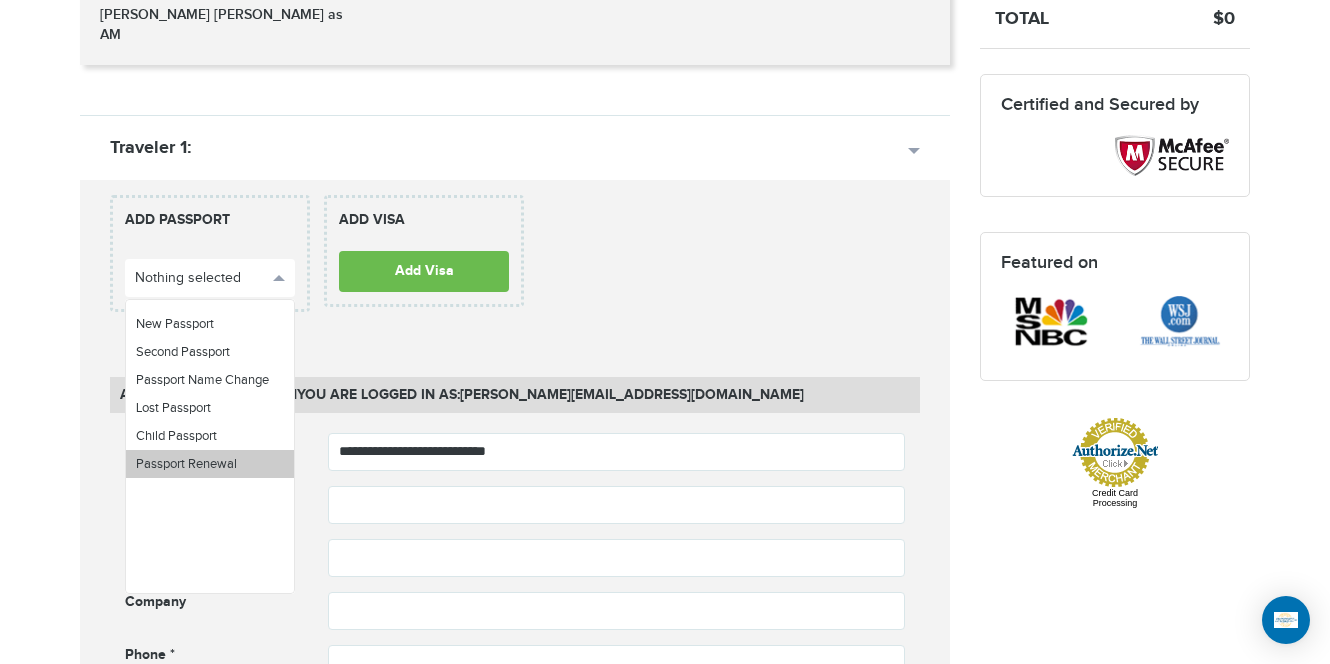 click on "Passport Renewal" at bounding box center (186, 464) 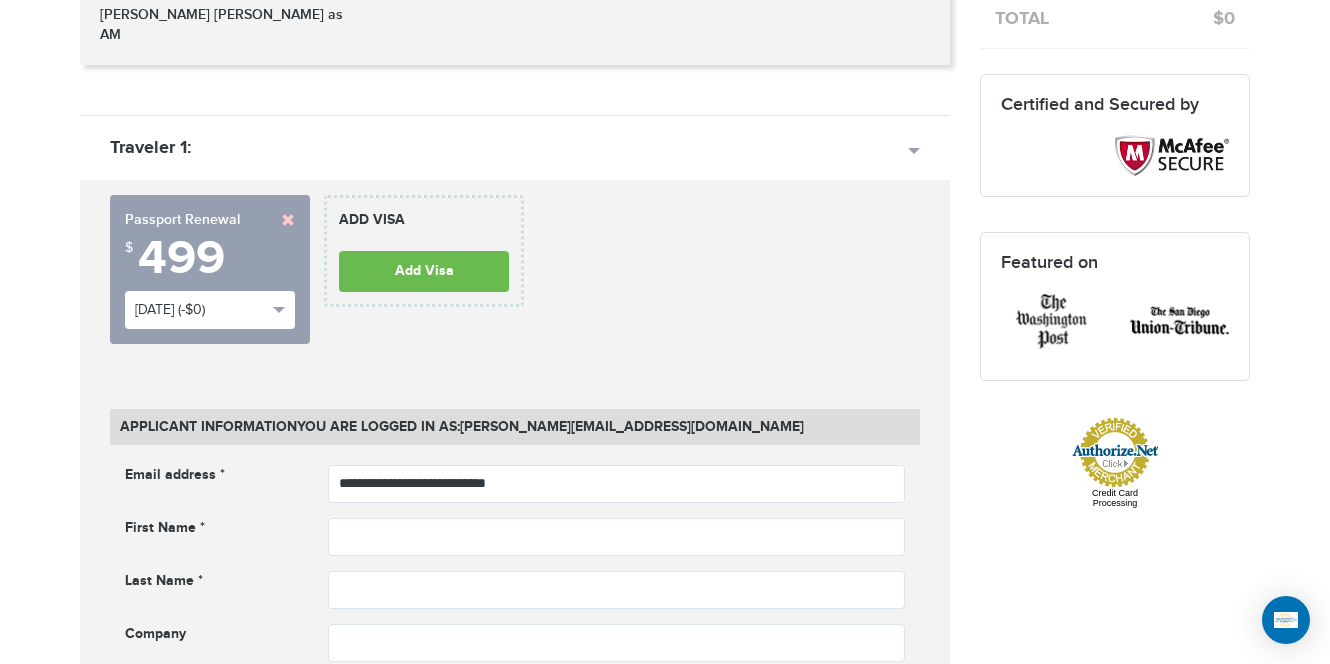 click on "**********" at bounding box center (515, 1454) 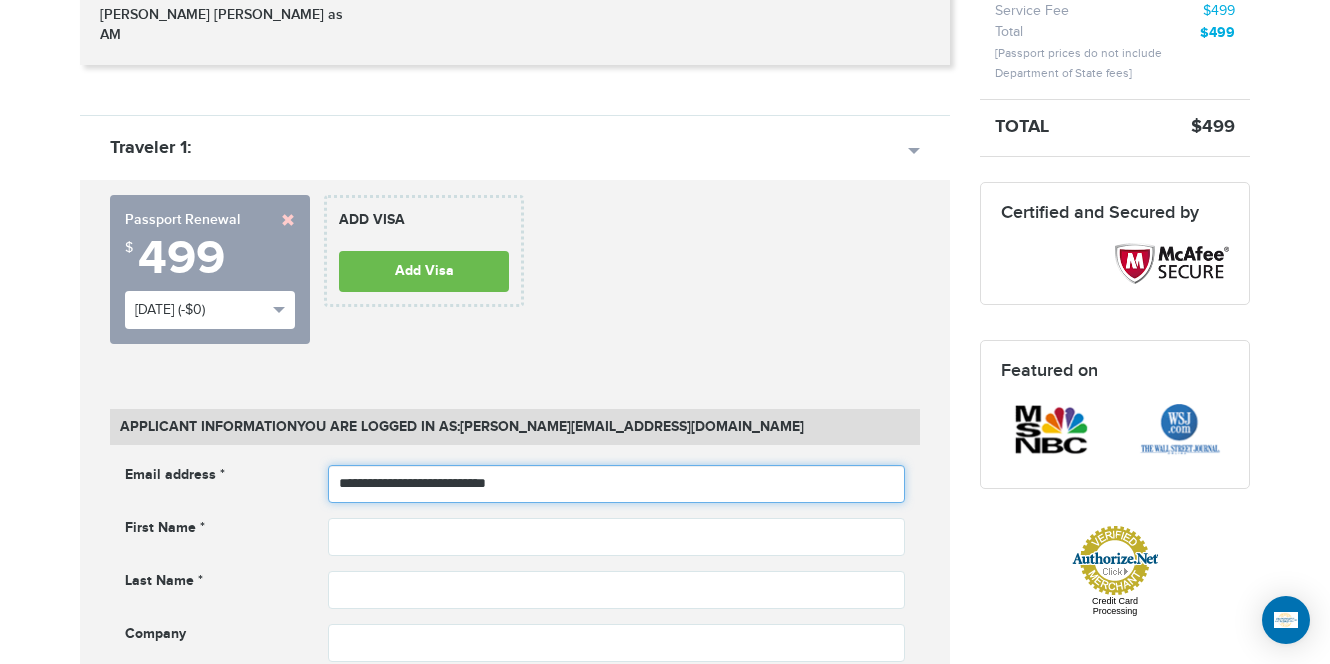 click on "**********" at bounding box center [617, 484] 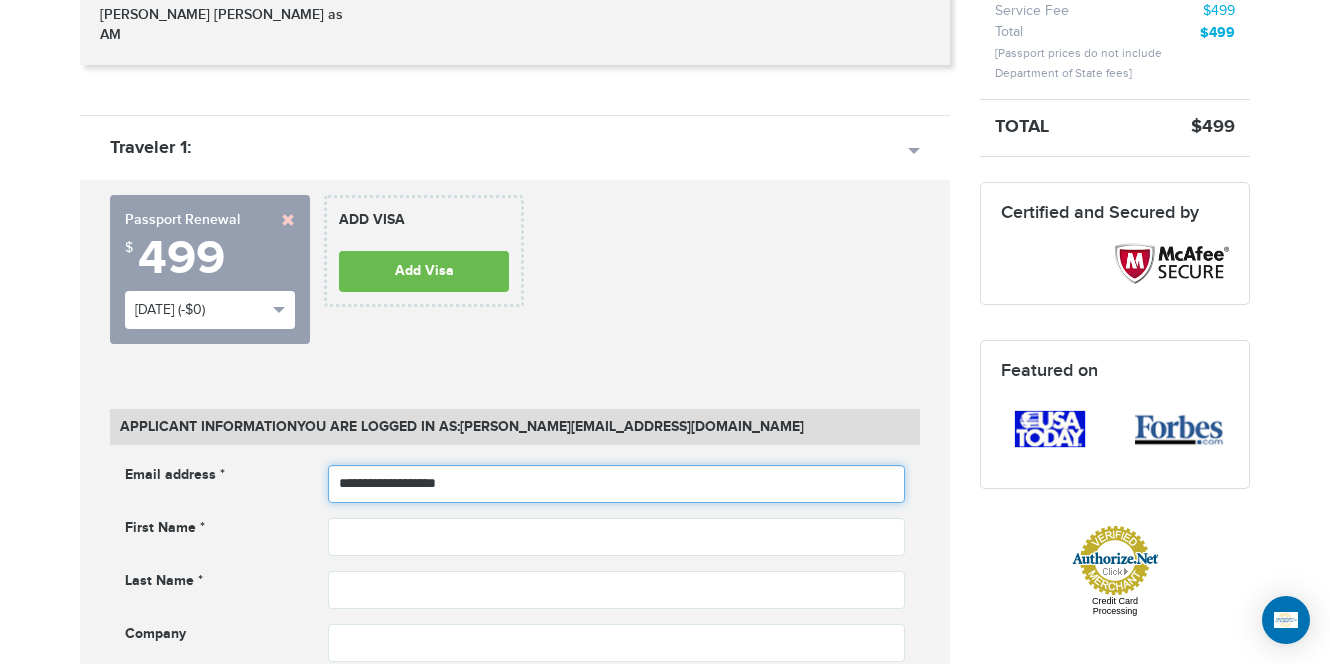 click on "**********" at bounding box center [617, 484] 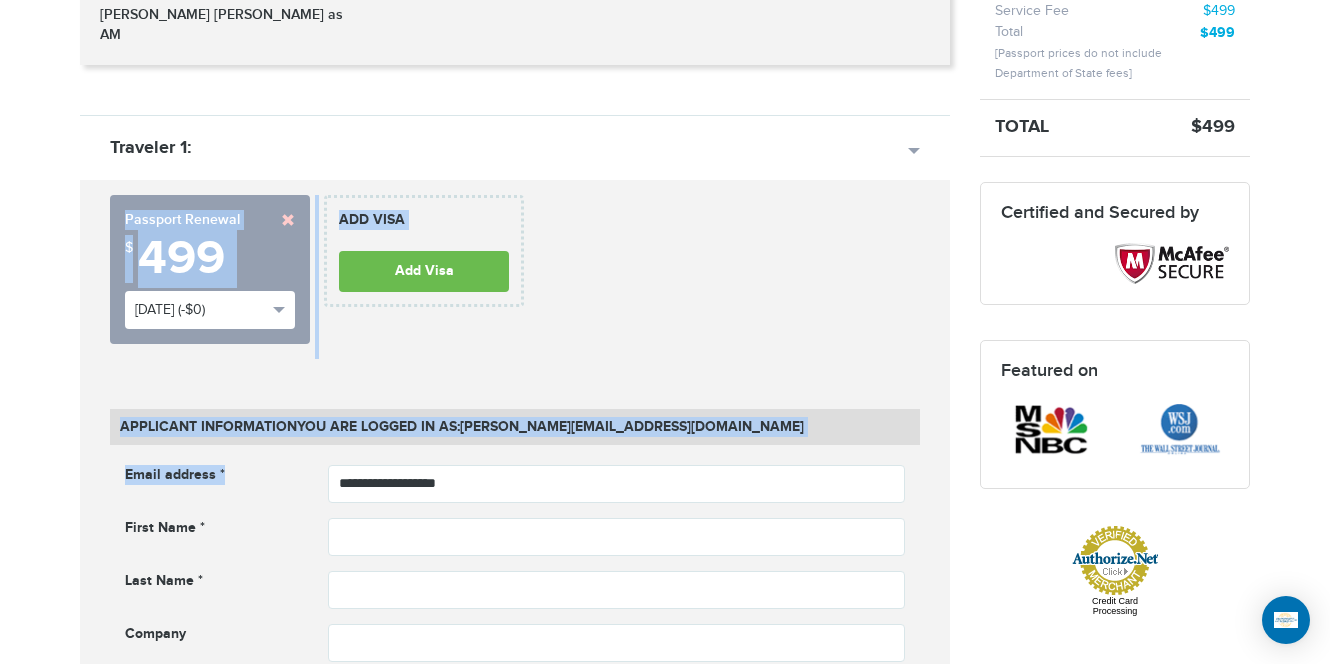 drag, startPoint x: 614, startPoint y: 307, endPoint x: 350, endPoint y: 447, distance: 298.82437 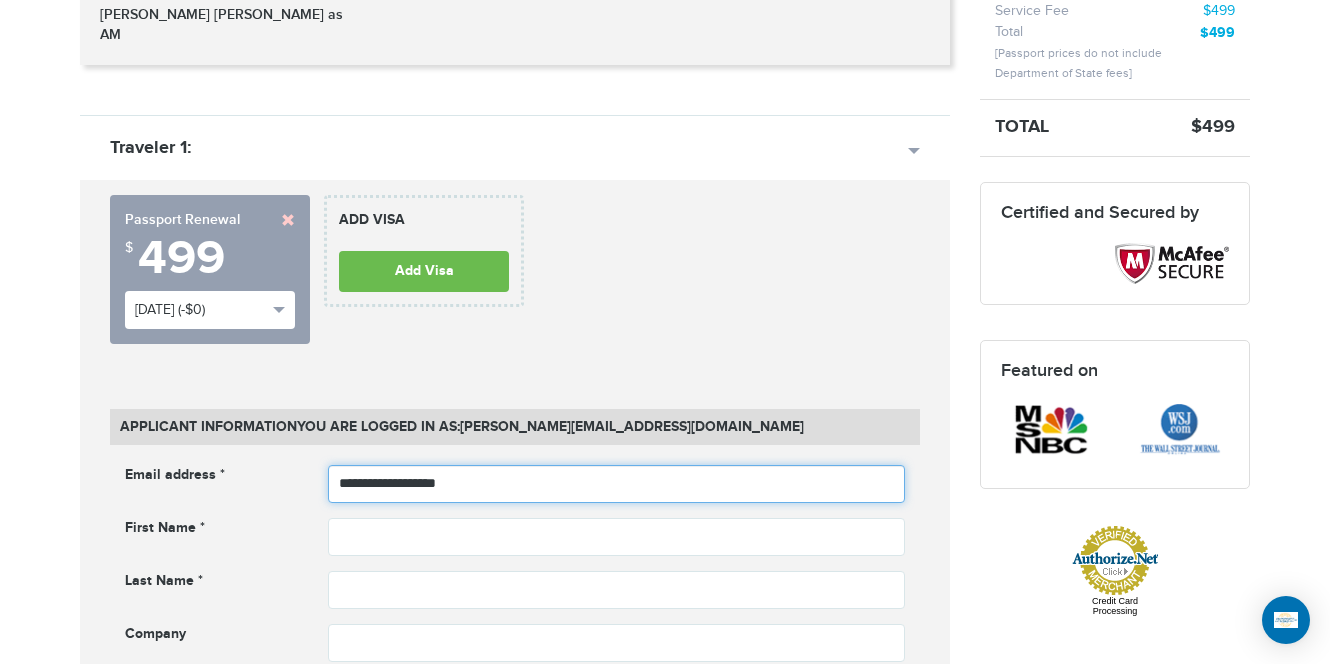 click on "**********" at bounding box center [617, 484] 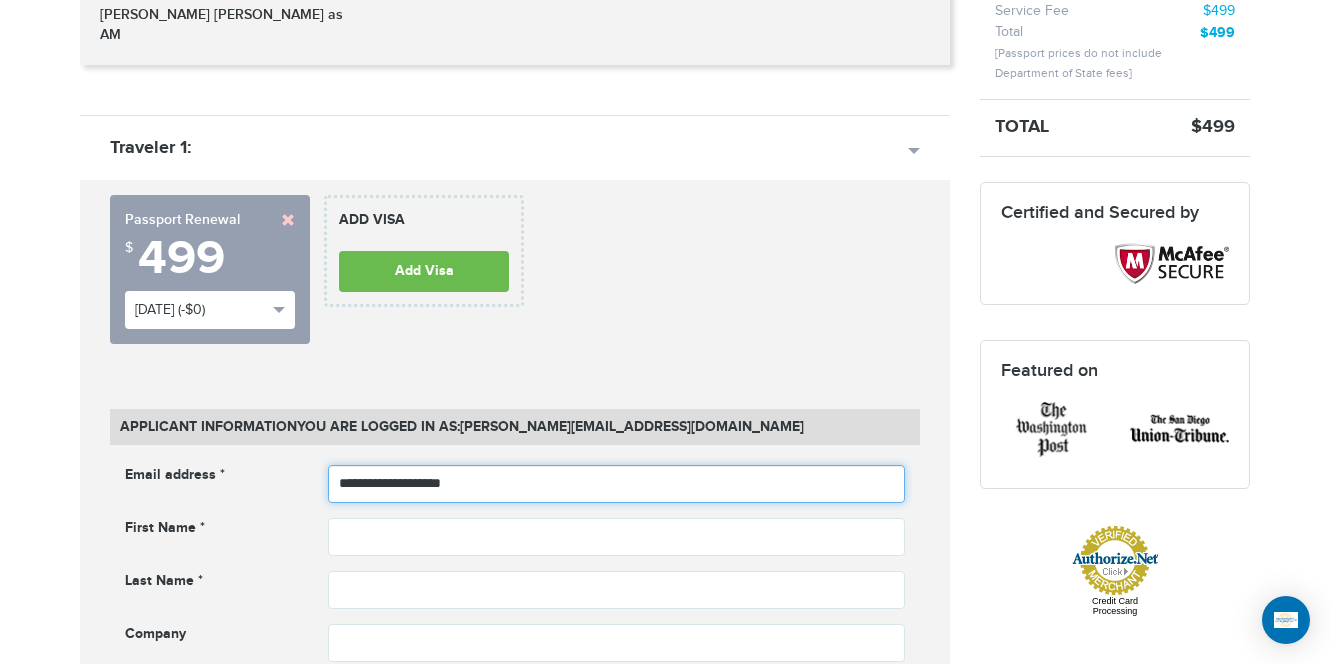 click on "**********" at bounding box center (617, 484) 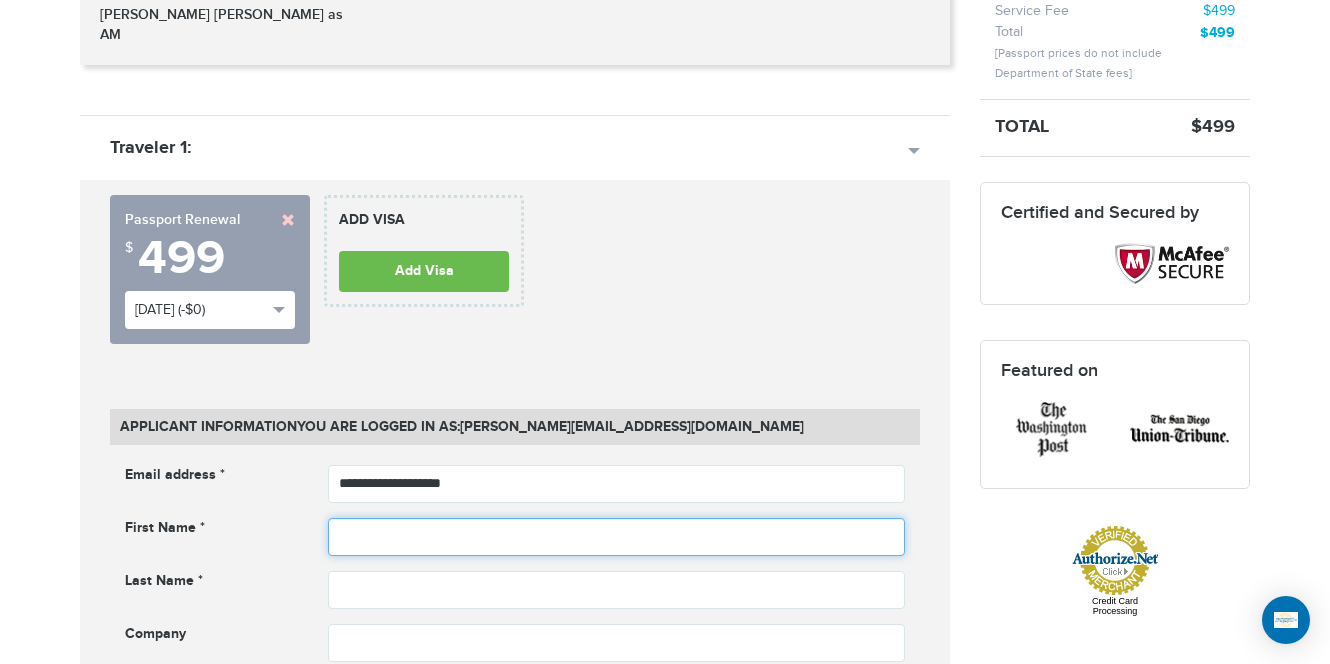 click at bounding box center (617, 537) 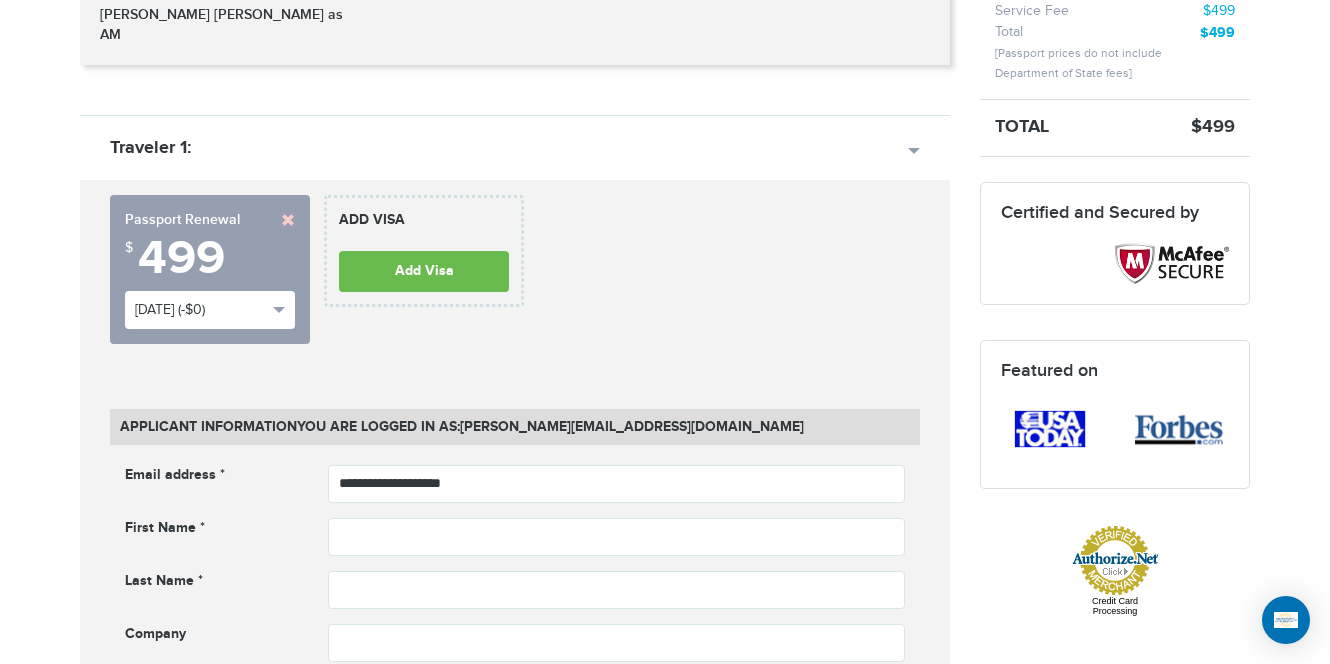 click on "**********" at bounding box center (515, 277) 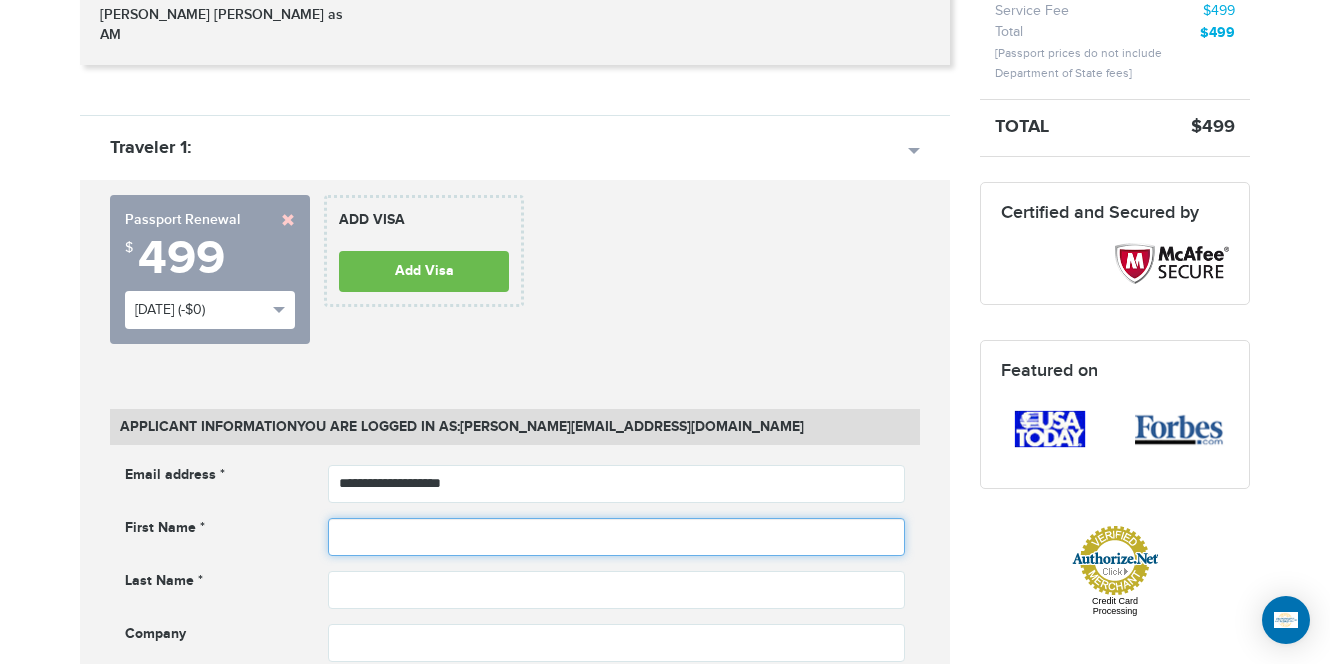 click at bounding box center [617, 537] 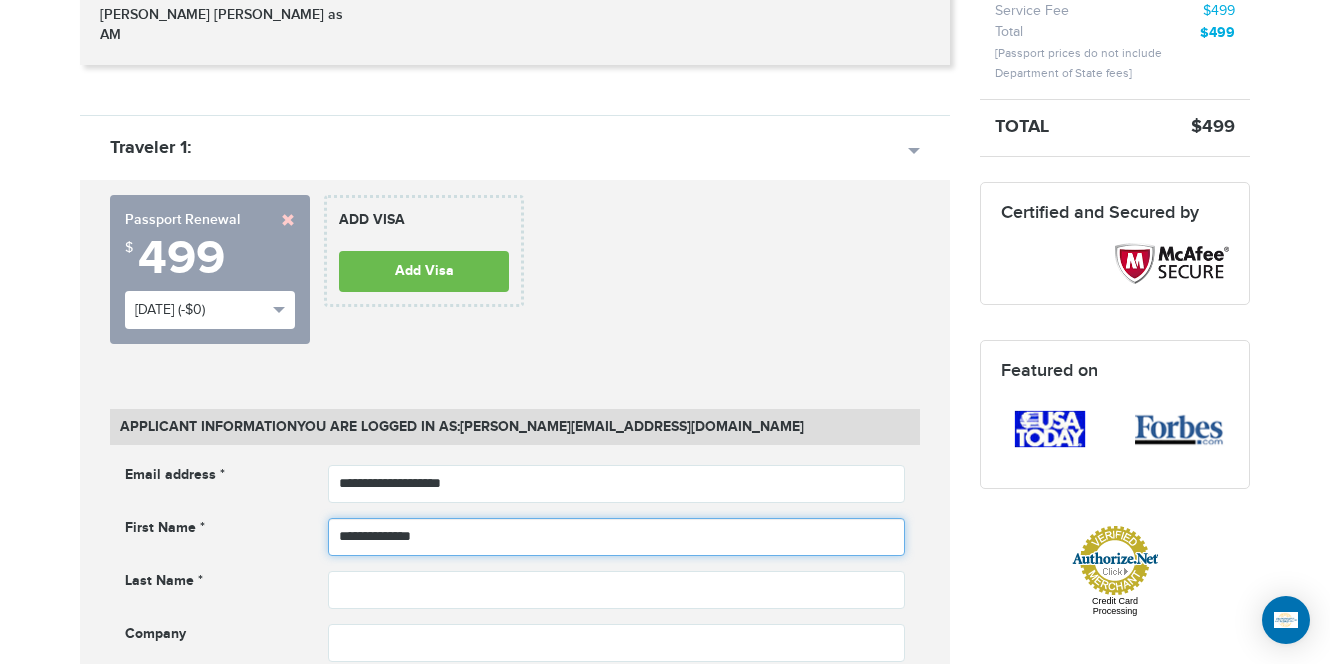 type on "**********" 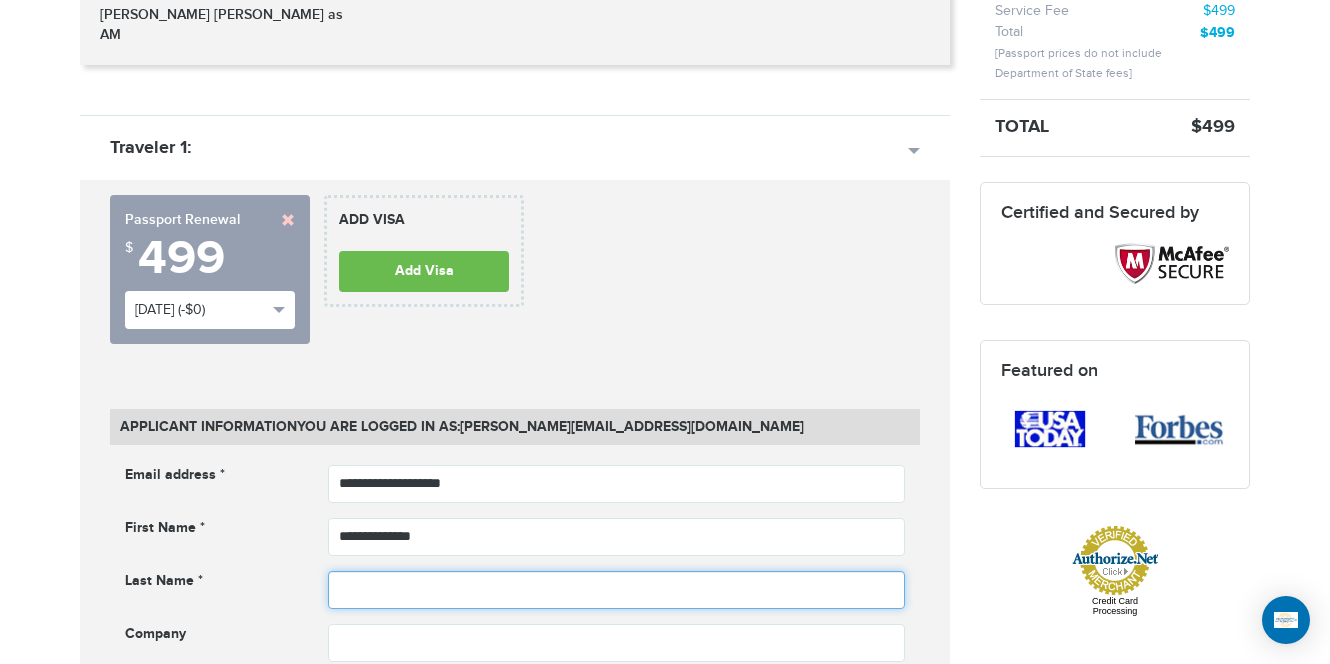 click at bounding box center (617, 590) 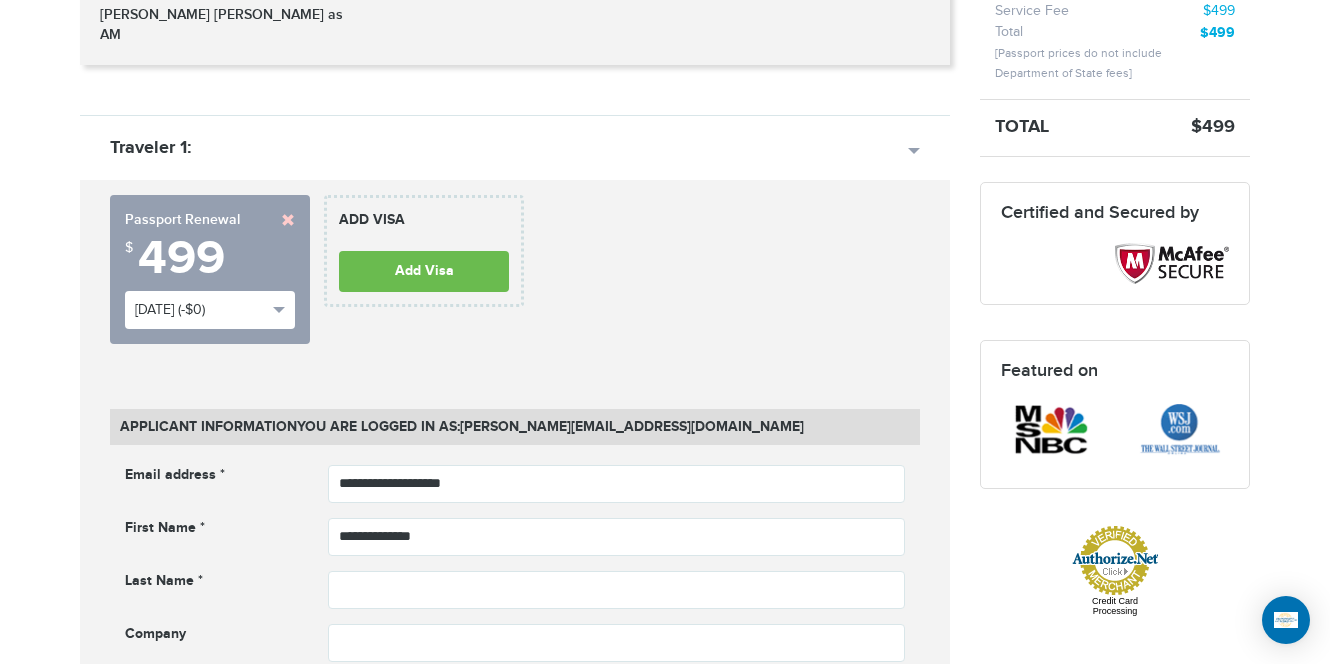 click on "**********" at bounding box center (515, 277) 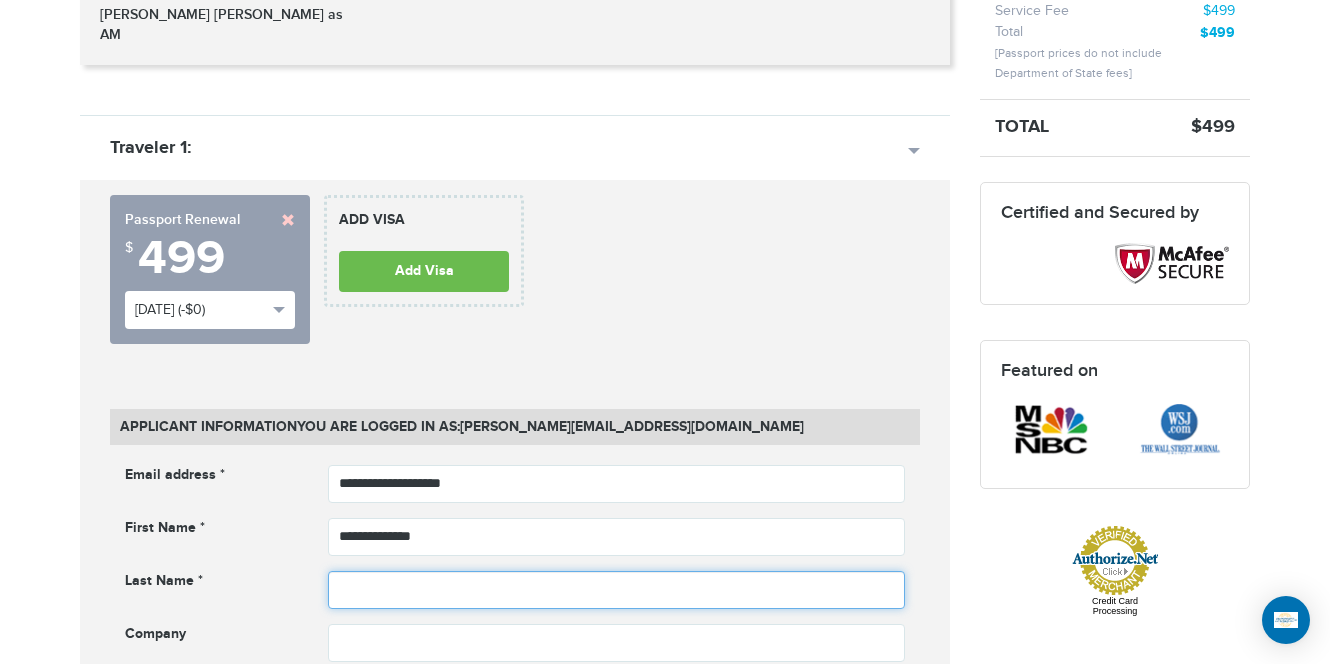 click at bounding box center [617, 590] 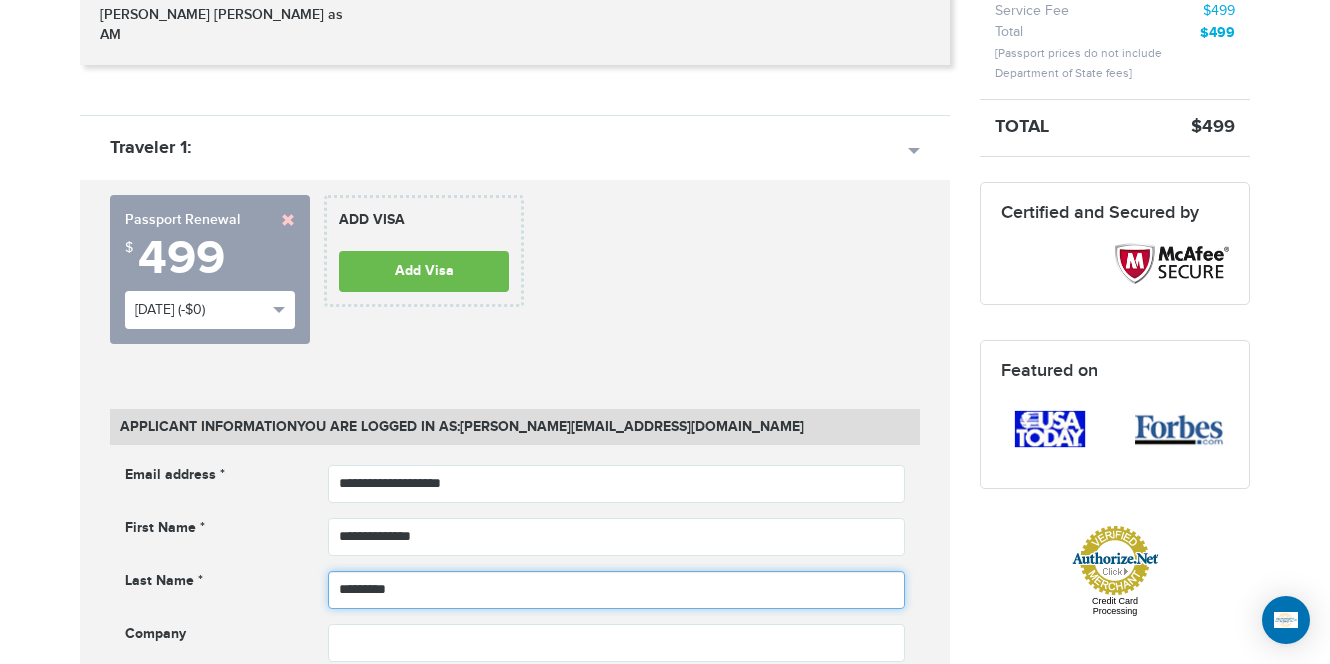 type on "*********" 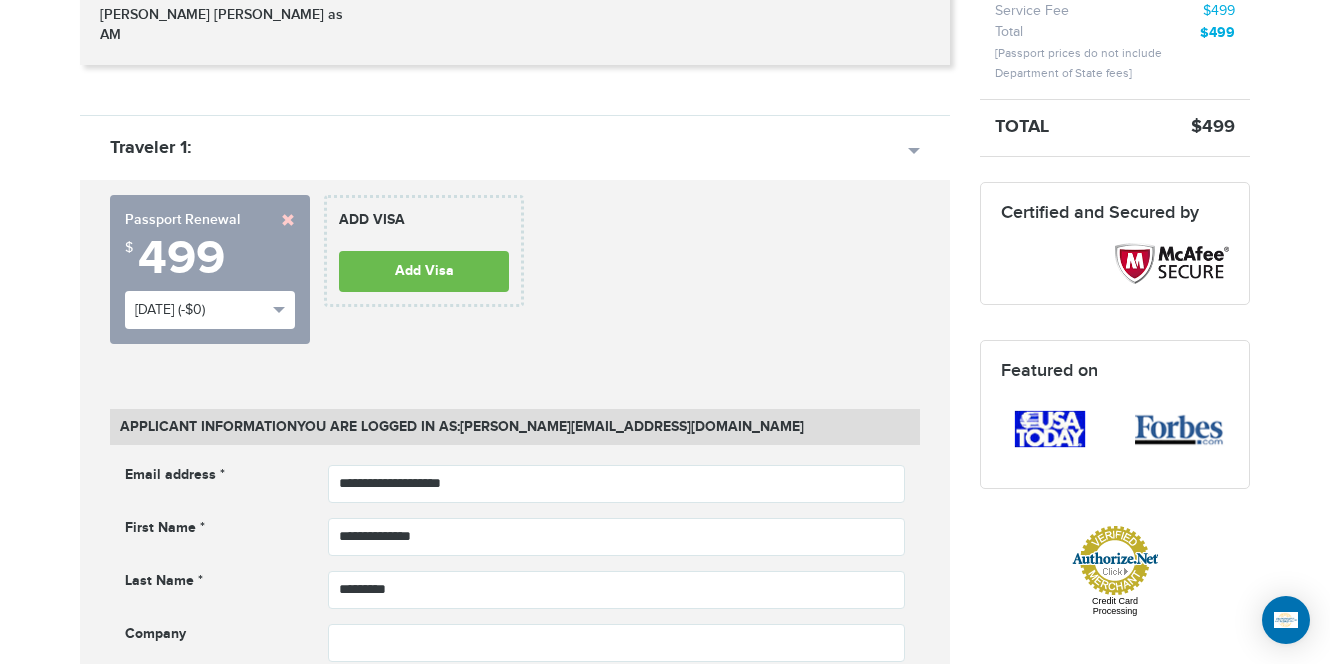 click on "**********" at bounding box center (515, 277) 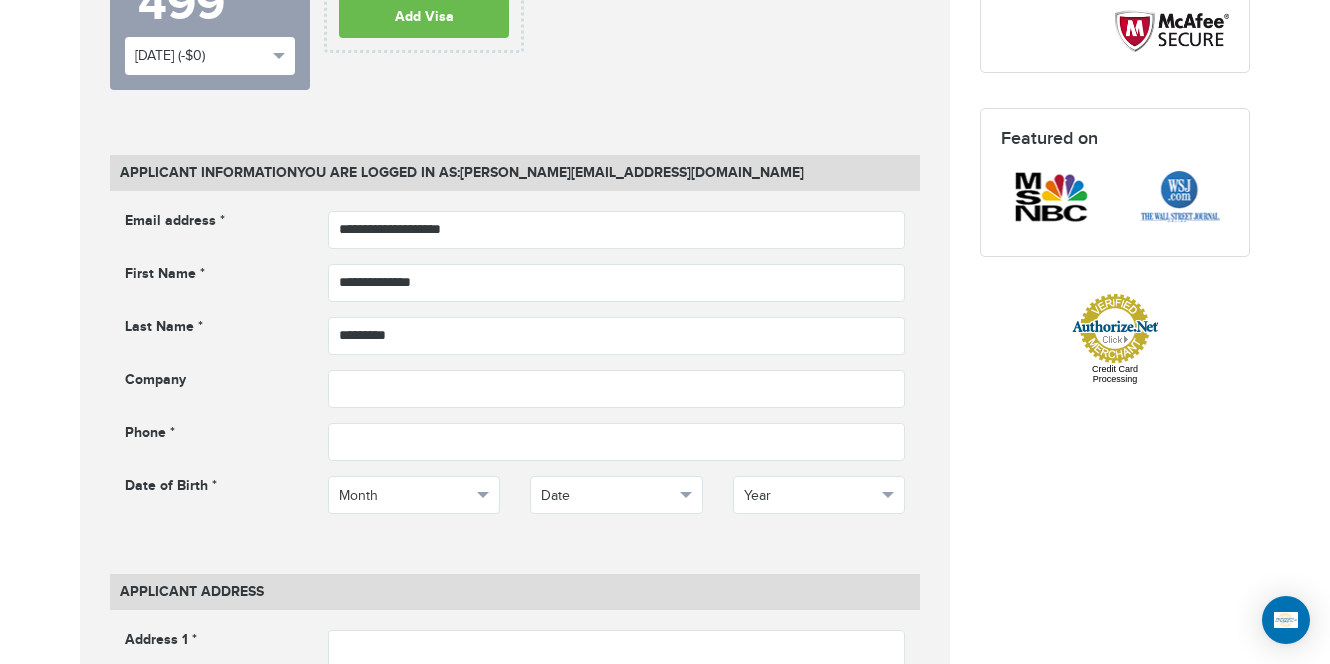 scroll, scrollTop: 800, scrollLeft: 0, axis: vertical 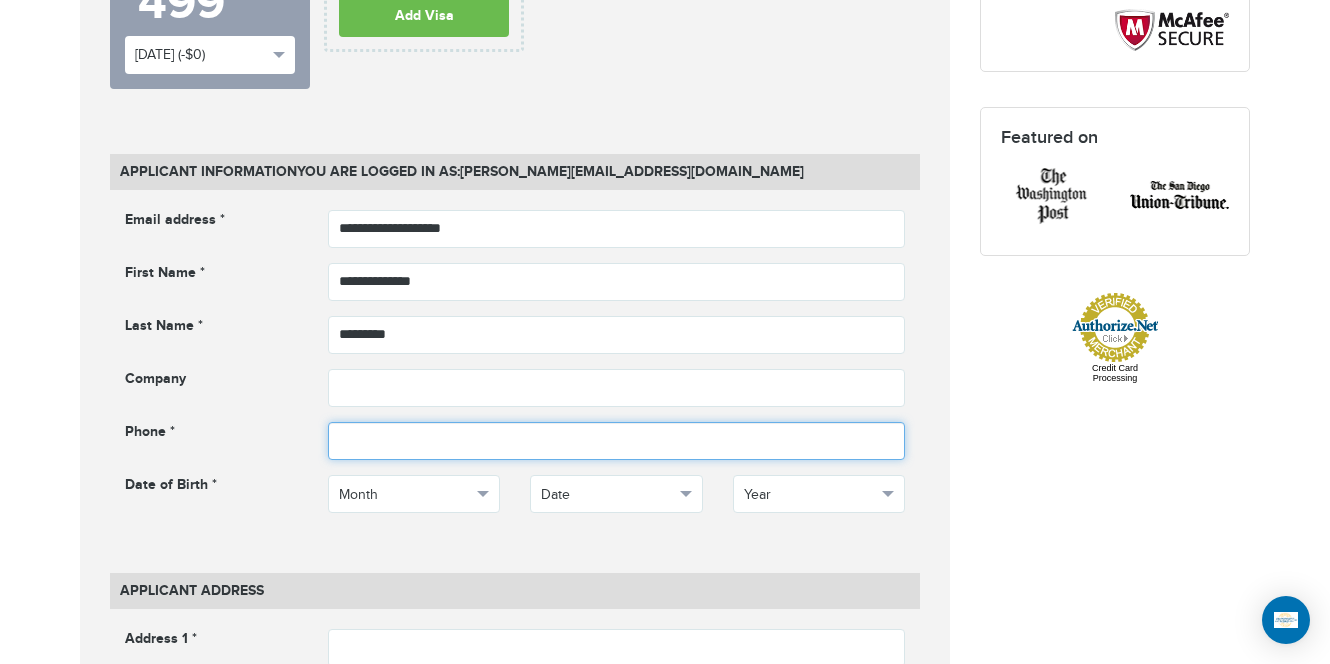 click at bounding box center [617, 441] 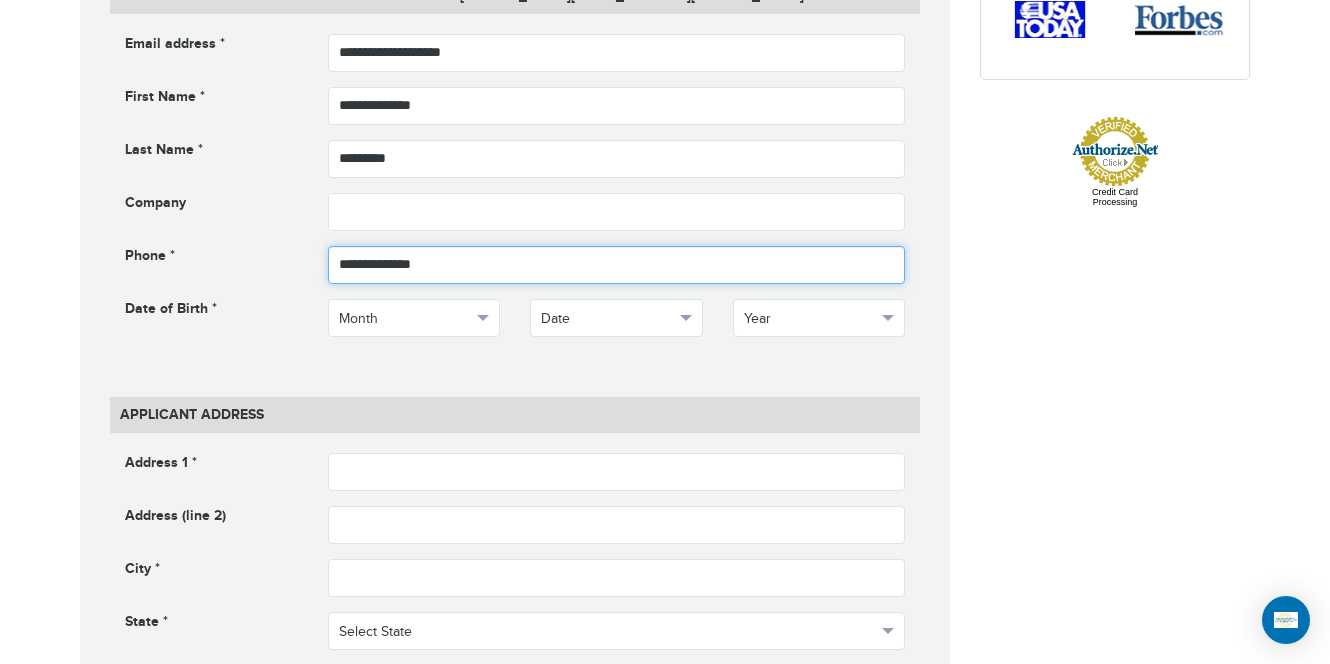 scroll, scrollTop: 978, scrollLeft: 0, axis: vertical 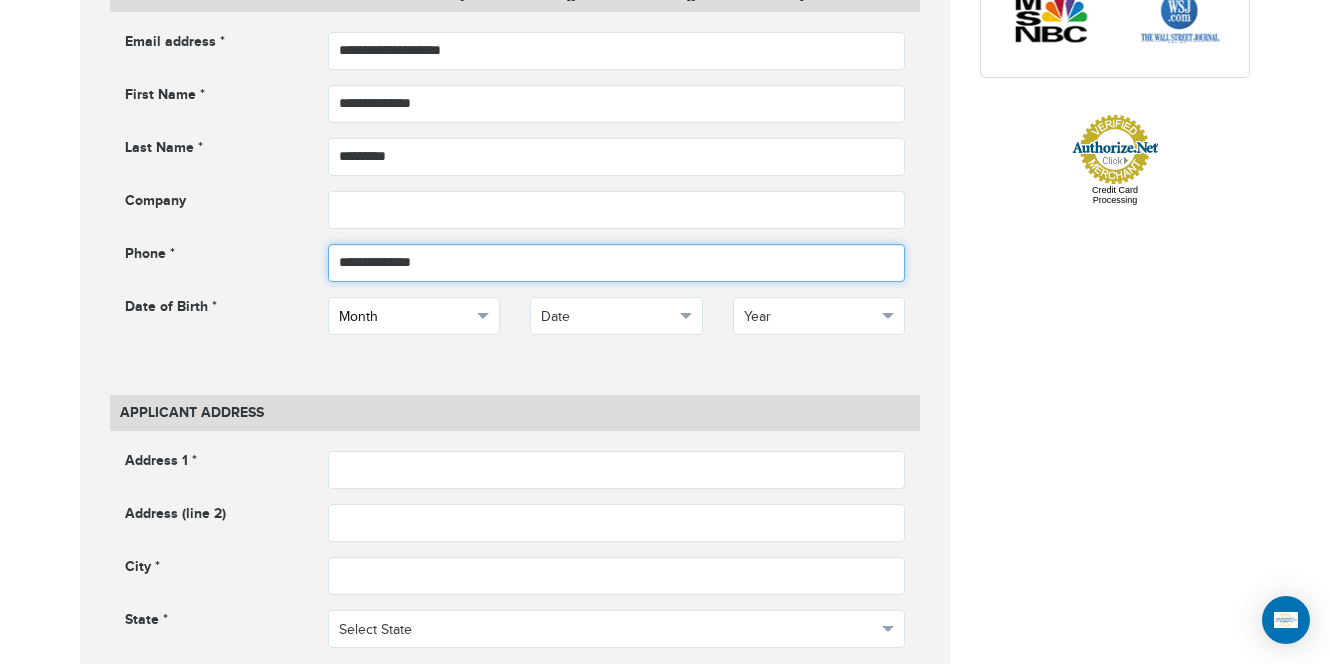 type on "**********" 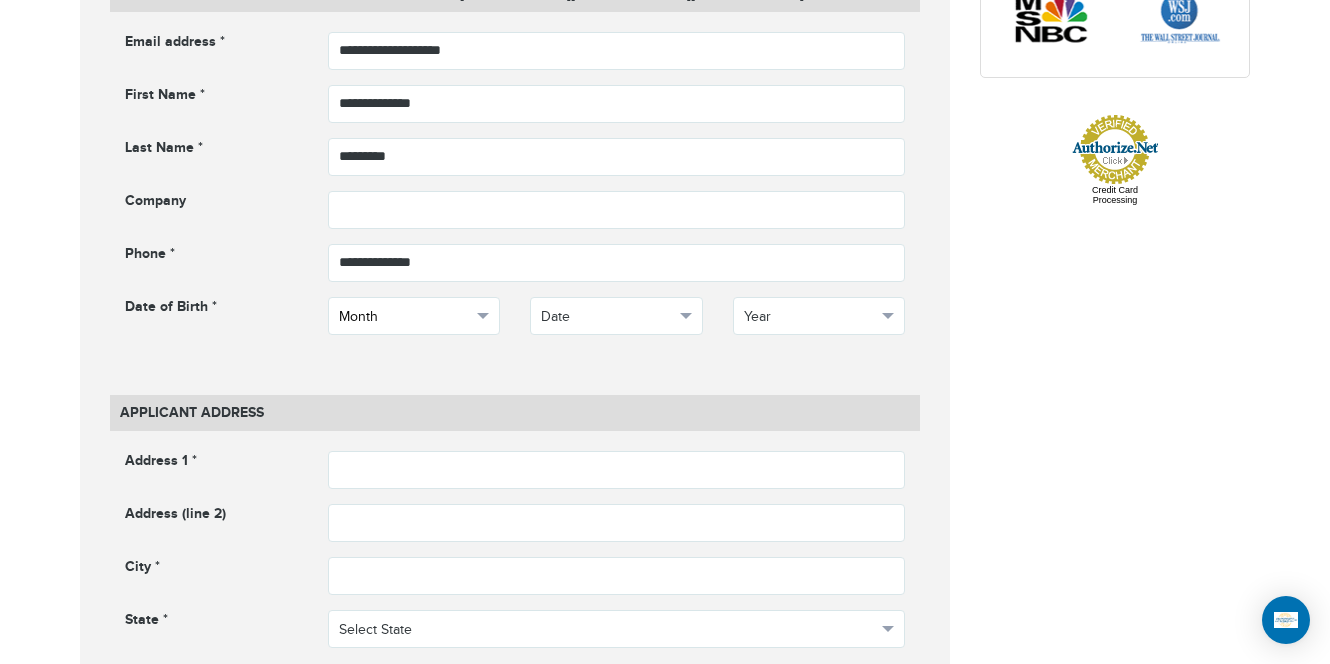 click on "Month" at bounding box center [414, 316] 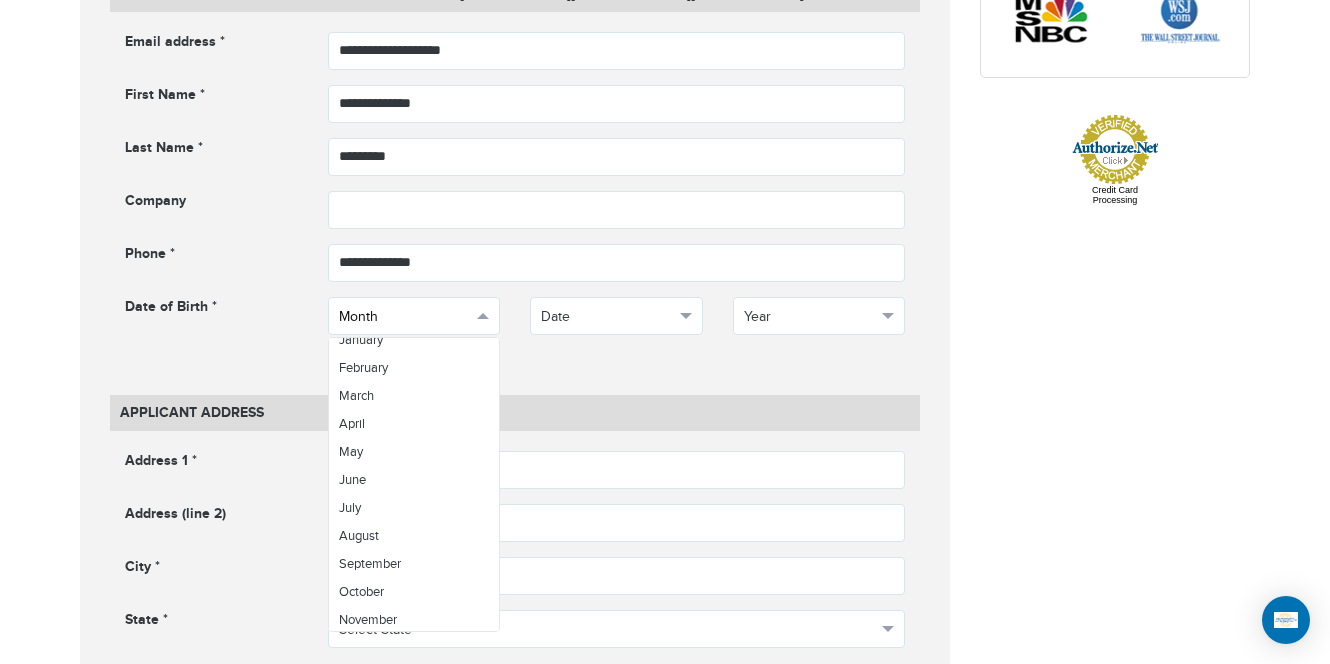 scroll, scrollTop: 70, scrollLeft: 0, axis: vertical 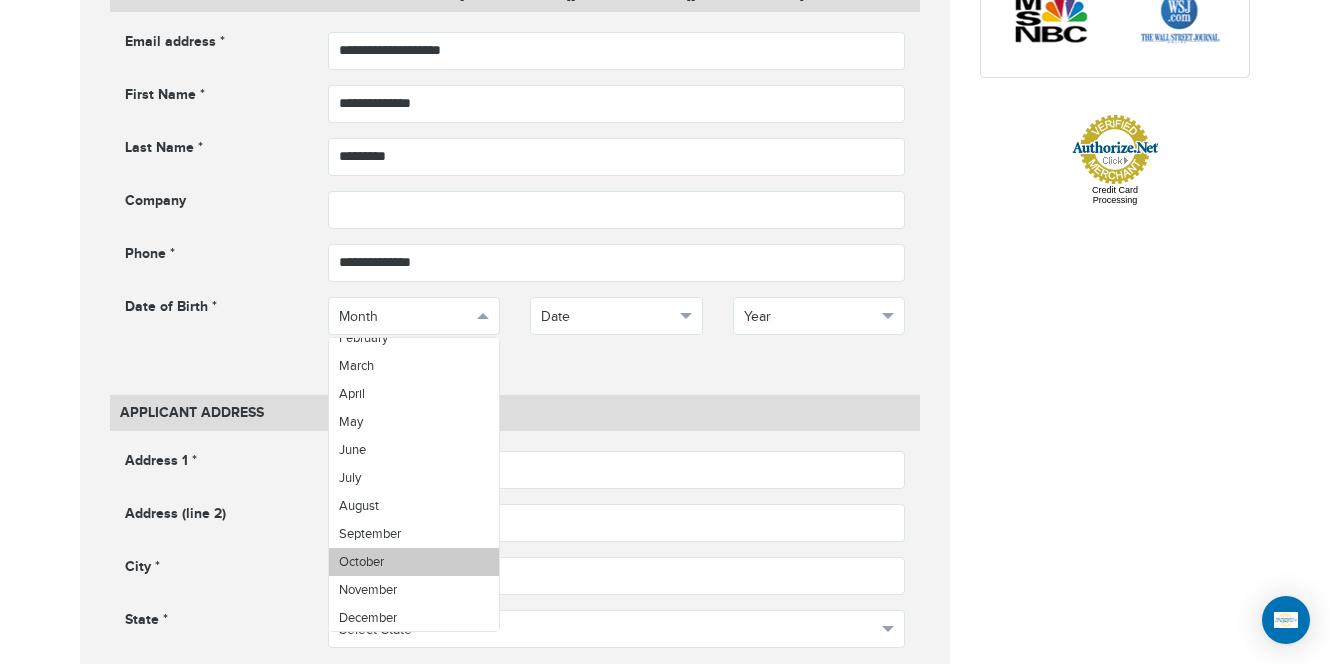 click on "October" at bounding box center [414, 562] 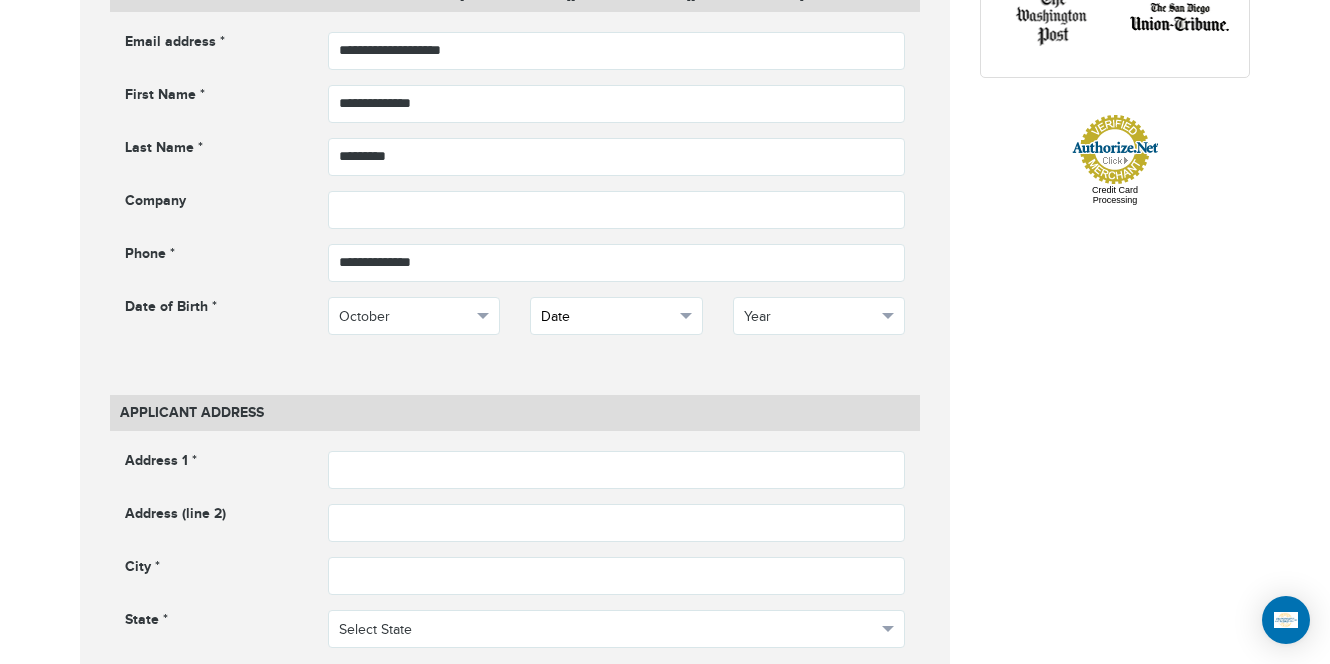 click on "Date" at bounding box center [607, 317] 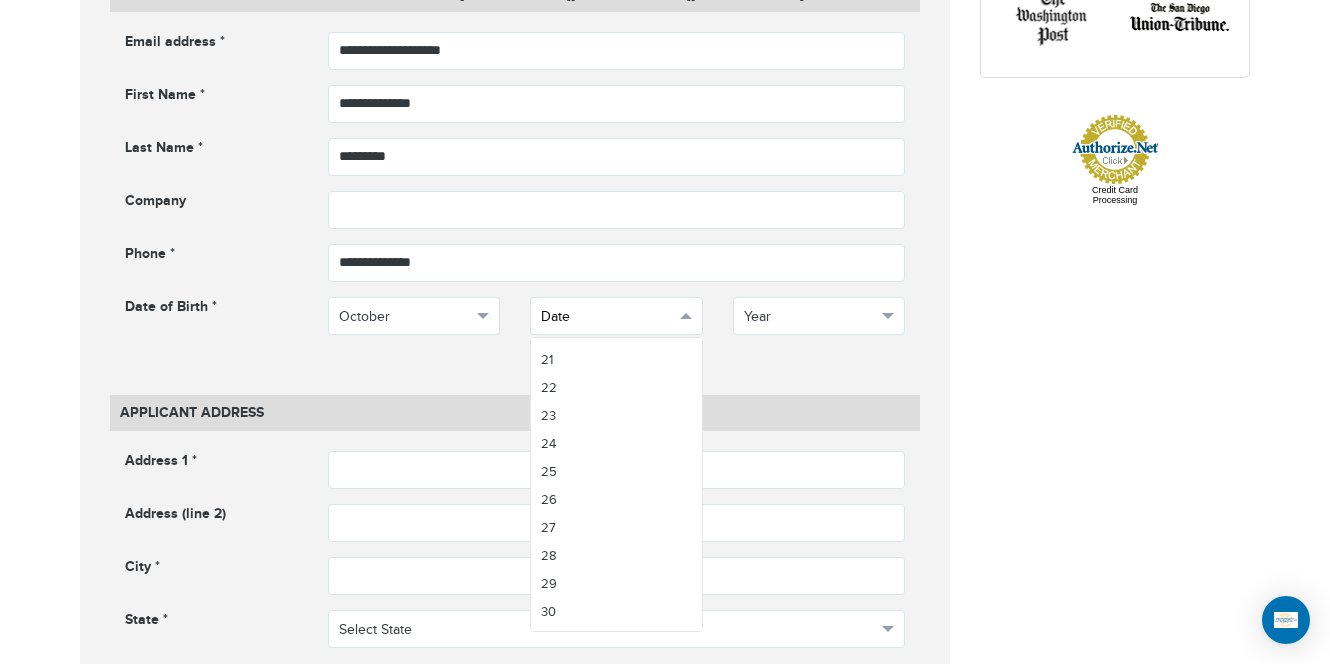 scroll, scrollTop: 602, scrollLeft: 0, axis: vertical 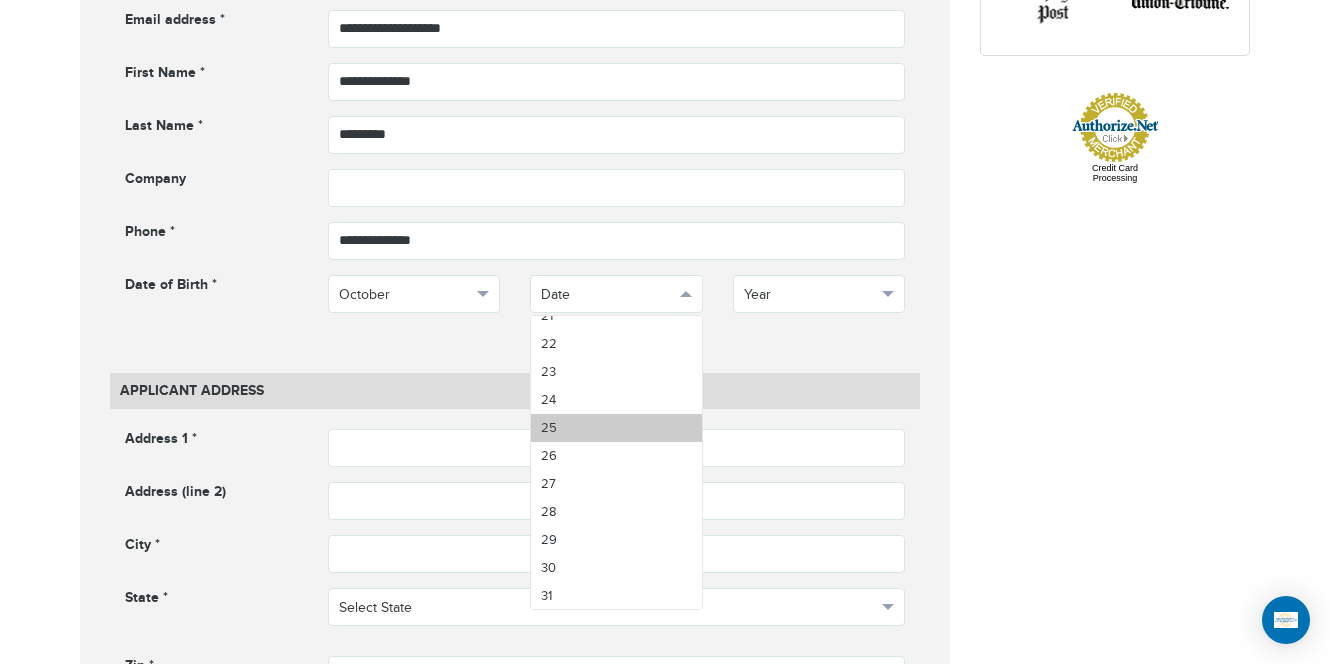 click on "25" at bounding box center (616, 428) 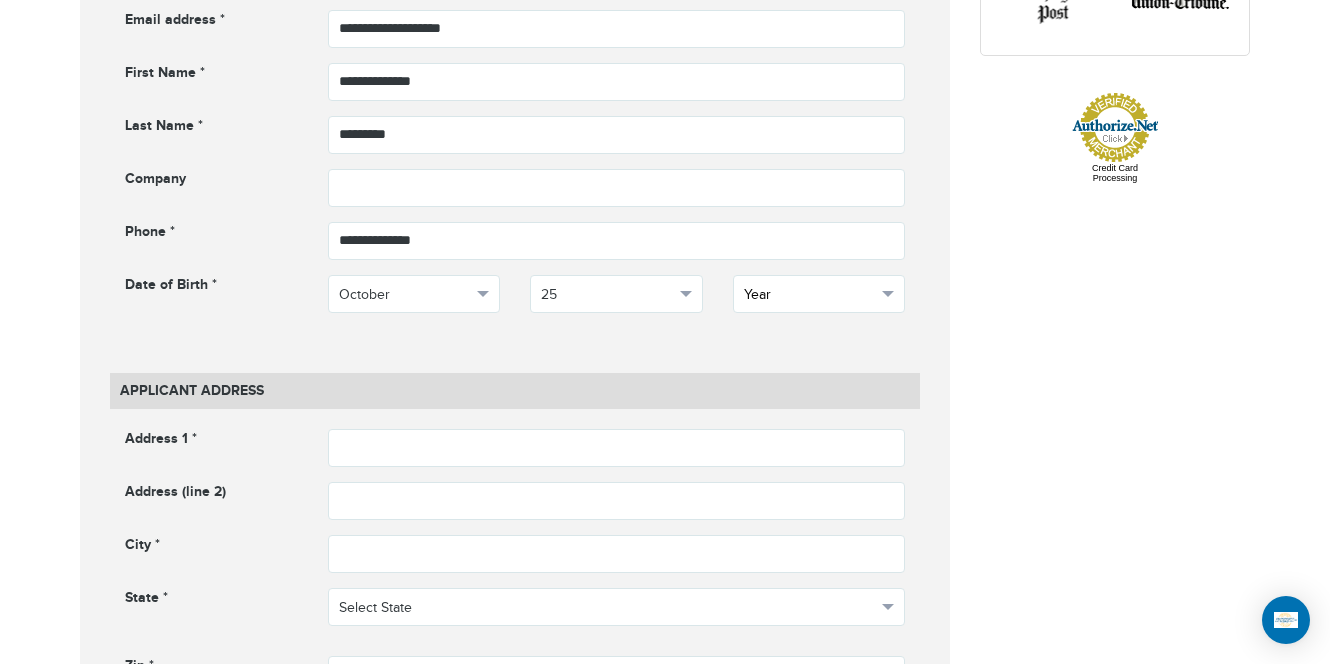 click on "Year" at bounding box center (810, 295) 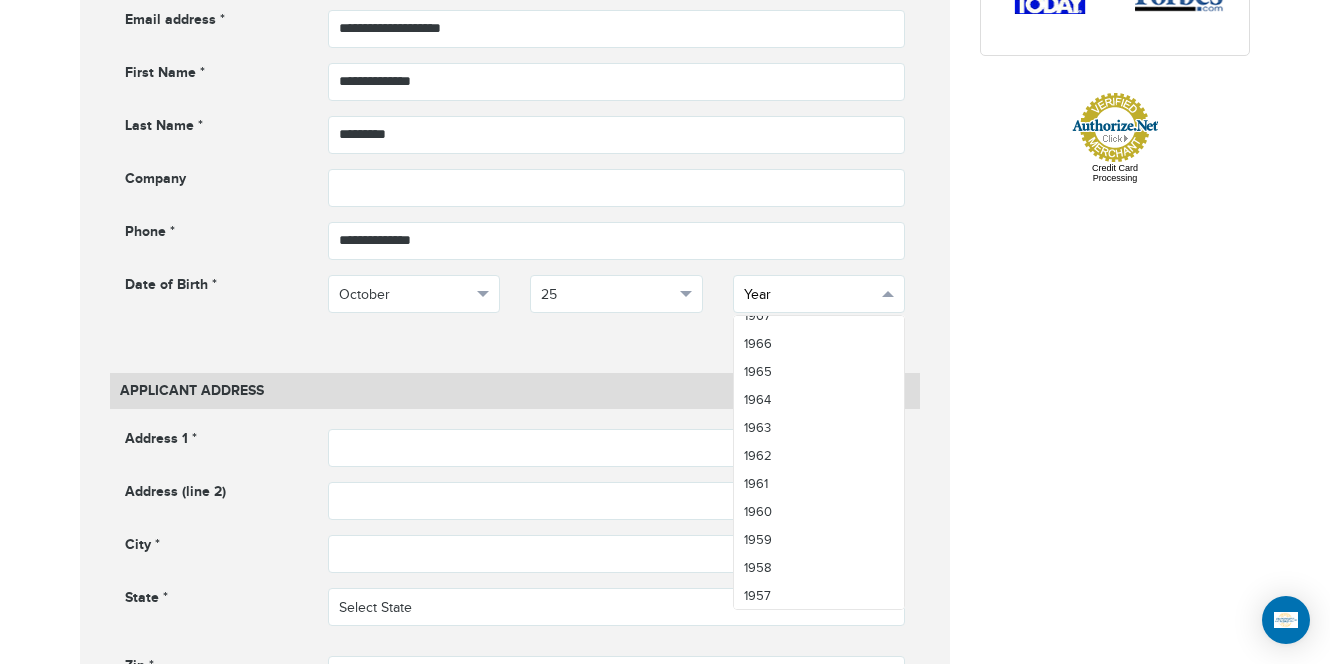 scroll, scrollTop: 1662, scrollLeft: 0, axis: vertical 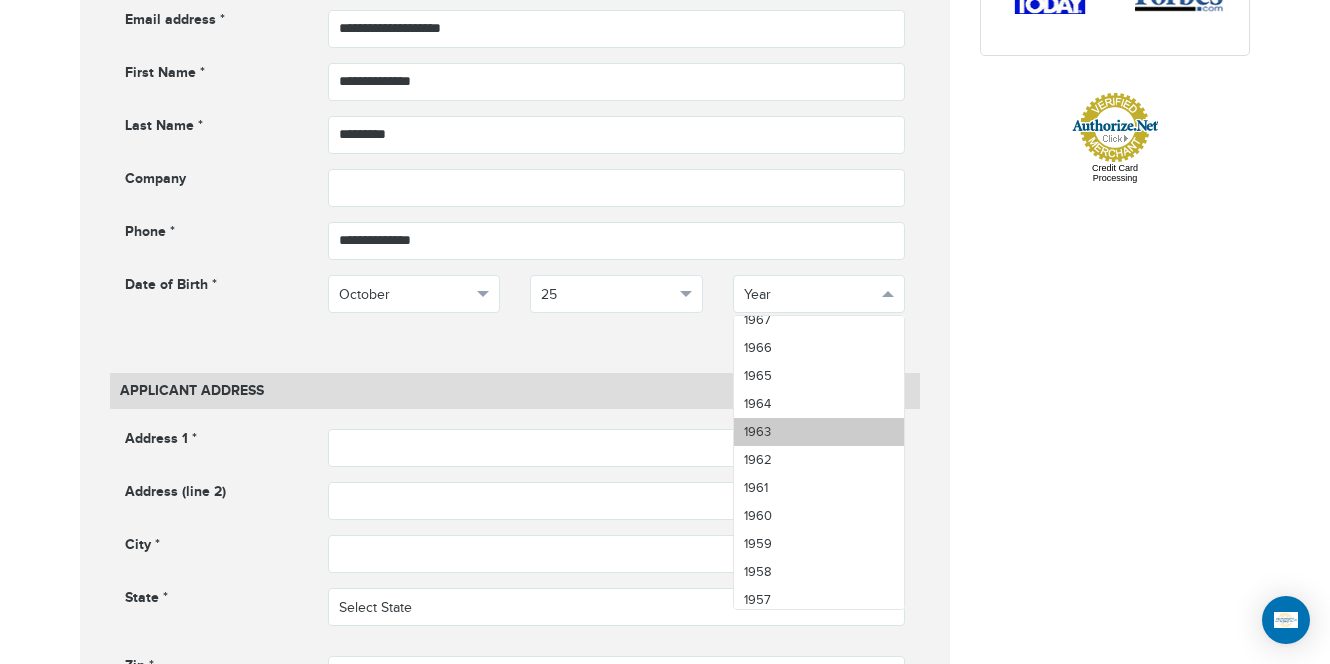click on "1963" at bounding box center (819, 432) 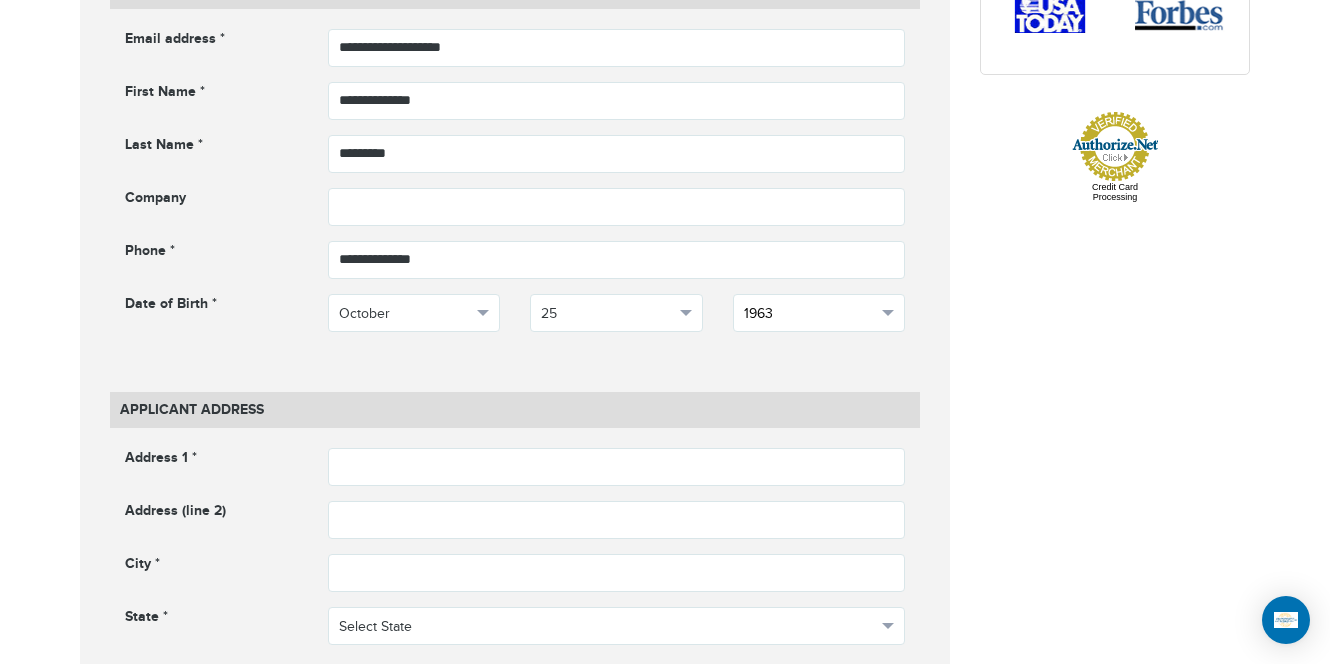 scroll, scrollTop: 979, scrollLeft: 0, axis: vertical 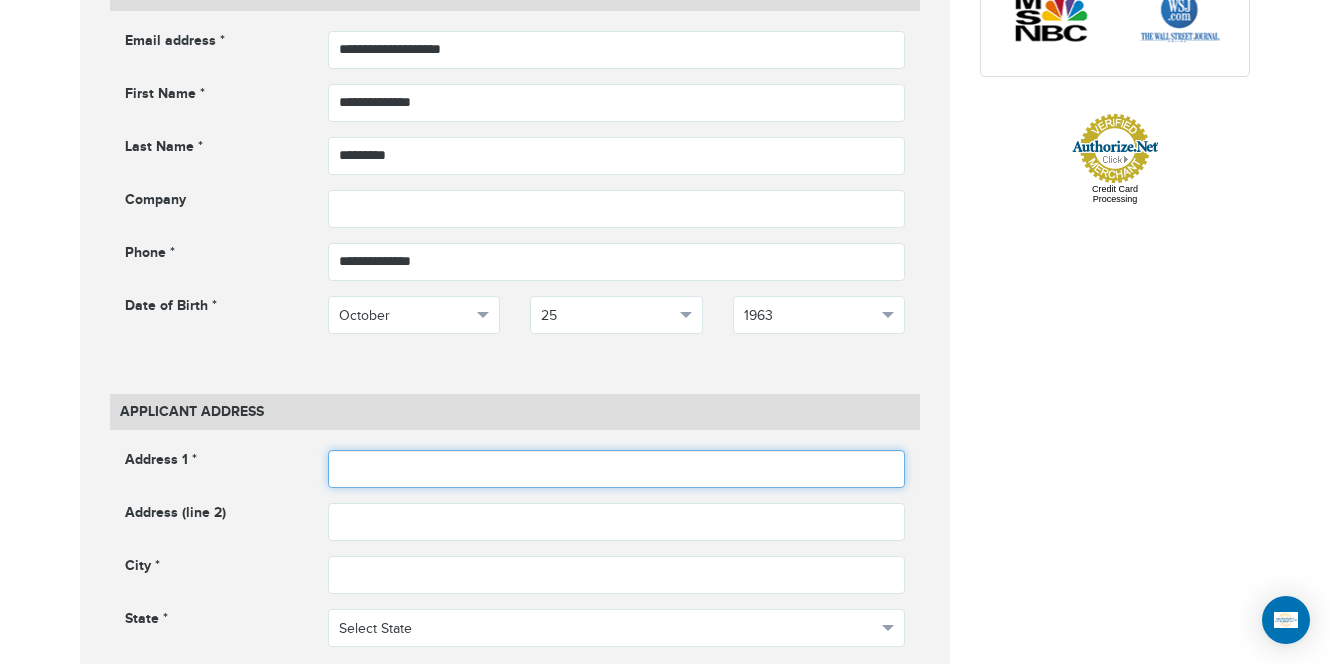 click at bounding box center [617, 469] 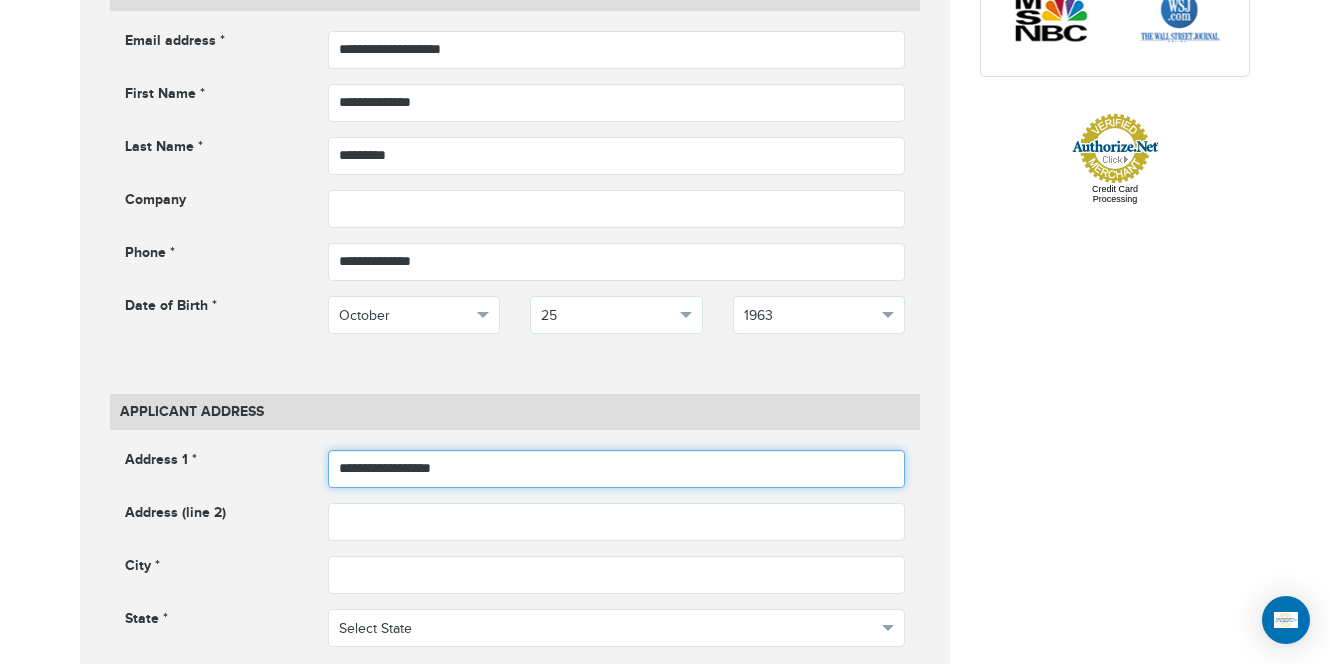 click on "**********" at bounding box center [617, 469] 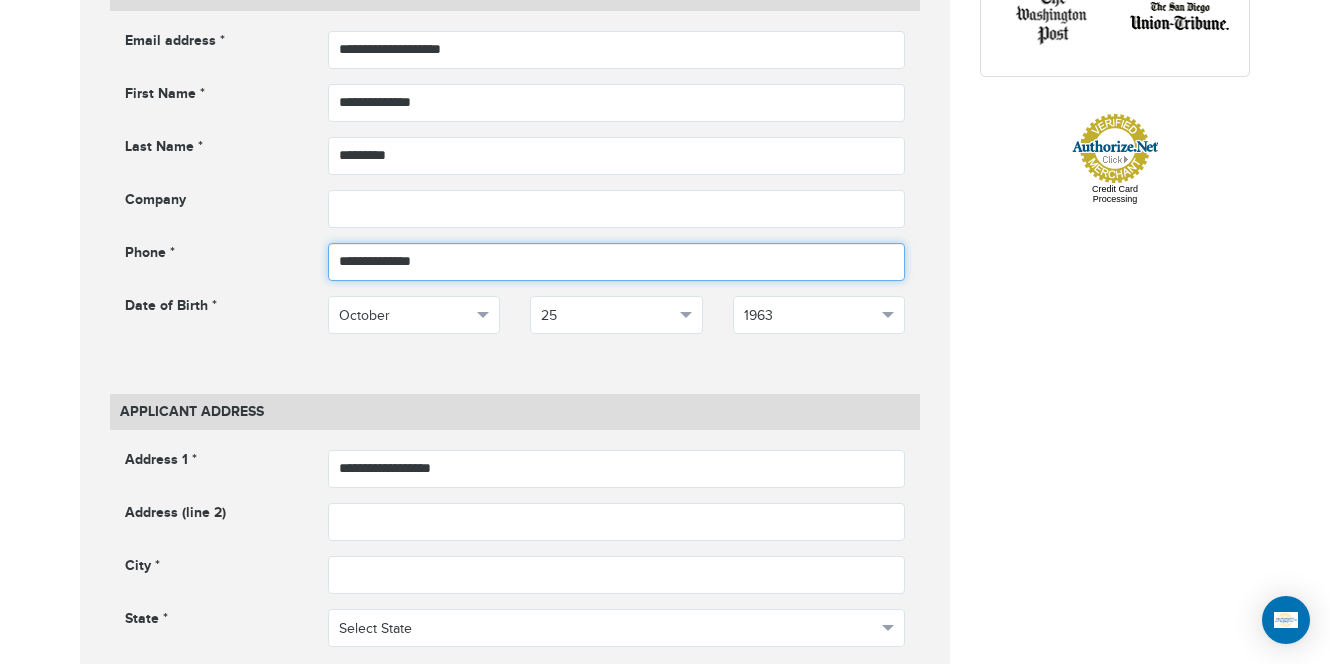 click at bounding box center [617, 262] 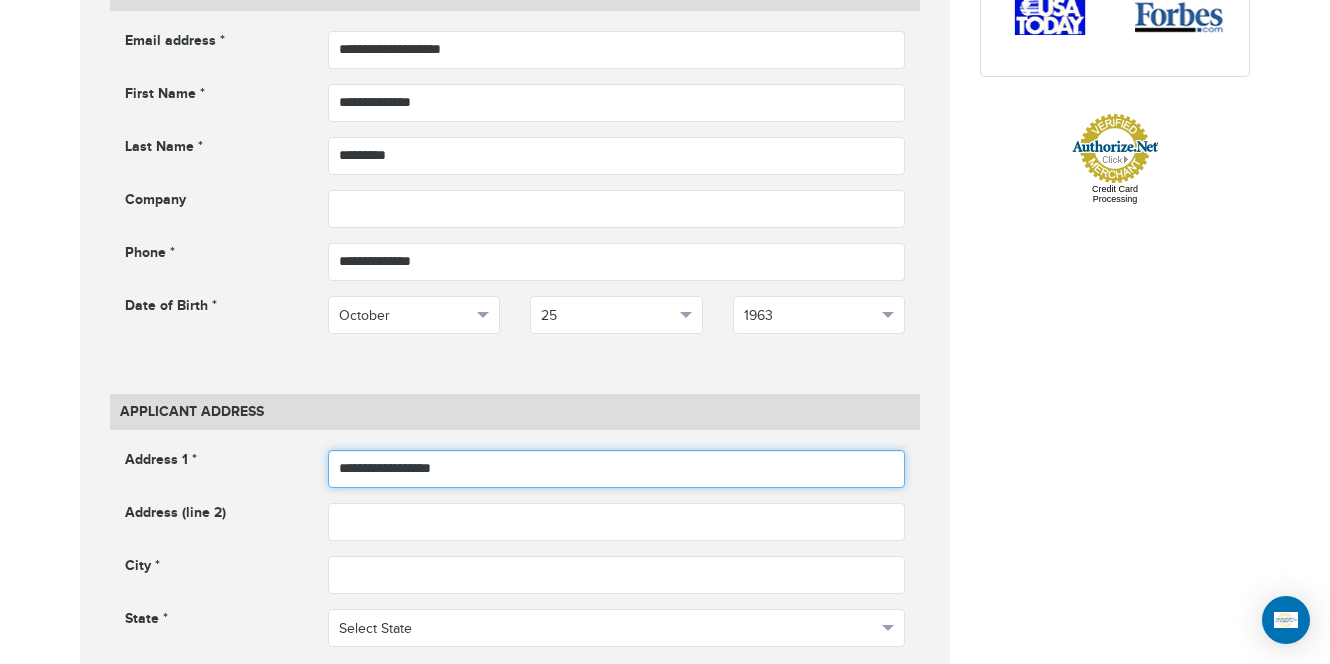 click on "**********" at bounding box center [617, 469] 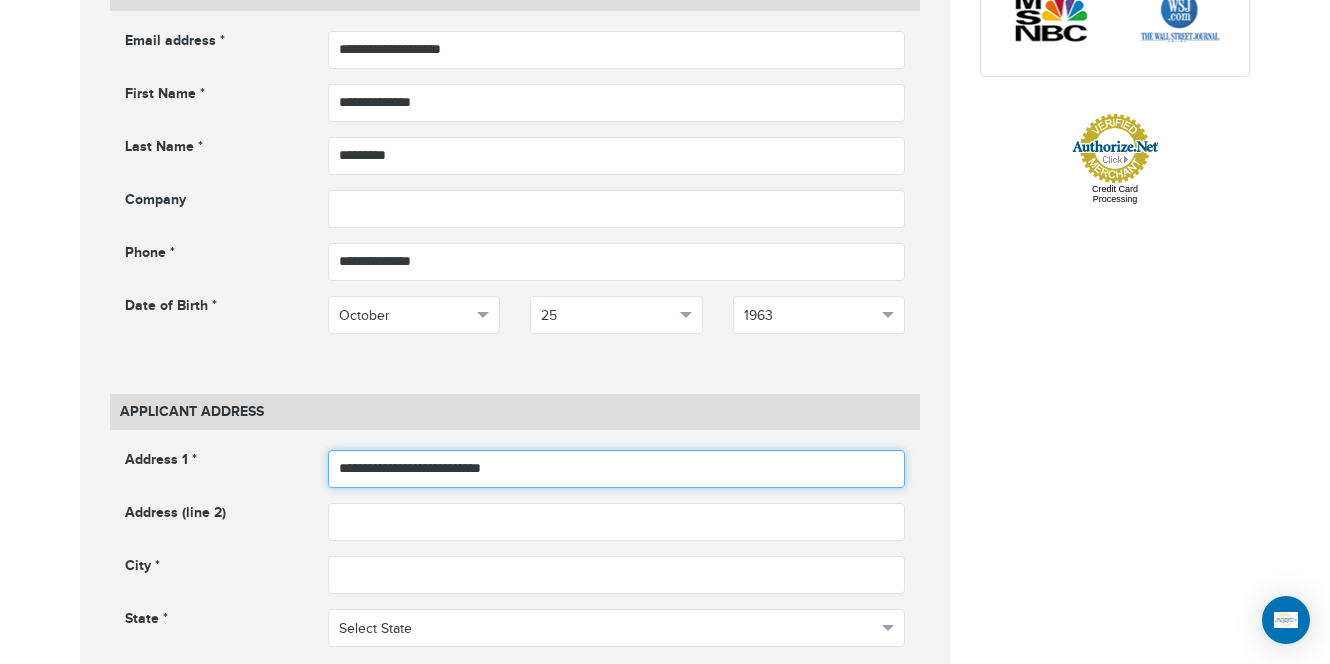 drag, startPoint x: 565, startPoint y: 437, endPoint x: 260, endPoint y: 433, distance: 305.0262 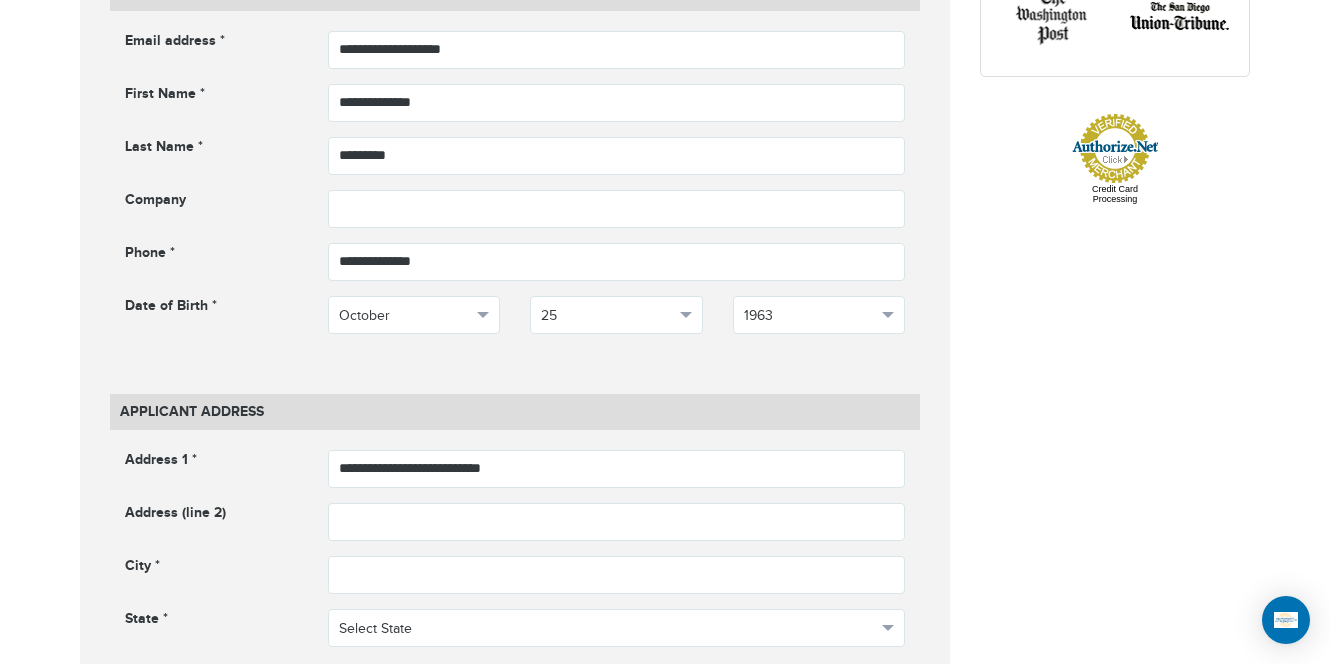 click at bounding box center [617, 696] 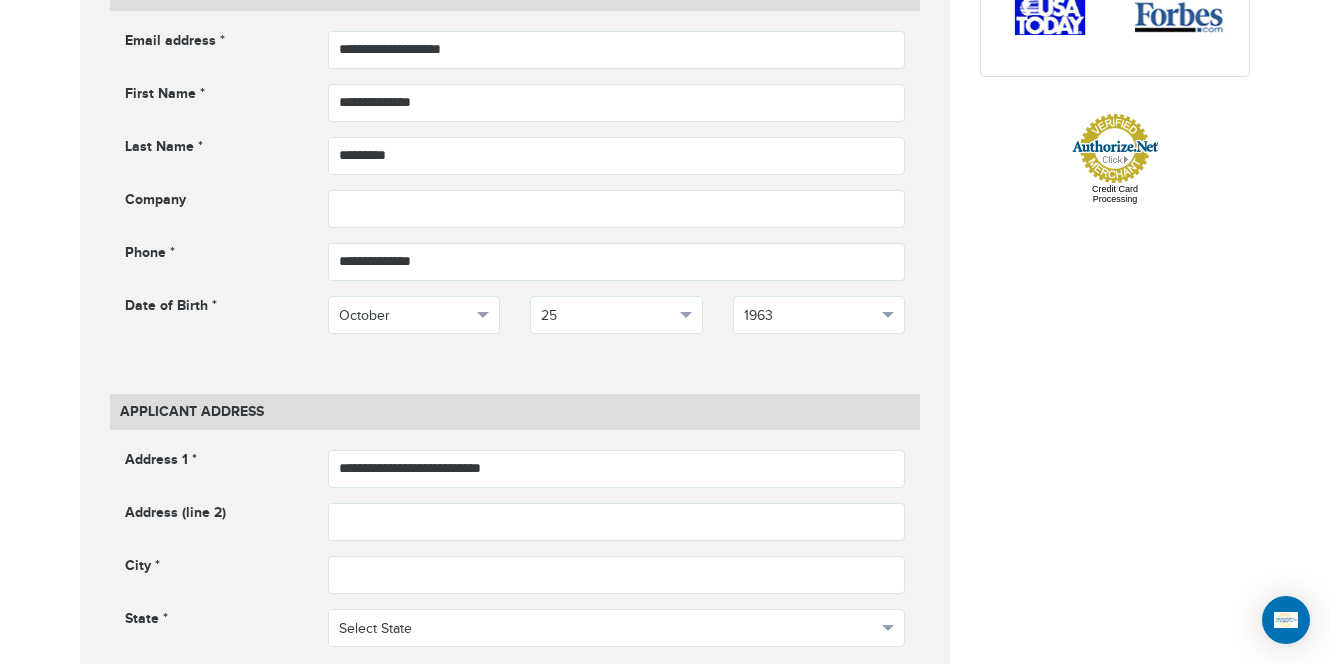 type on "*****" 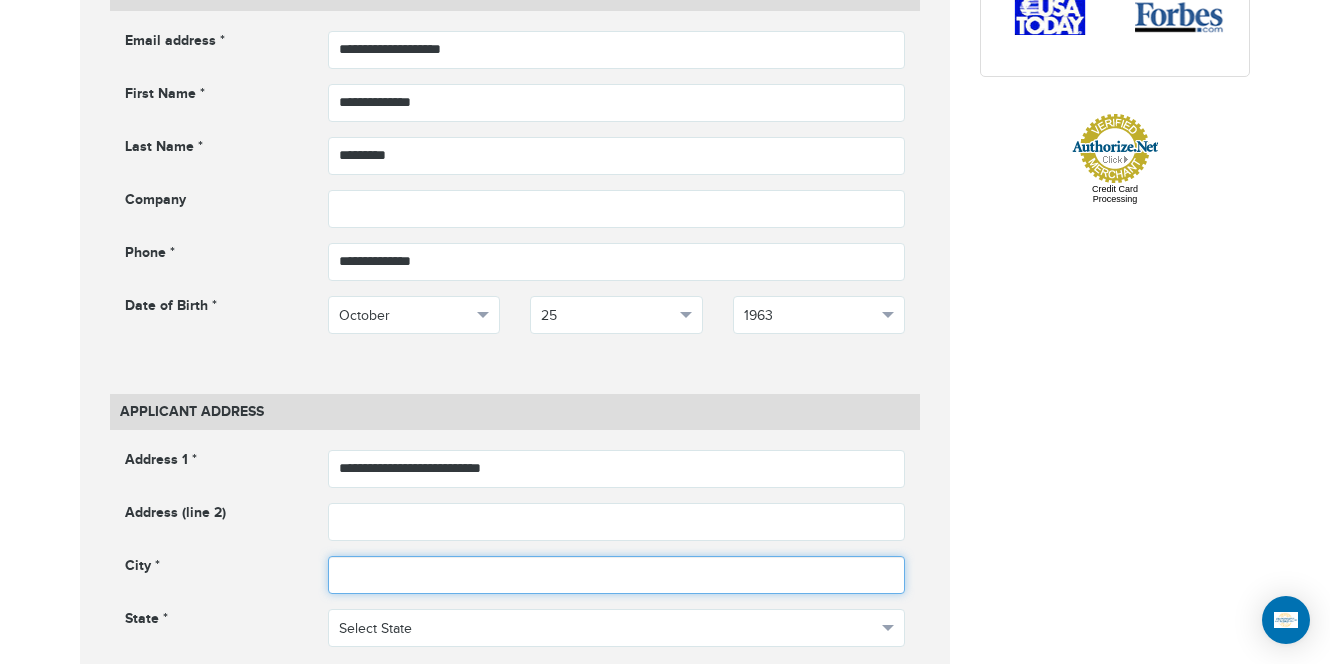 click at bounding box center [617, 575] 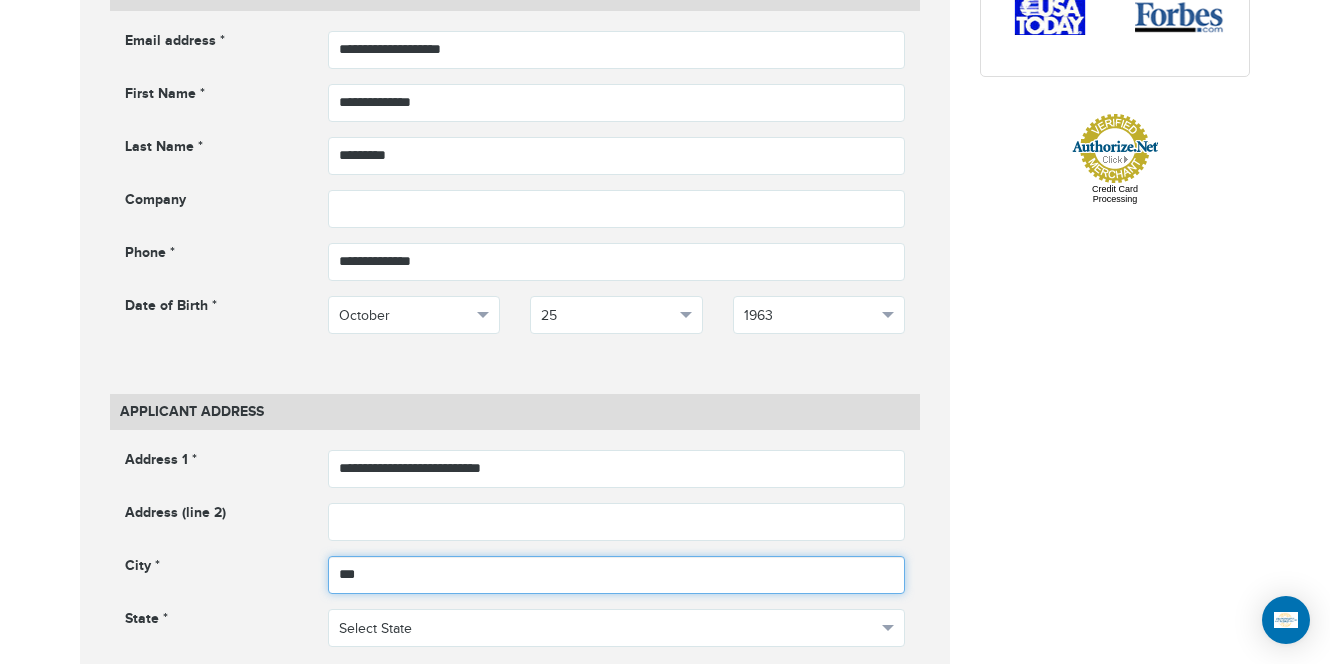 type on "******" 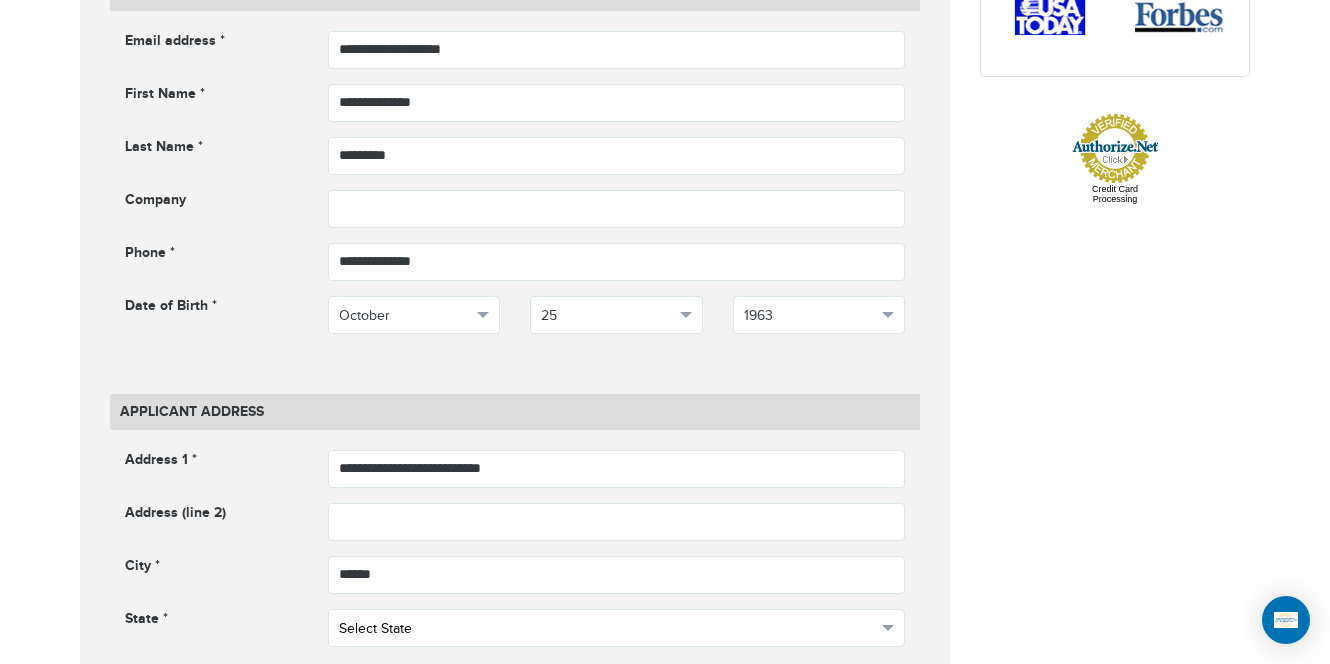 click on "Select State" at bounding box center (608, 629) 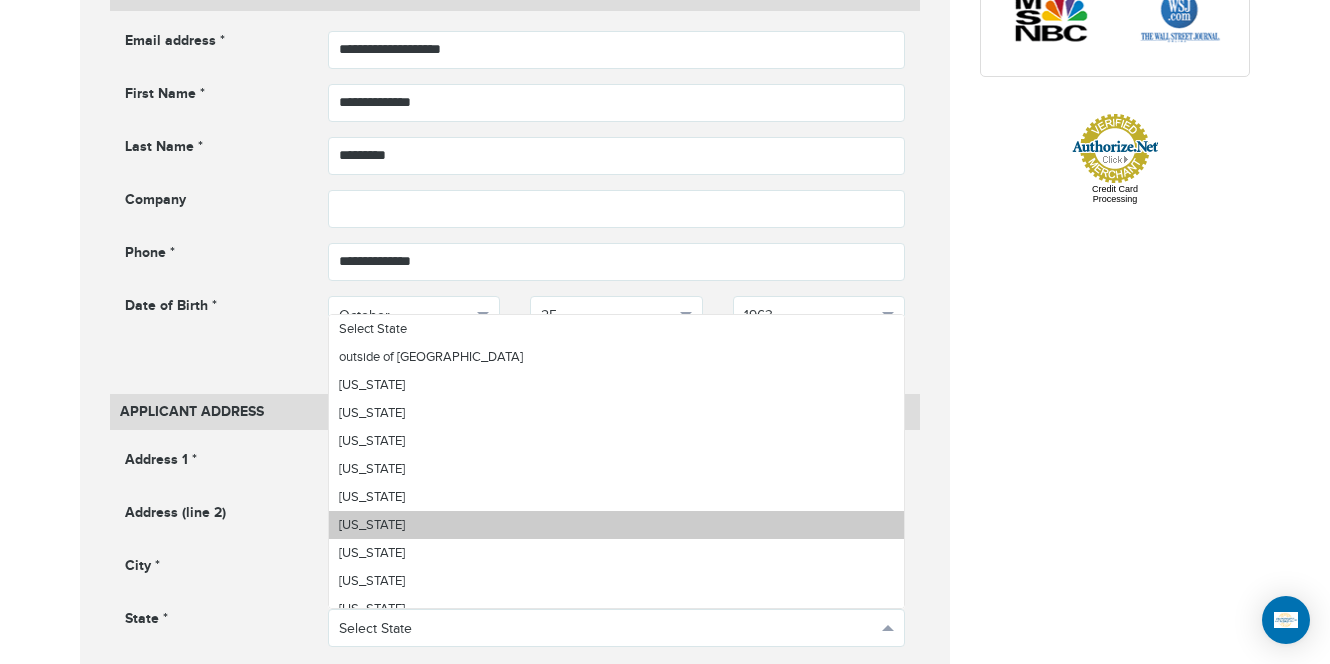 click on "Colorado" at bounding box center [617, 525] 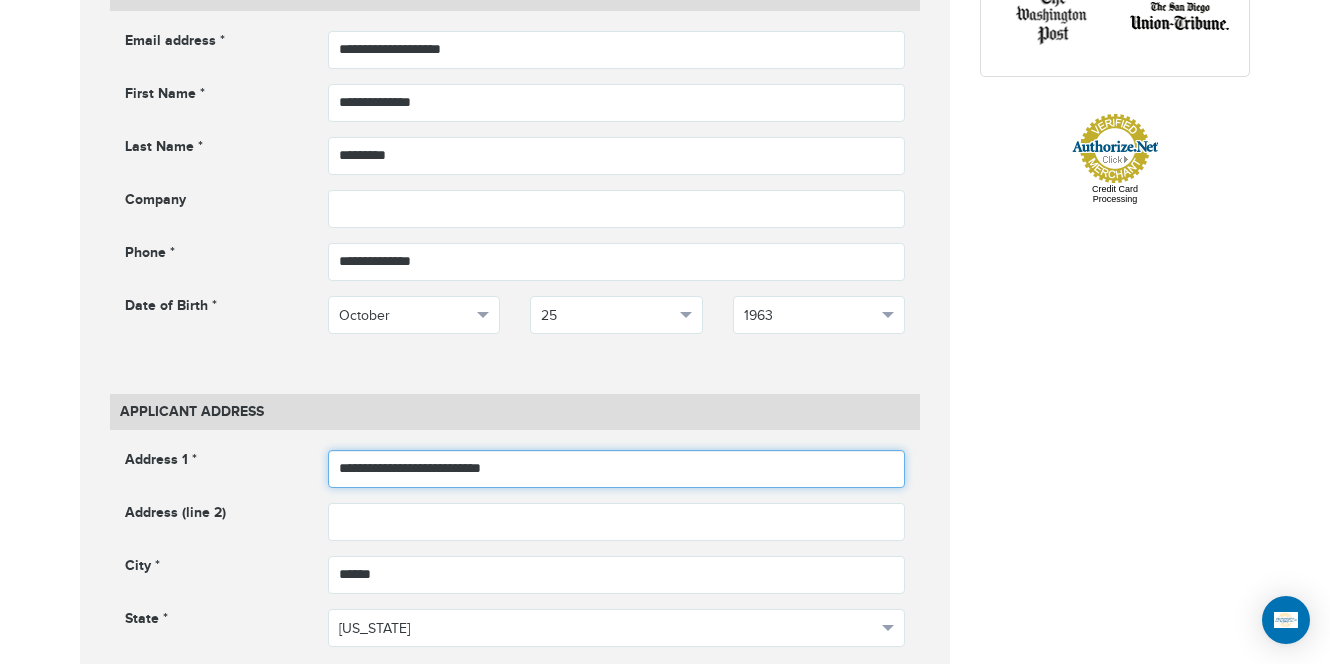 drag, startPoint x: 547, startPoint y: 415, endPoint x: 235, endPoint y: 433, distance: 312.5188 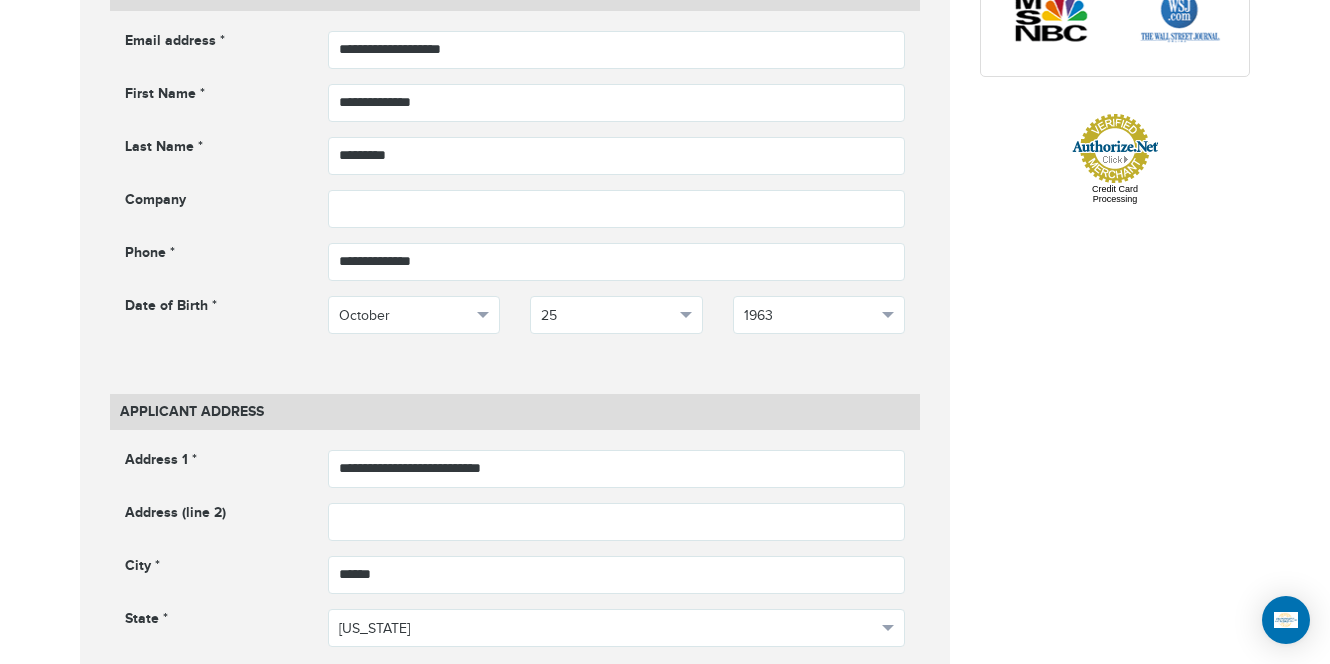 click on "*****" at bounding box center (617, 696) 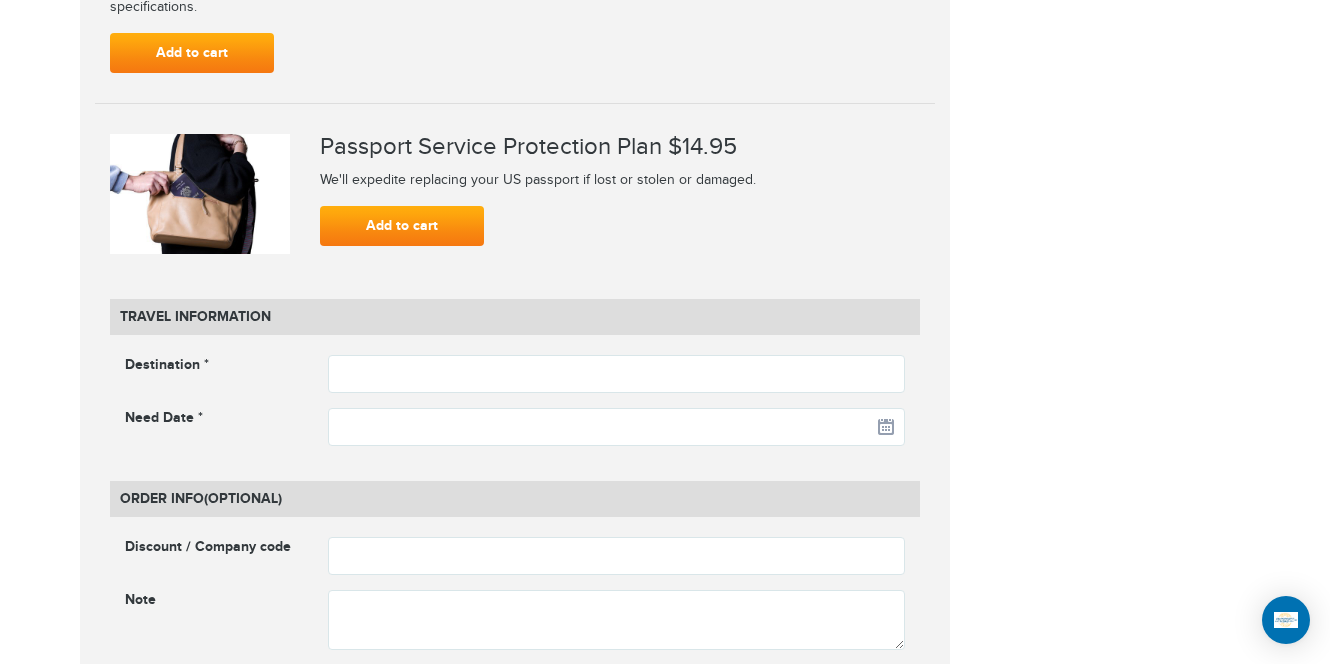 scroll, scrollTop: 2411, scrollLeft: 0, axis: vertical 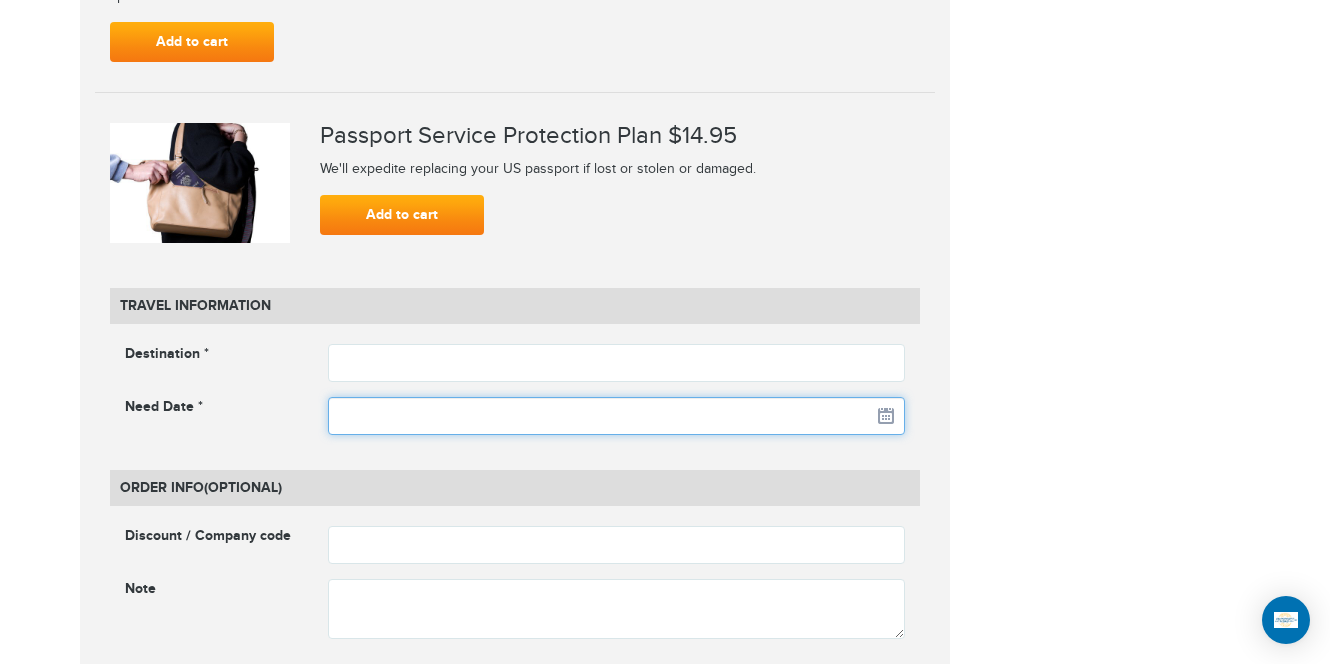 click at bounding box center [617, 416] 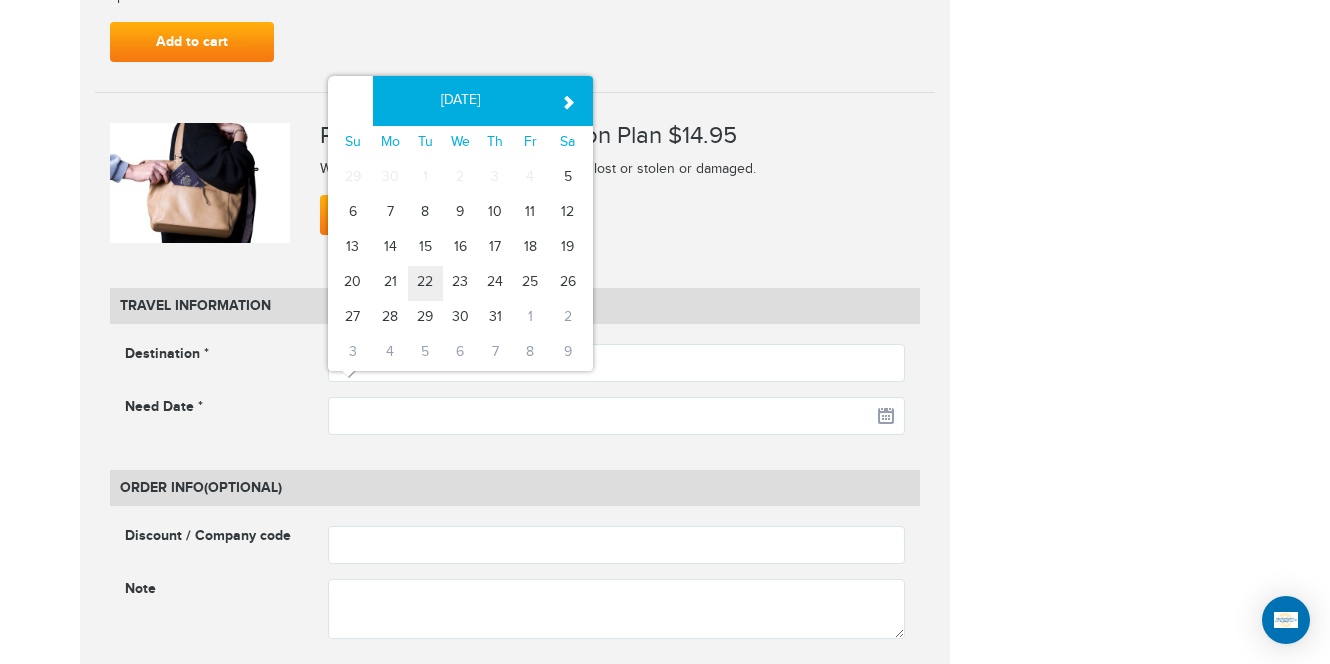 click on "22" at bounding box center [425, 283] 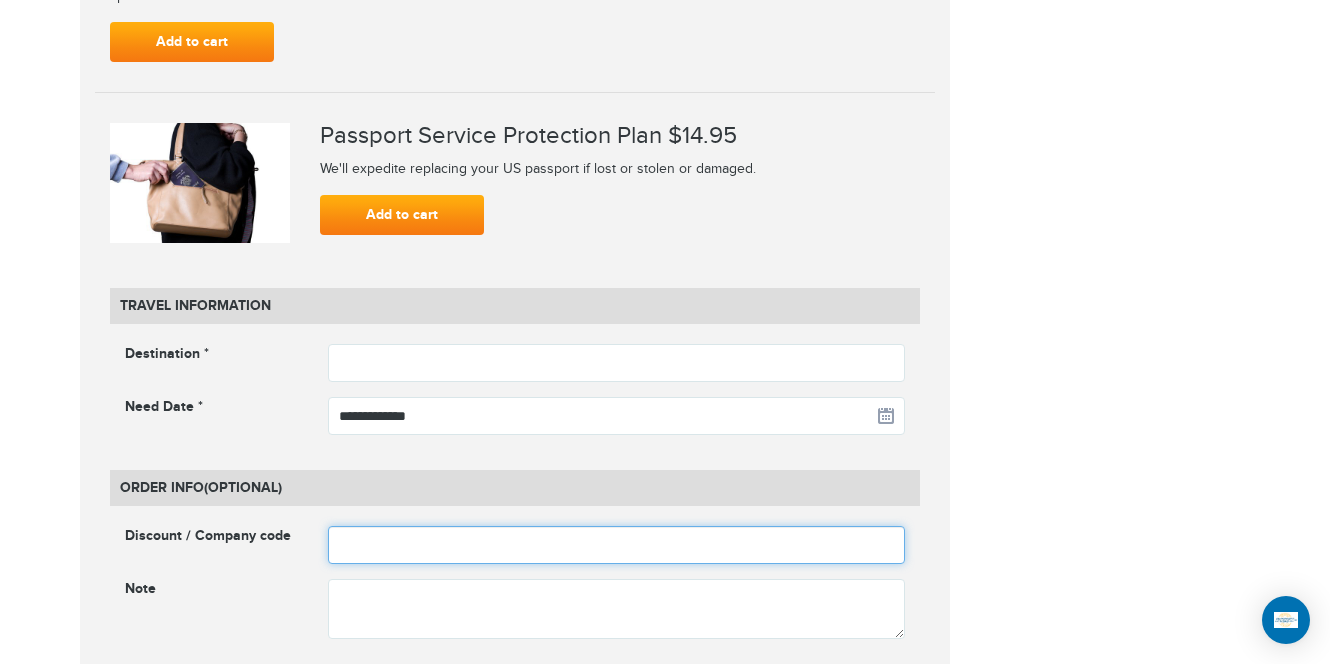 click at bounding box center (617, 545) 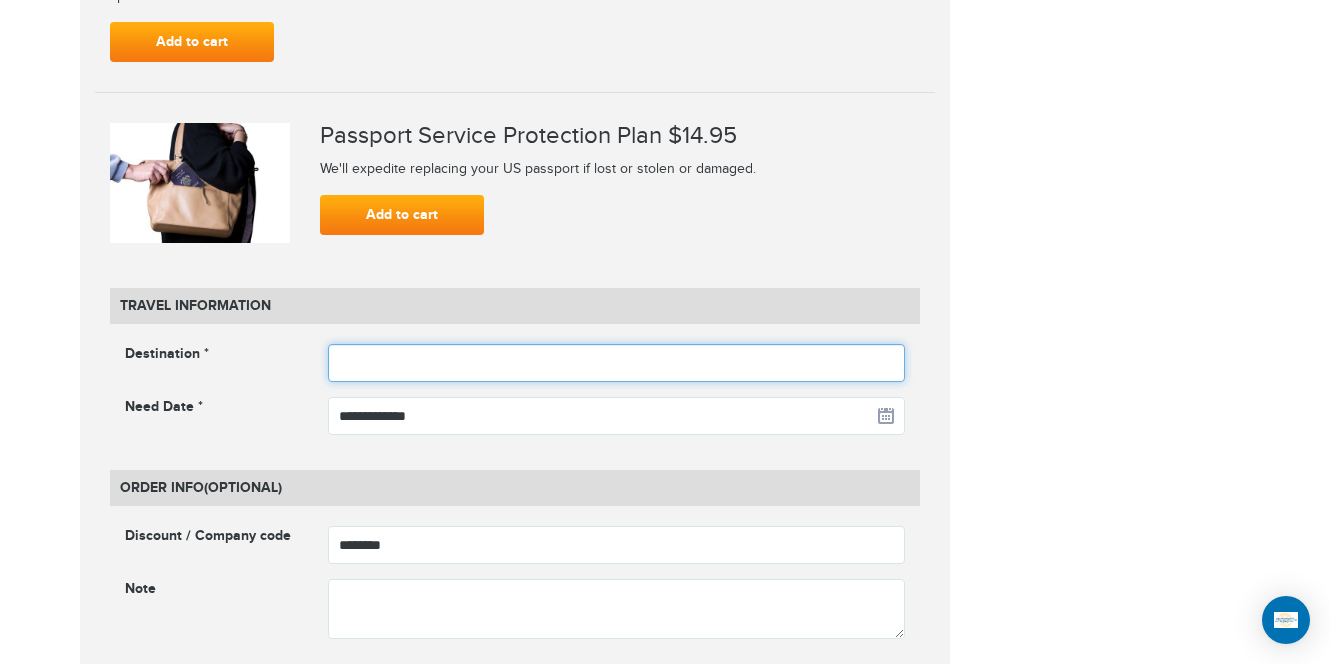 click at bounding box center (617, 363) 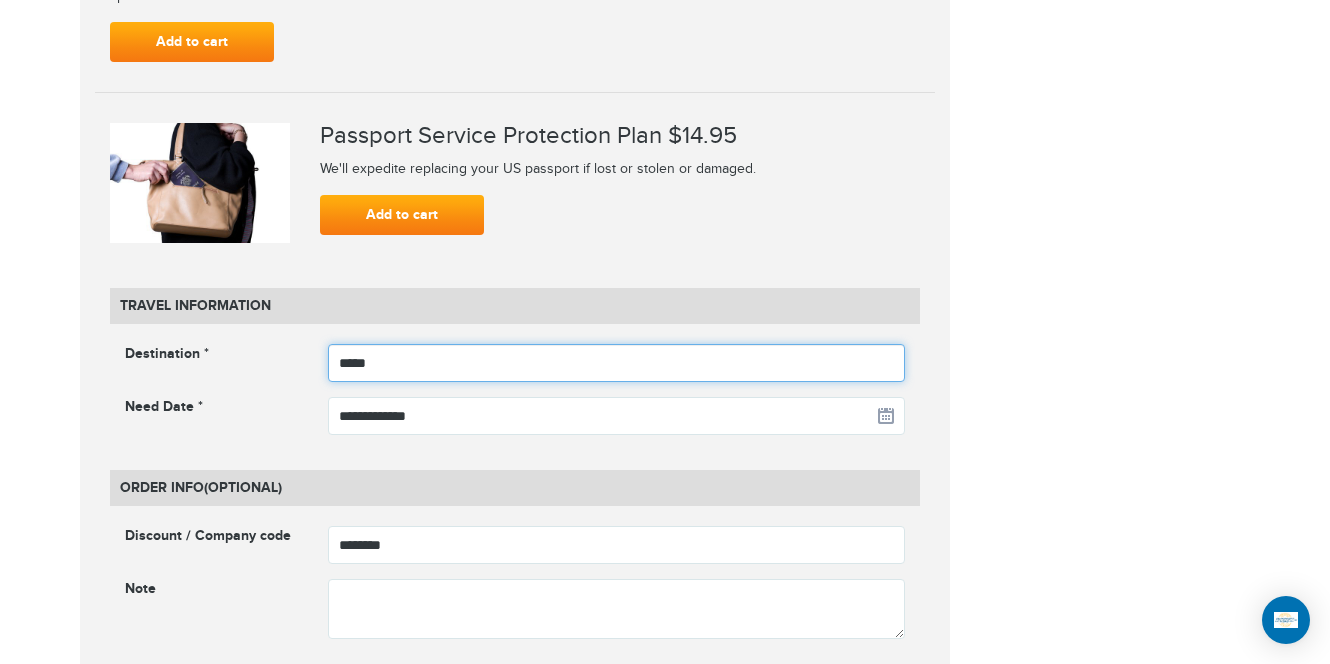 type on "********" 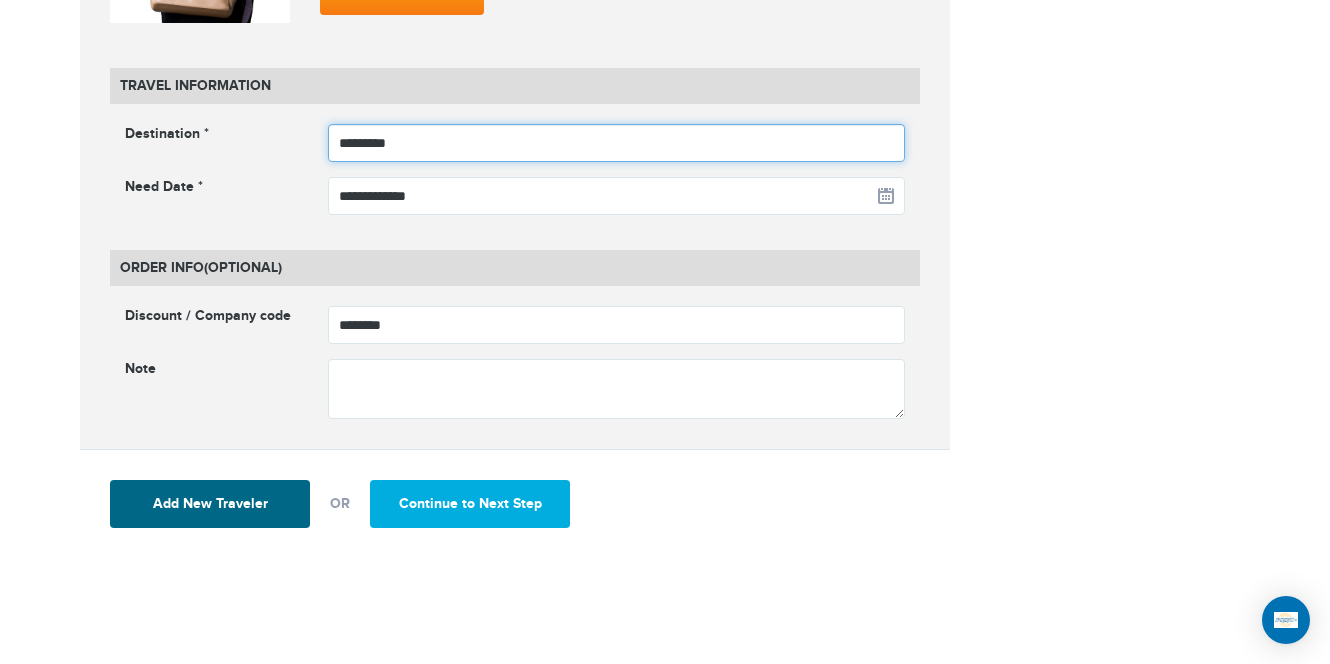 scroll, scrollTop: 2637, scrollLeft: 0, axis: vertical 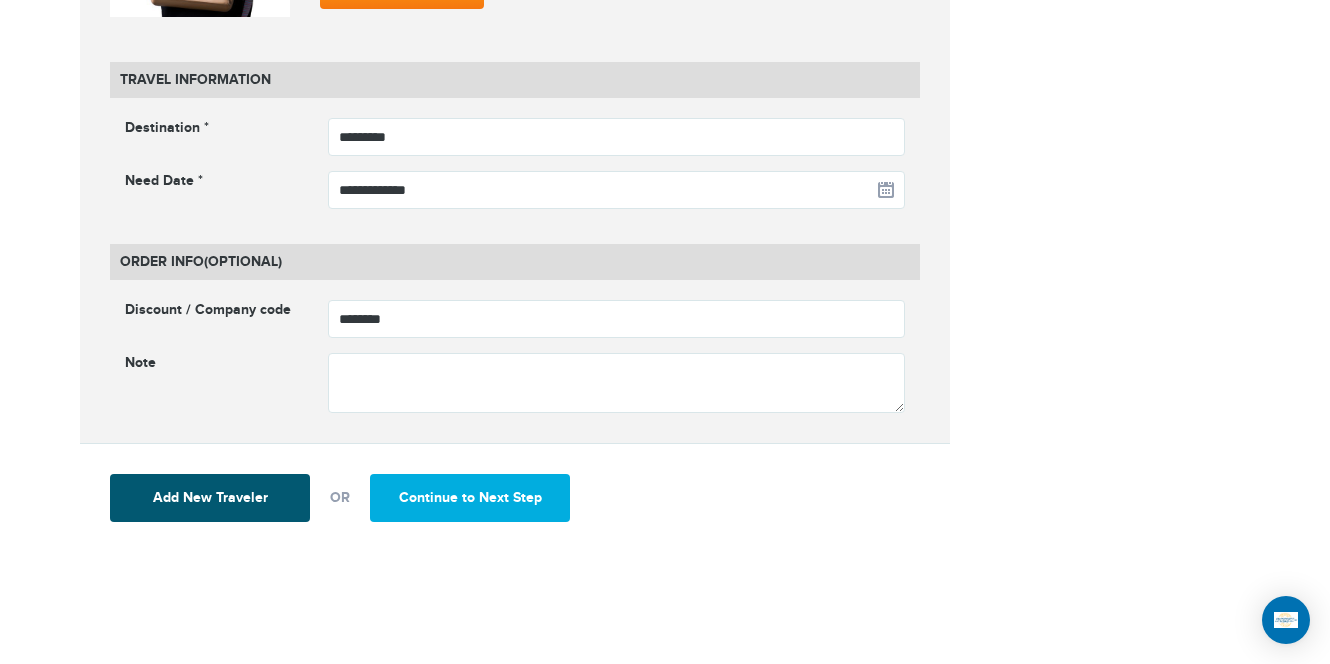click on "Add New Traveler" at bounding box center [210, 498] 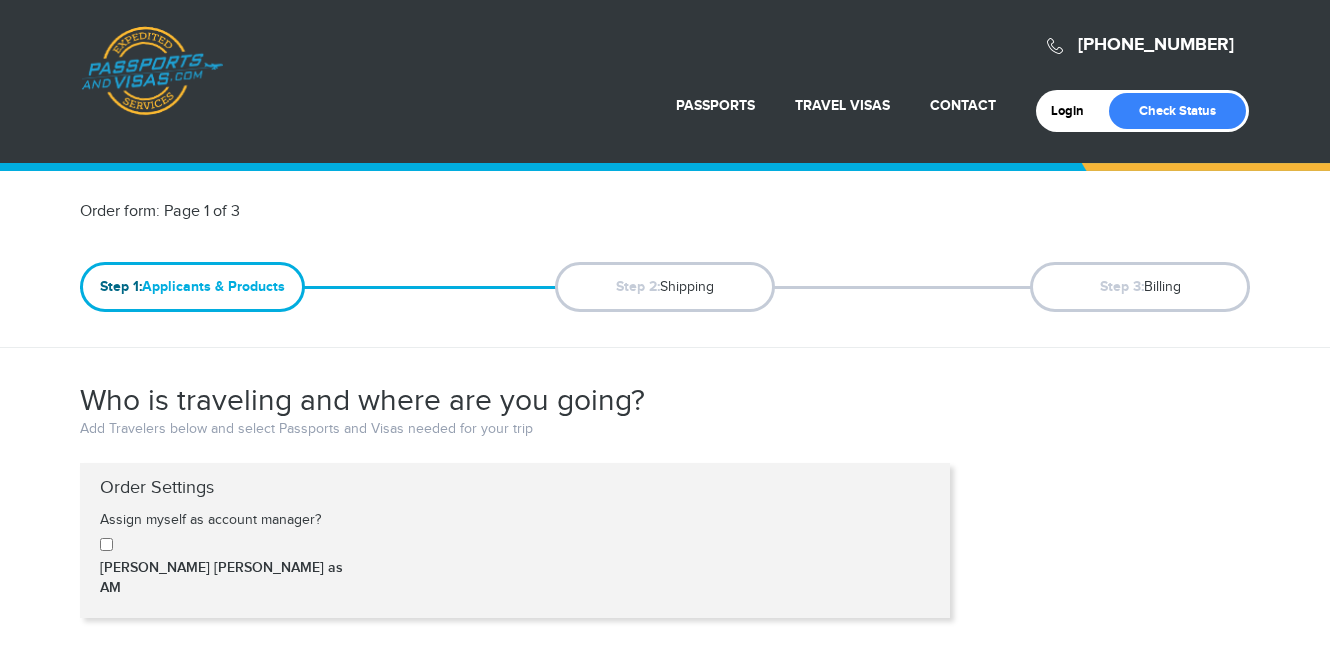 scroll, scrollTop: 0, scrollLeft: 0, axis: both 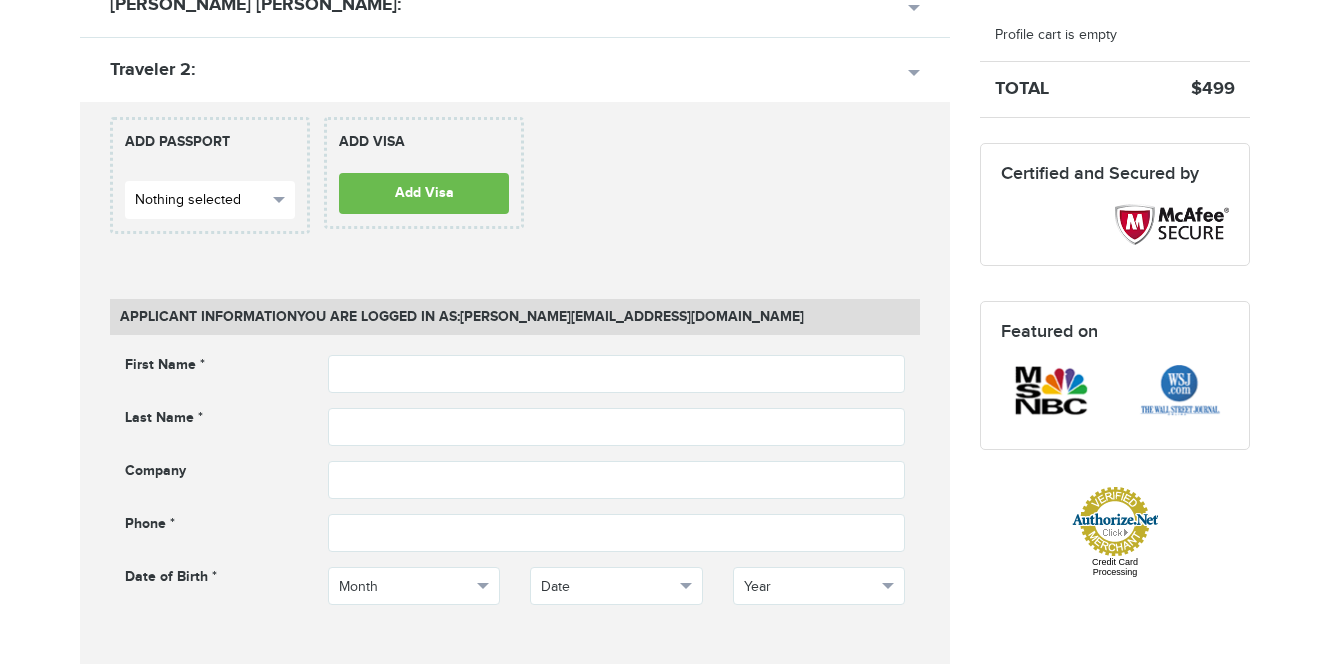 click on "Nothing selected" at bounding box center (201, 200) 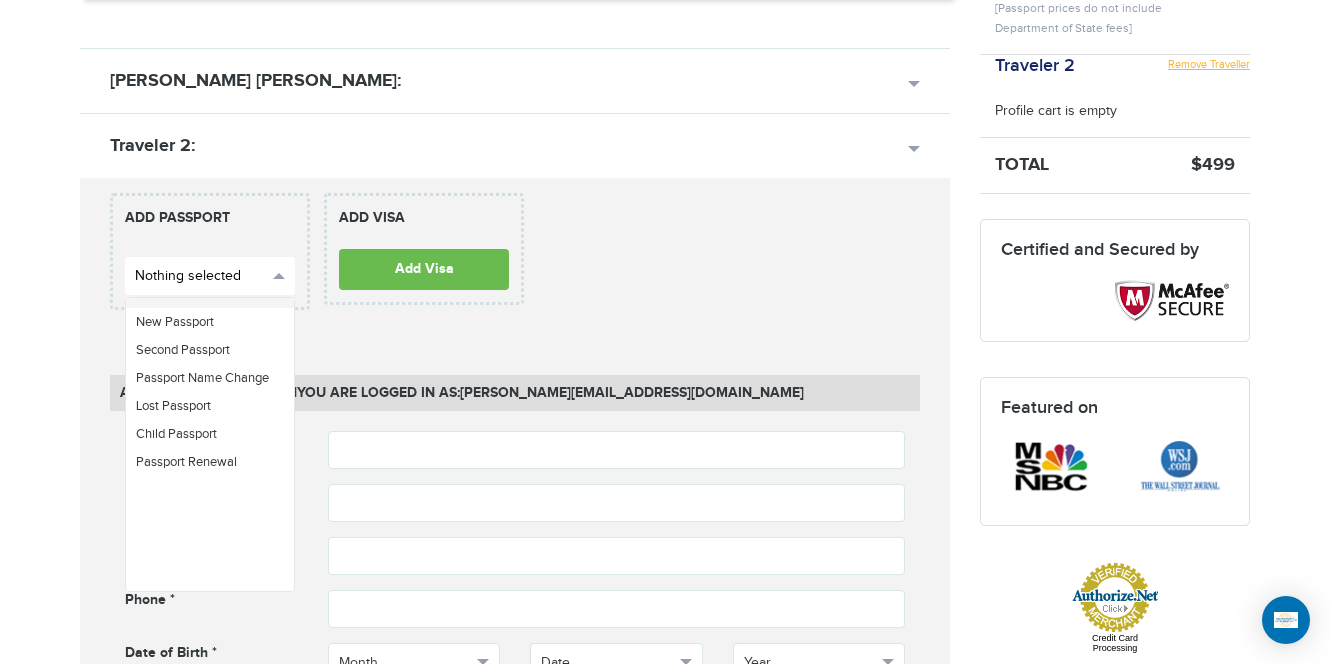scroll, scrollTop: 0, scrollLeft: 0, axis: both 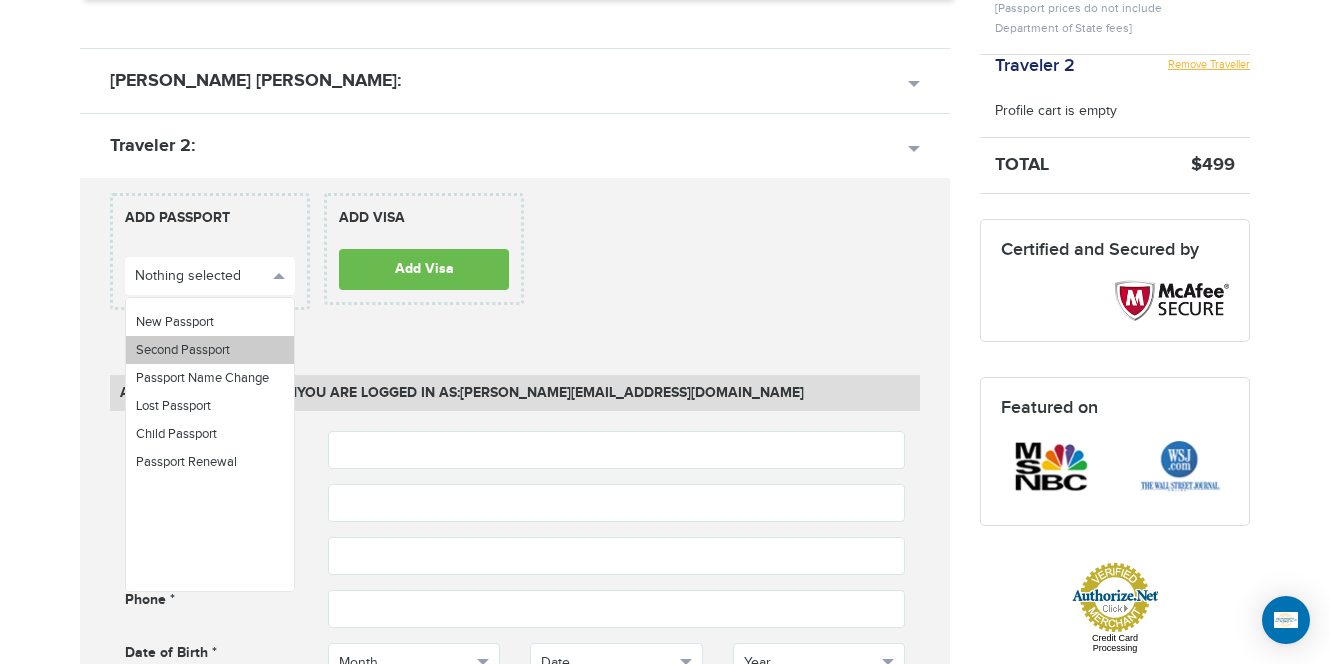 click on "Second Passport" at bounding box center [183, 350] 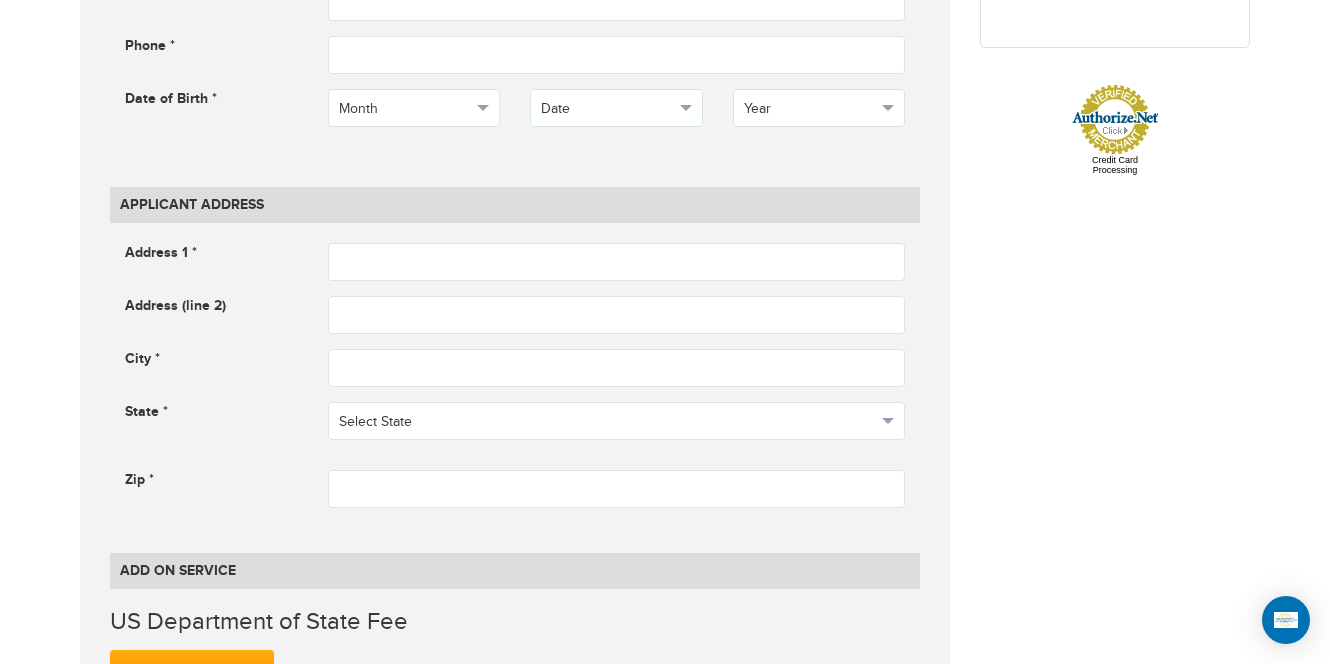 scroll, scrollTop: 1197, scrollLeft: 0, axis: vertical 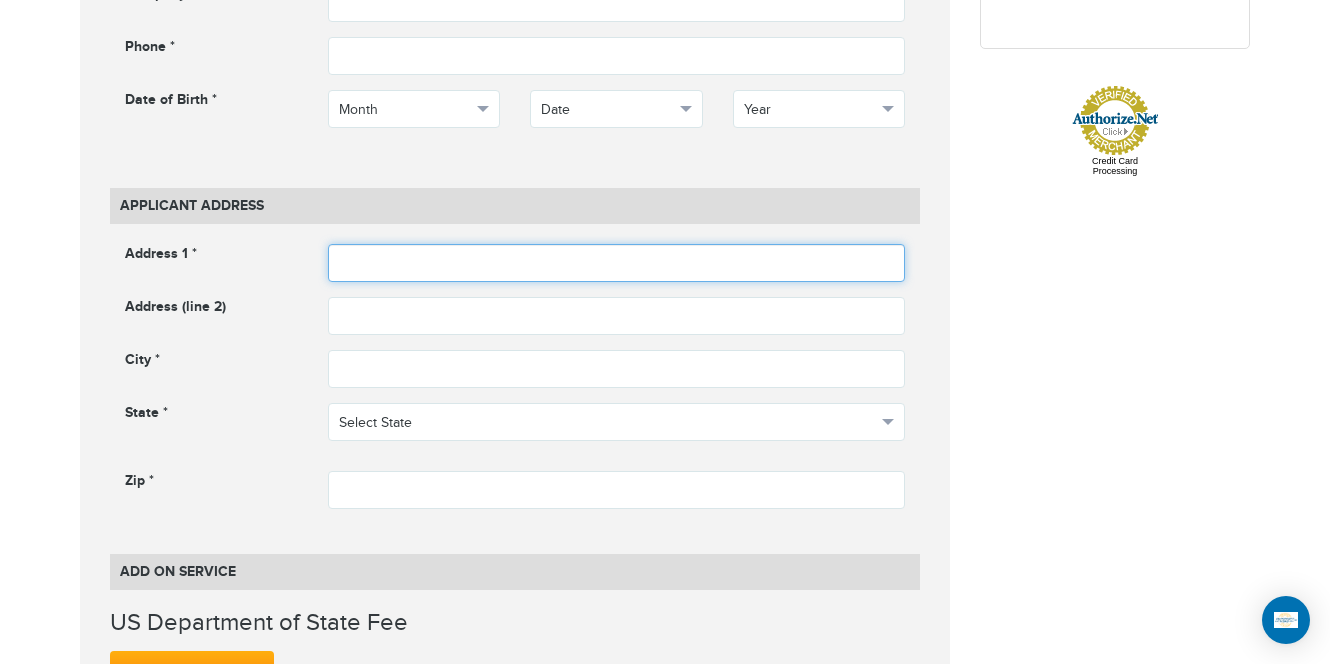 click at bounding box center [617, 263] 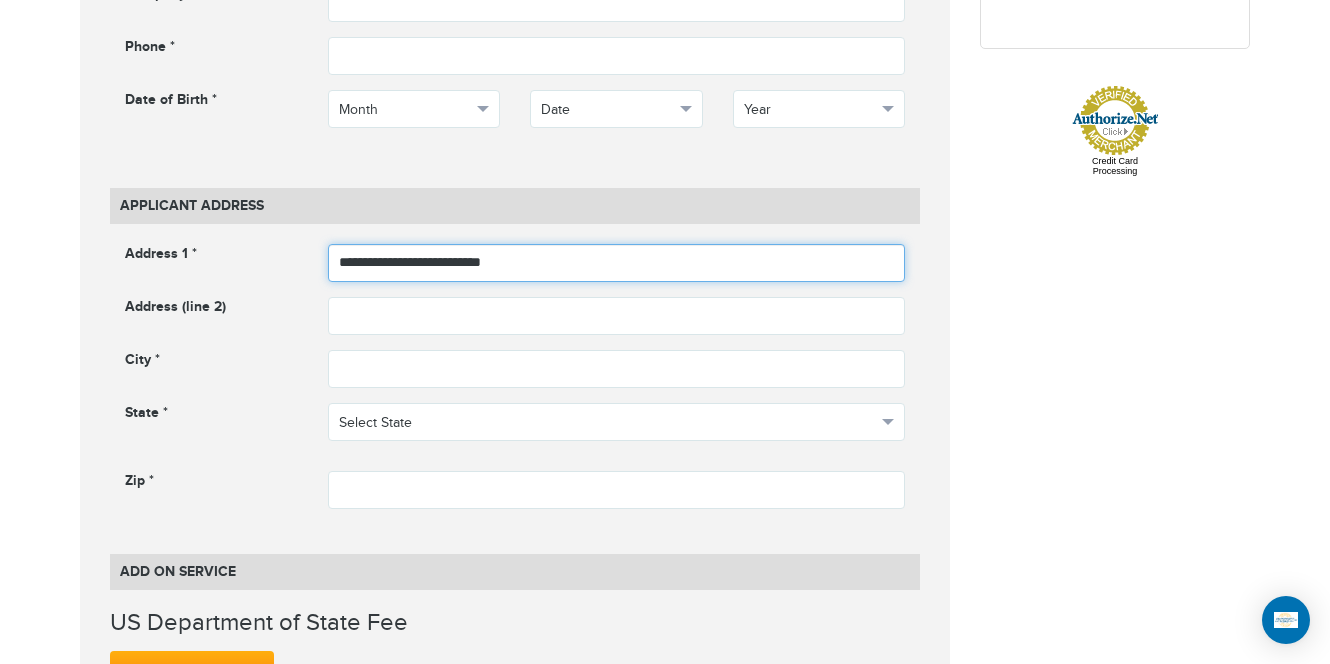type on "**********" 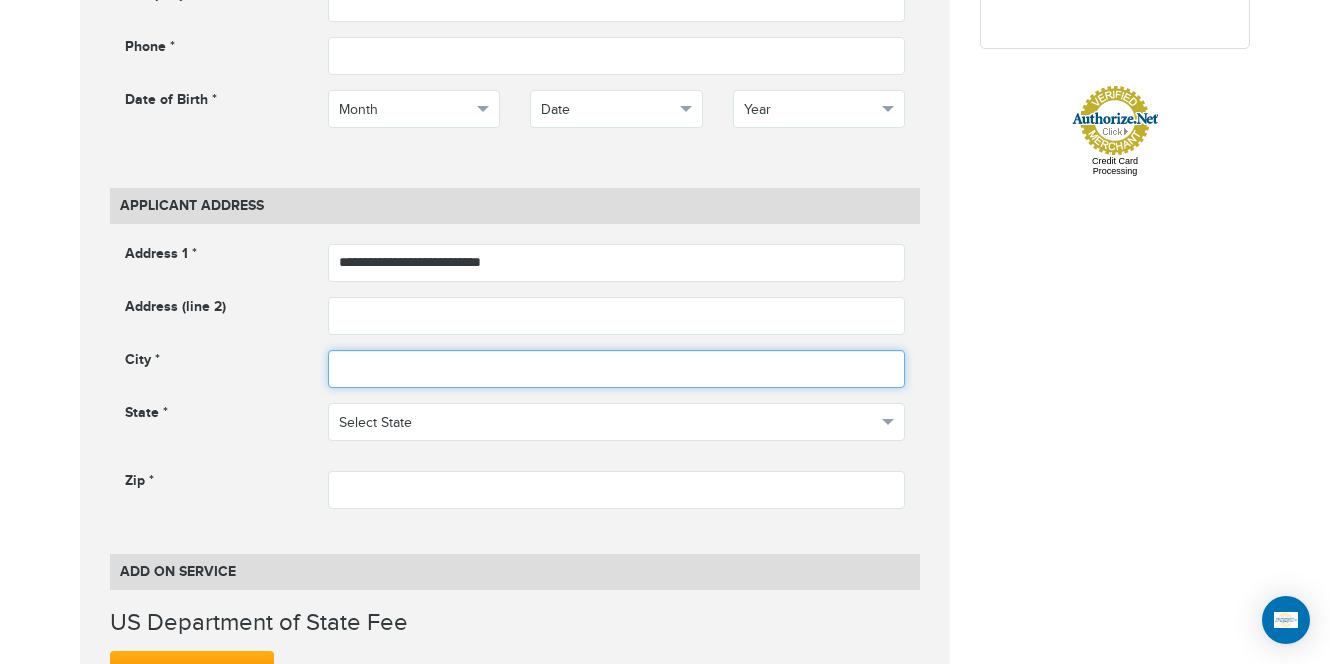 click at bounding box center [617, 369] 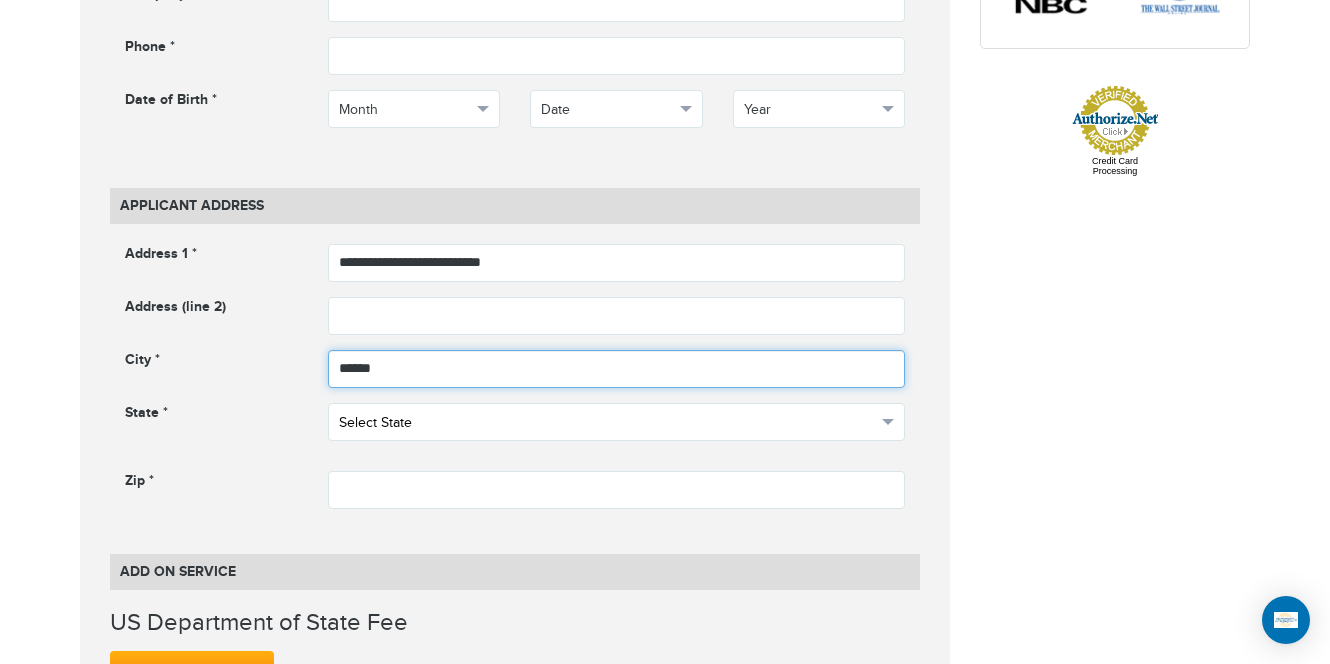 type on "******" 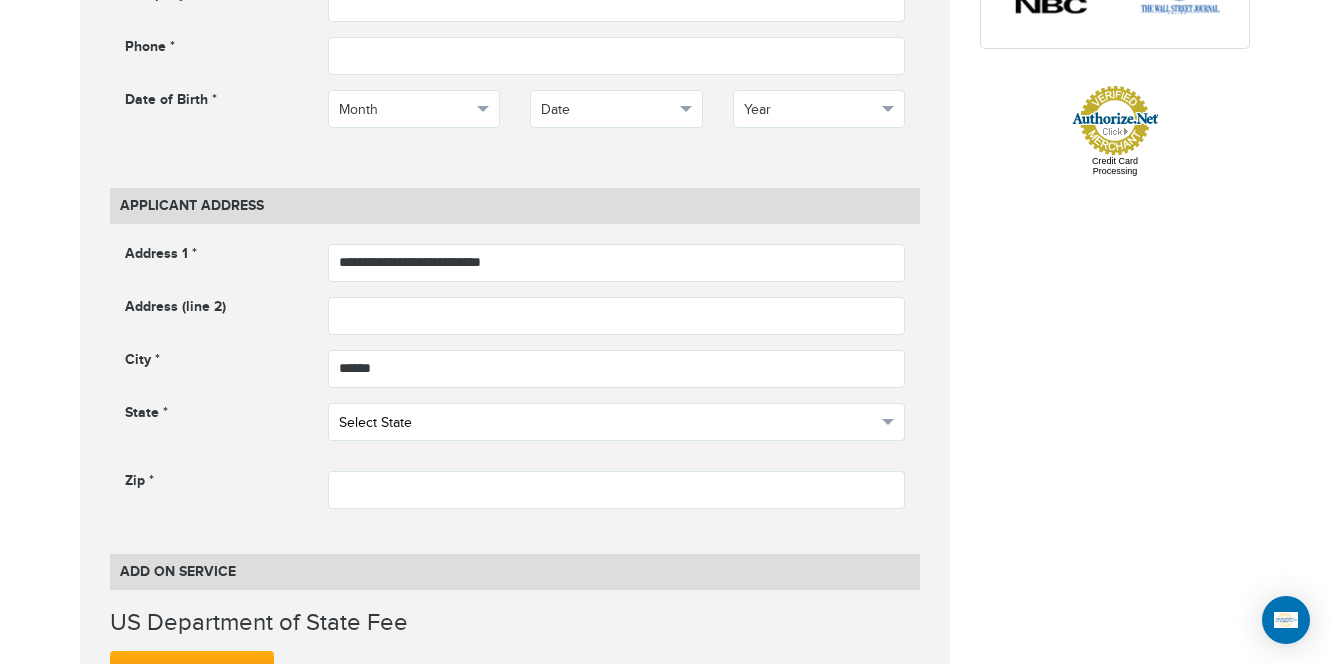 click on "Select State" at bounding box center (608, 423) 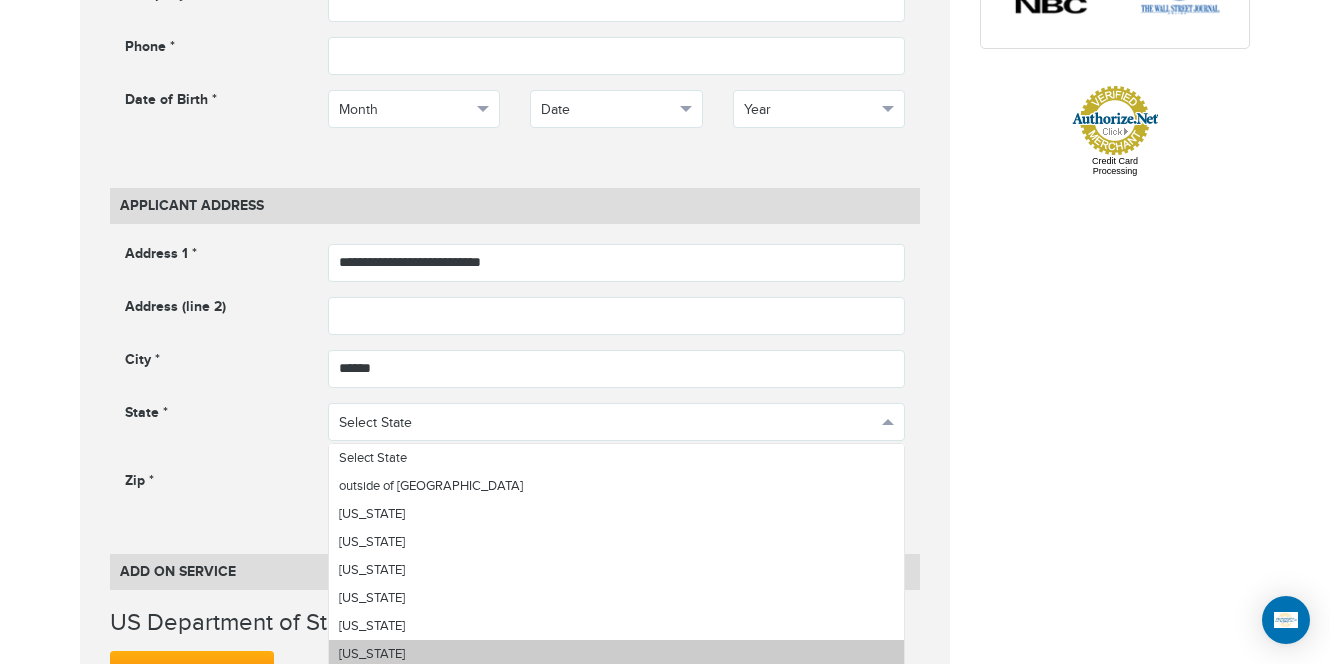 click on "Colorado" at bounding box center [617, 654] 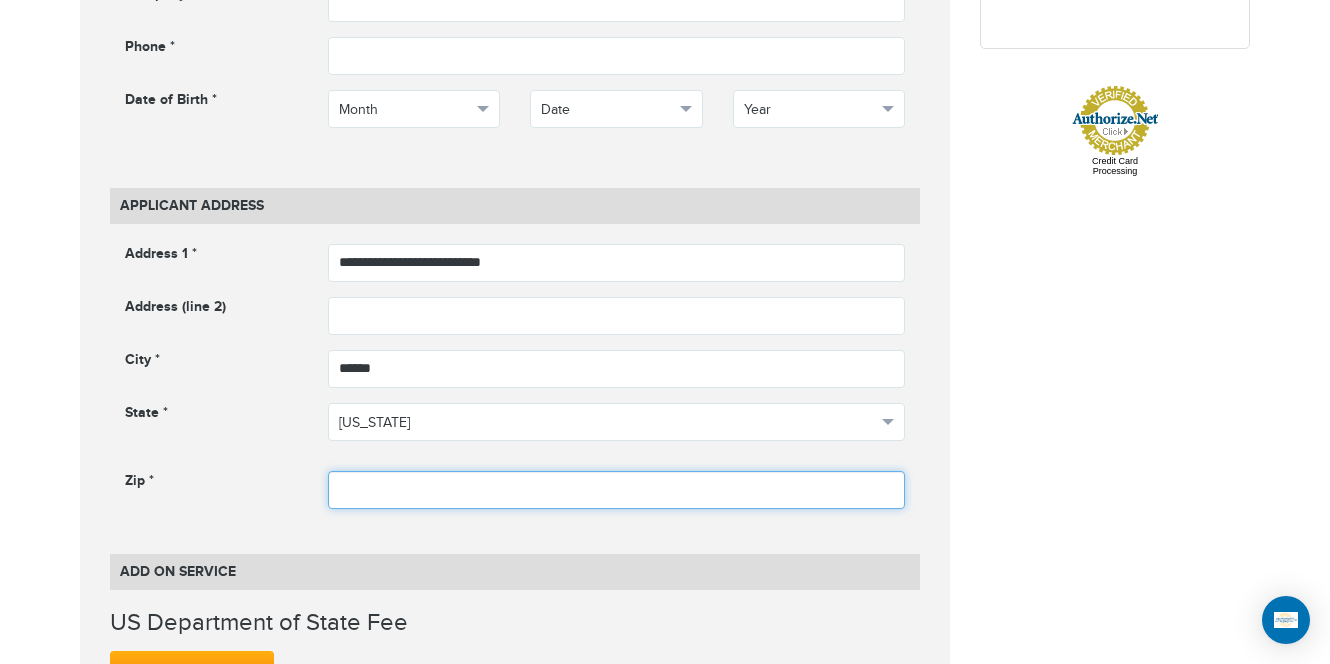 click at bounding box center [617, 490] 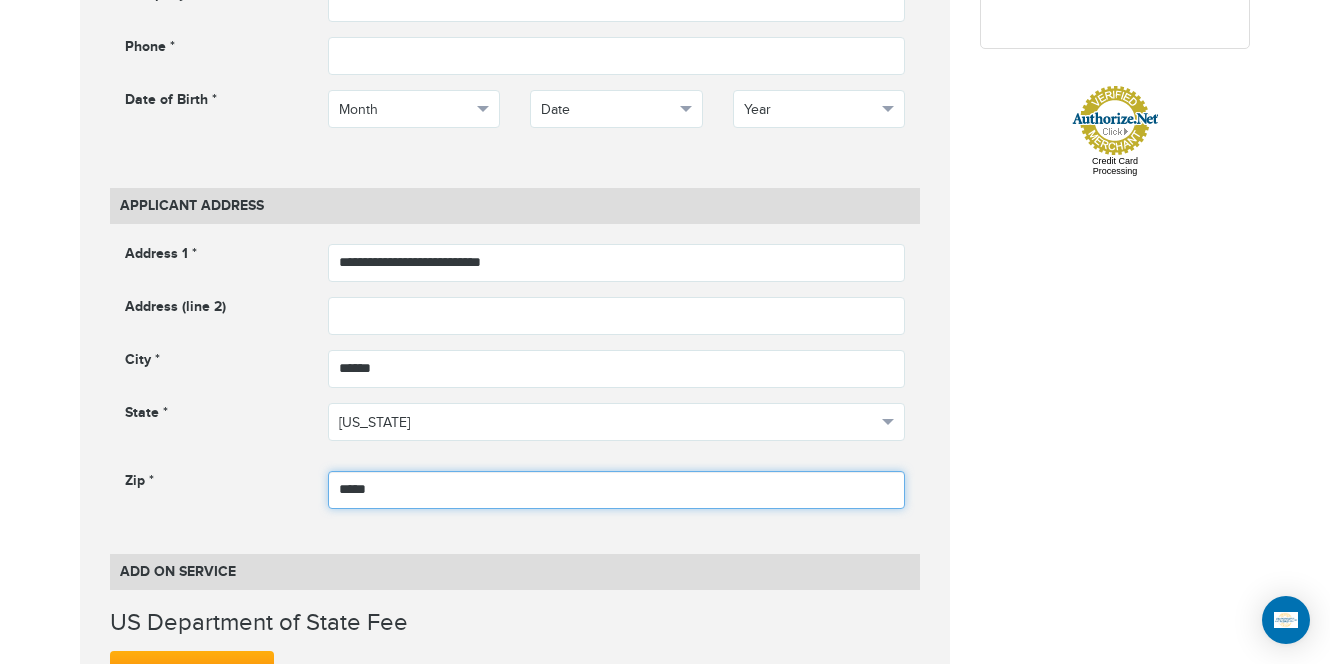 type on "*****" 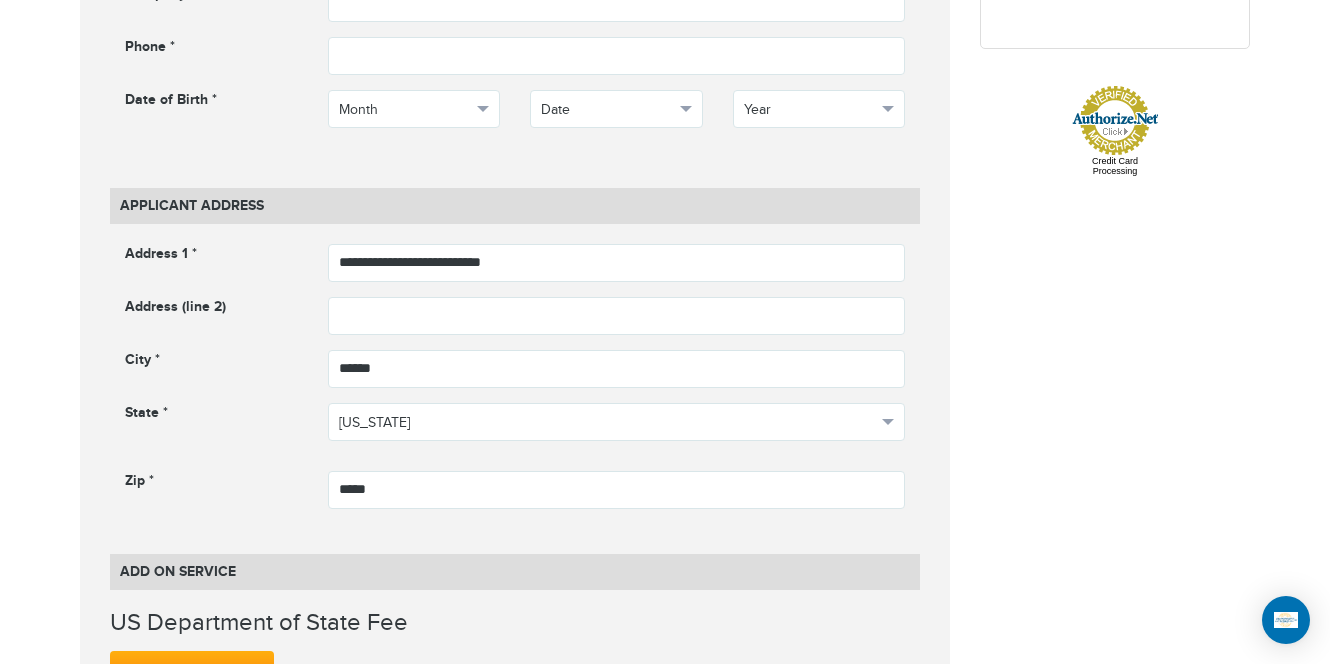 click on "720-902-3403
Passports & Visas.com
Hello, Lourisha Nottage
Passports
Passport Renewal
New Passport
Second Passport
Passport Name Change
Lost Passport
Child Passport
About" at bounding box center (665, 641) 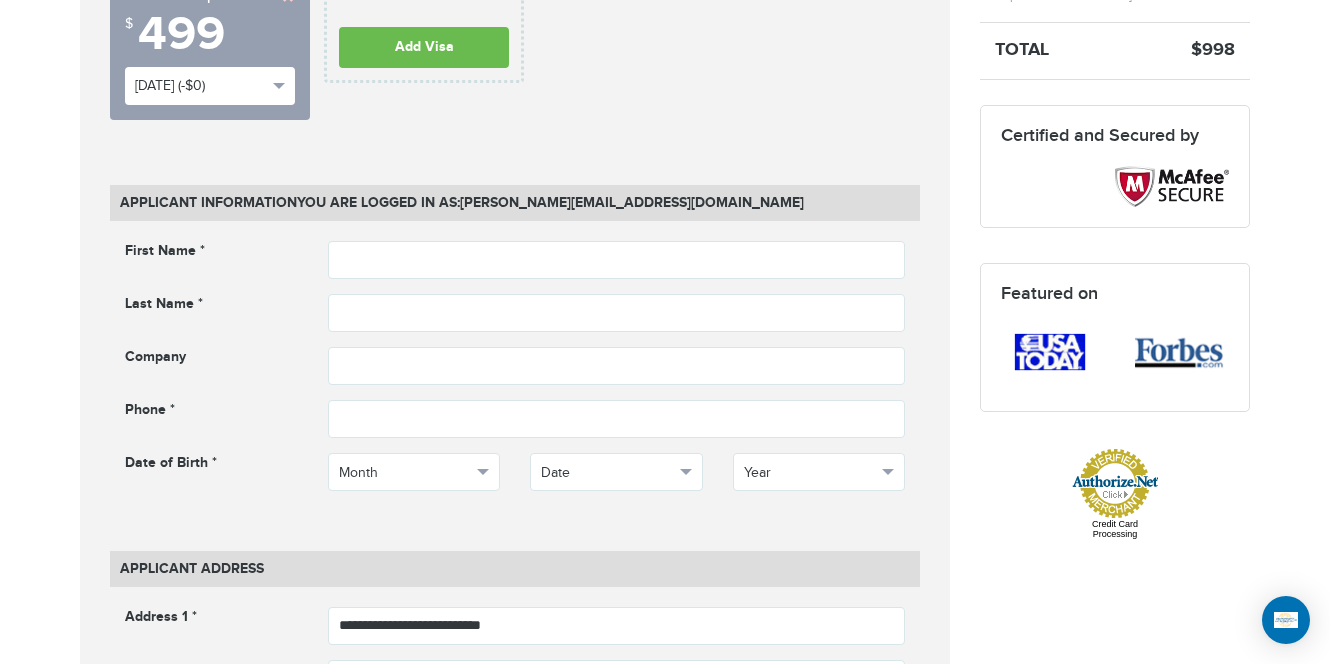 scroll, scrollTop: 832, scrollLeft: 0, axis: vertical 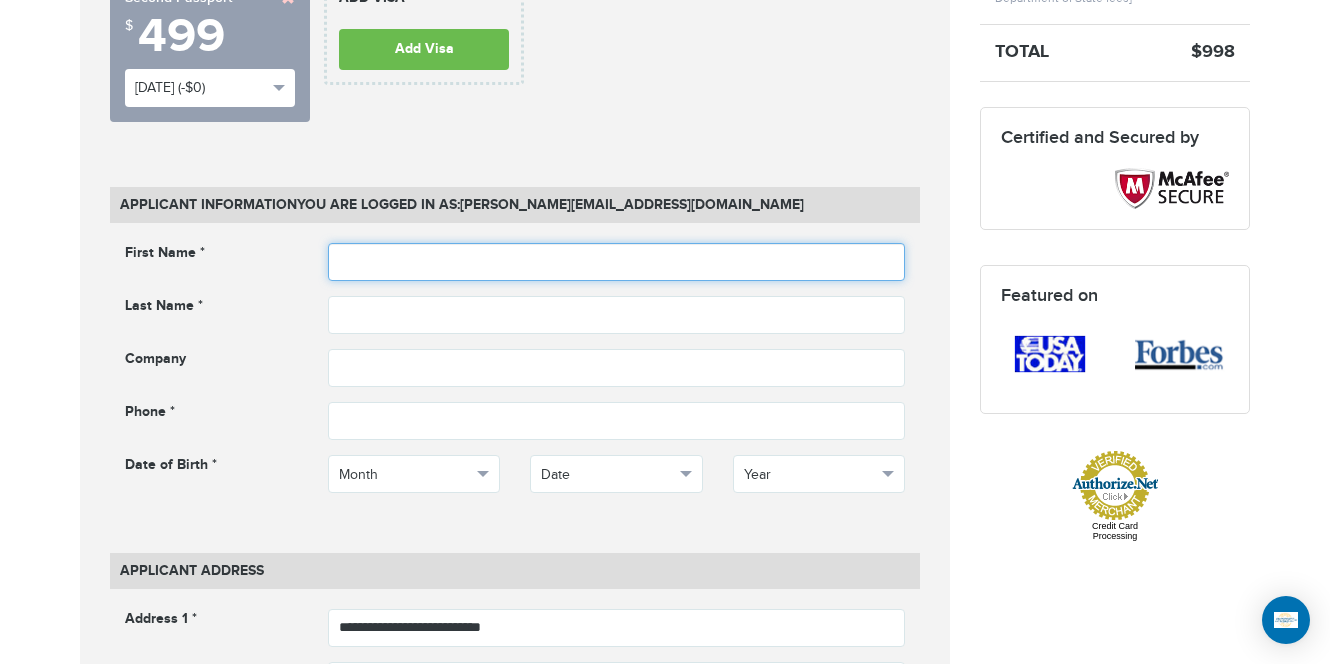 click at bounding box center (617, 262) 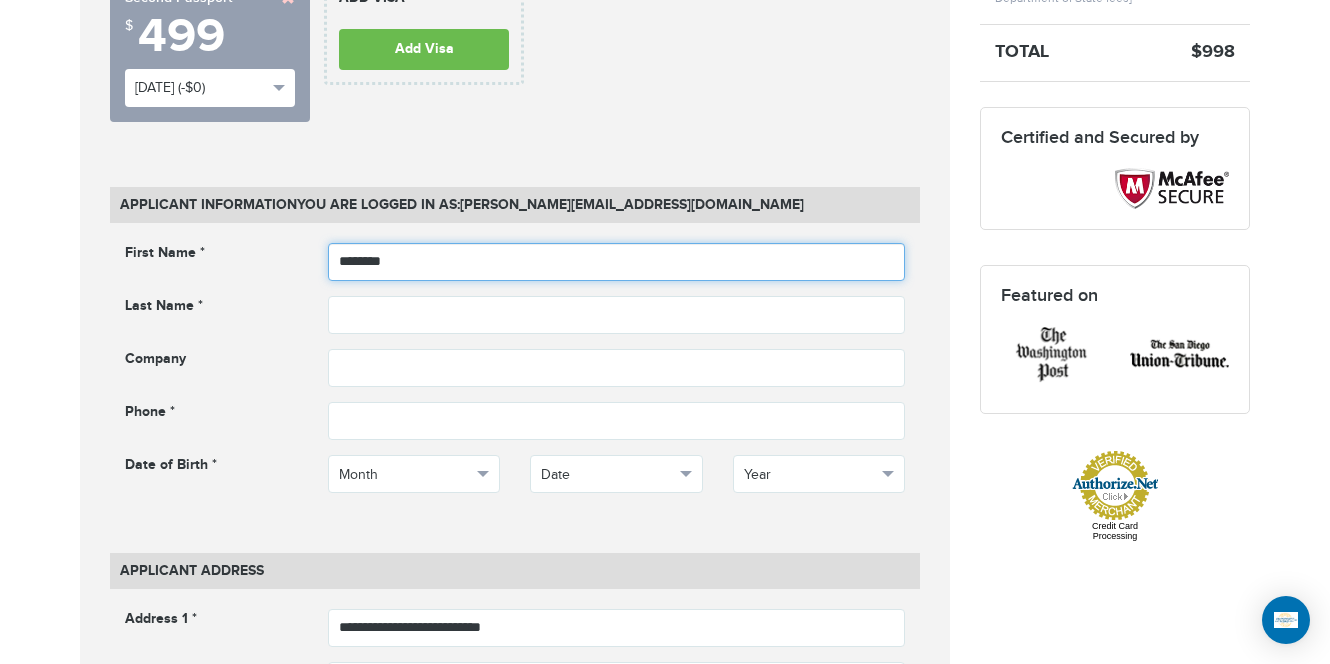 type on "*******" 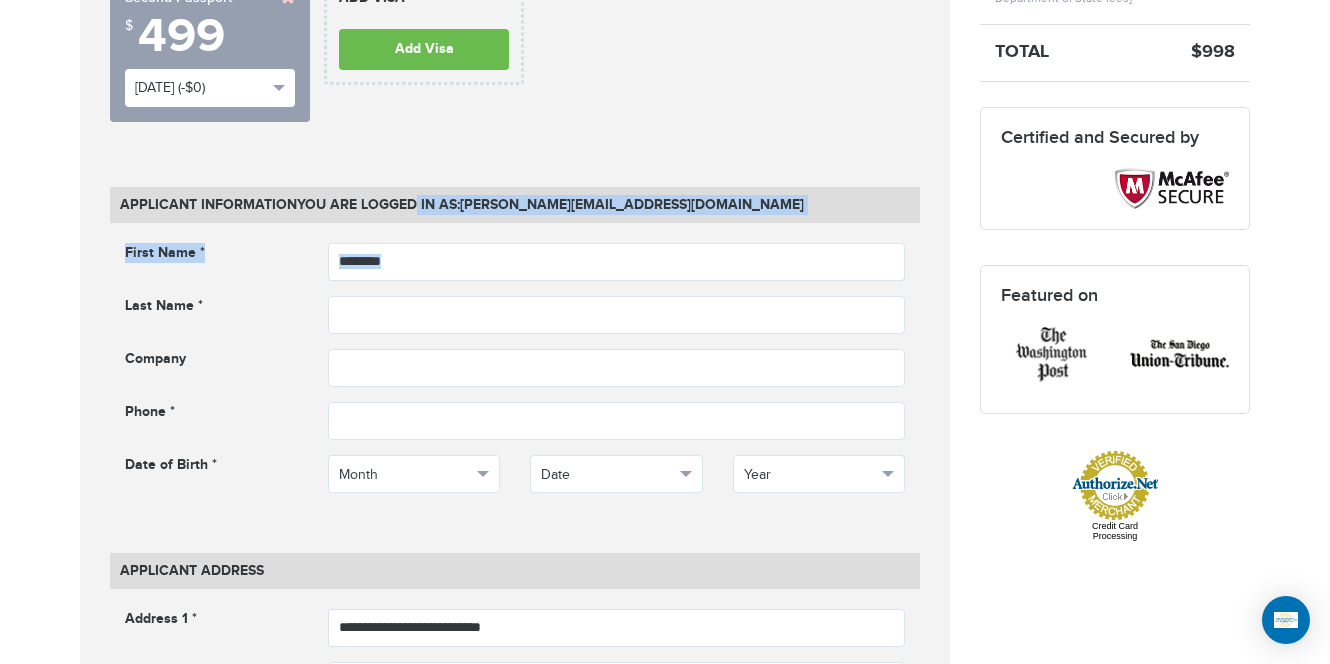 drag, startPoint x: 412, startPoint y: 146, endPoint x: 73, endPoint y: 201, distance: 343.43268 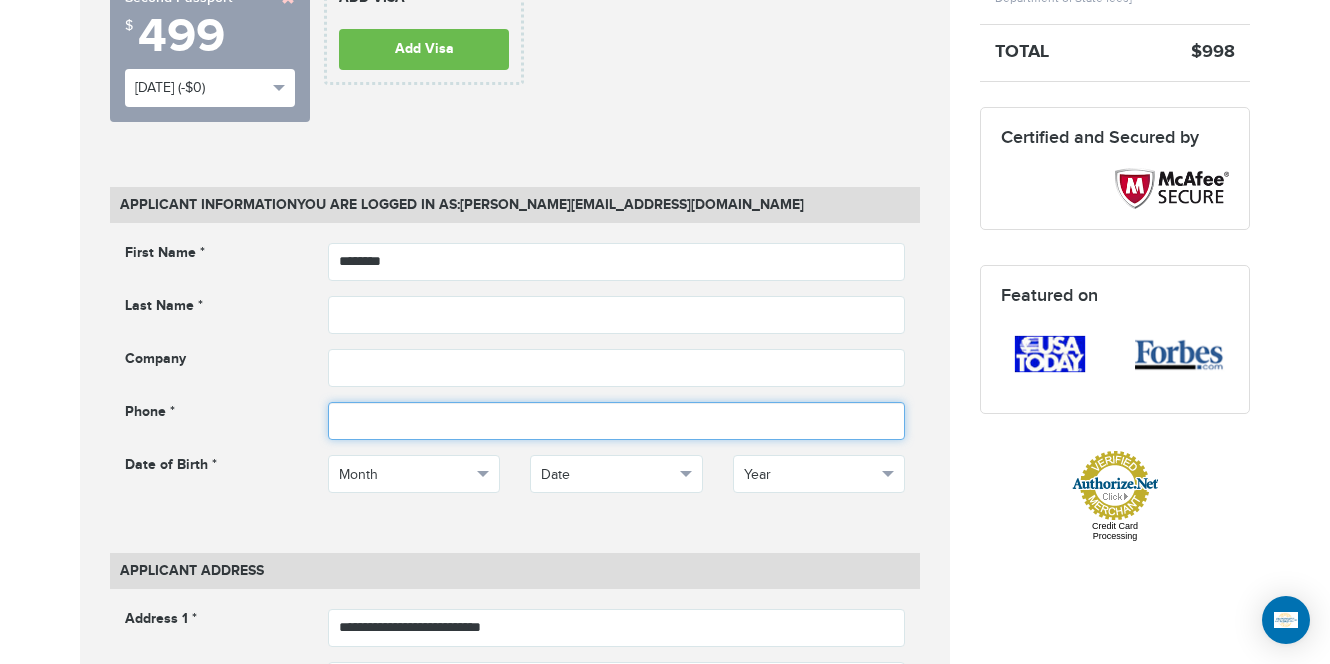 paste on "**********" 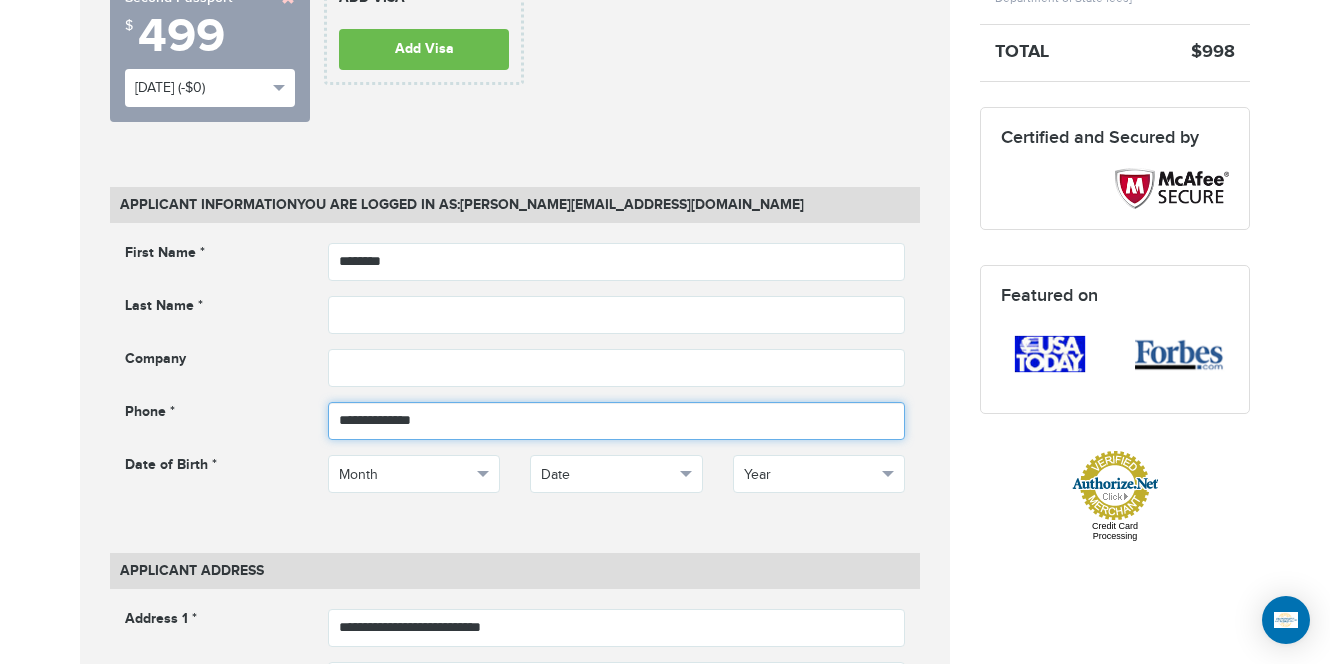 click at bounding box center (617, 421) 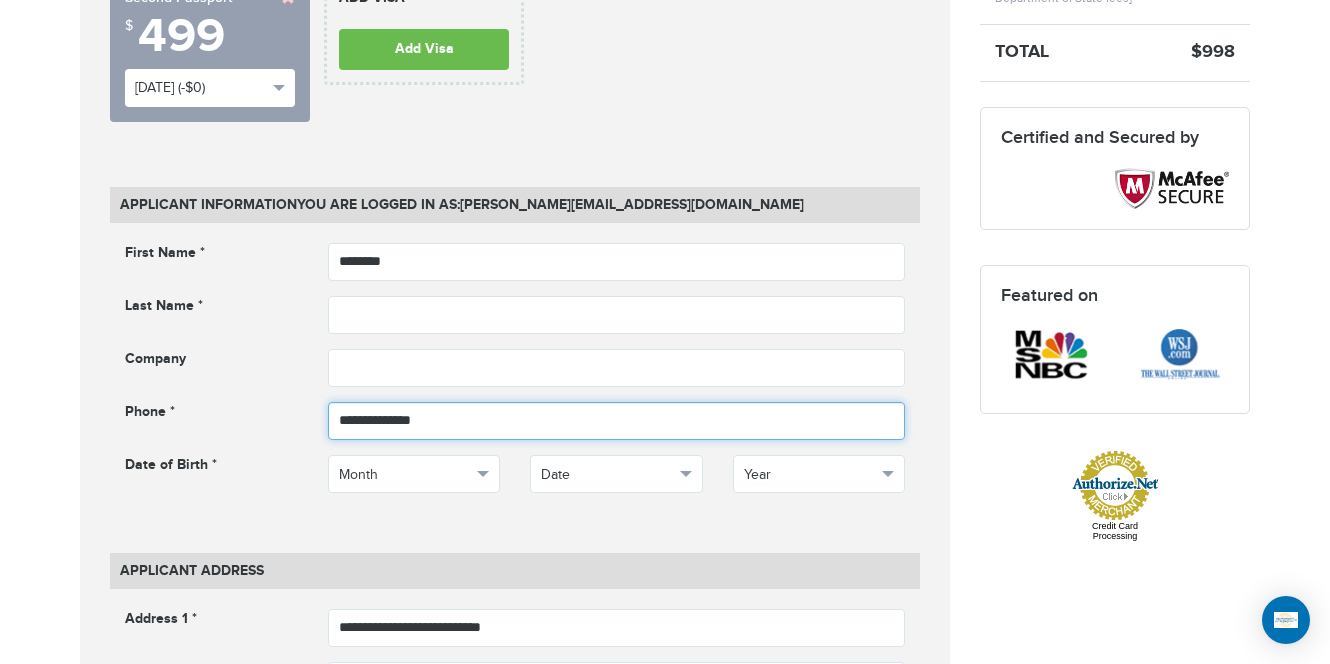 type on "**********" 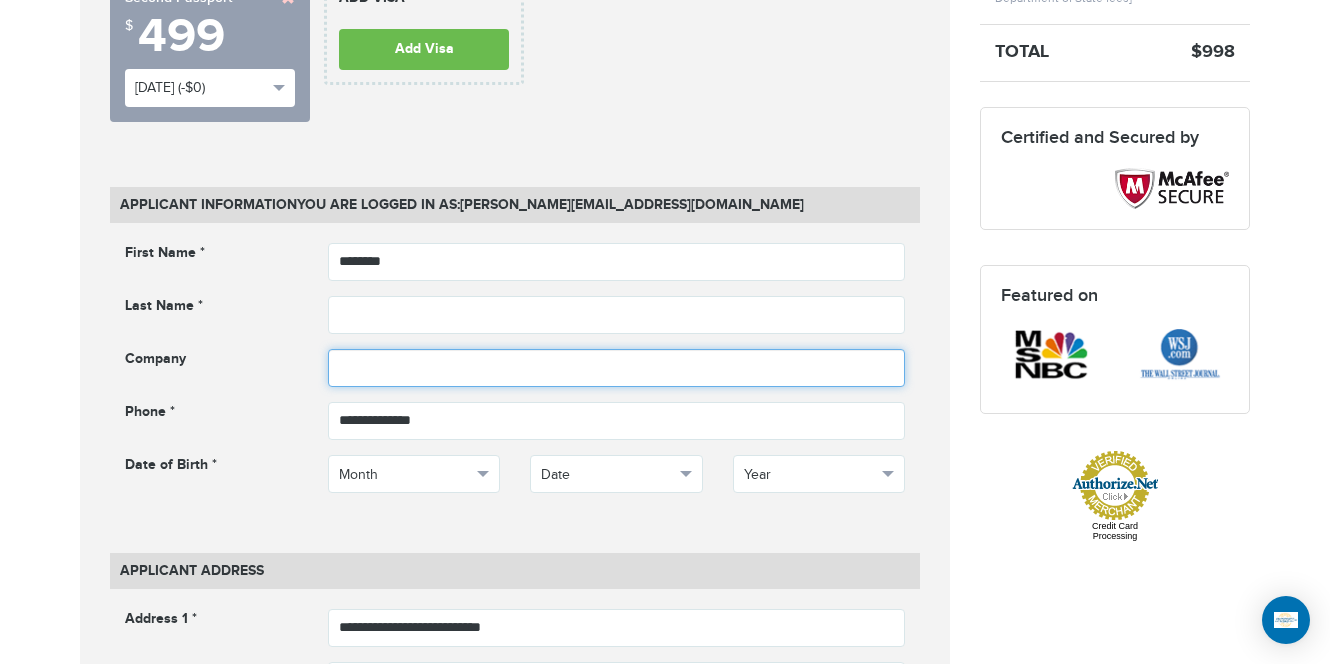 click at bounding box center [617, 368] 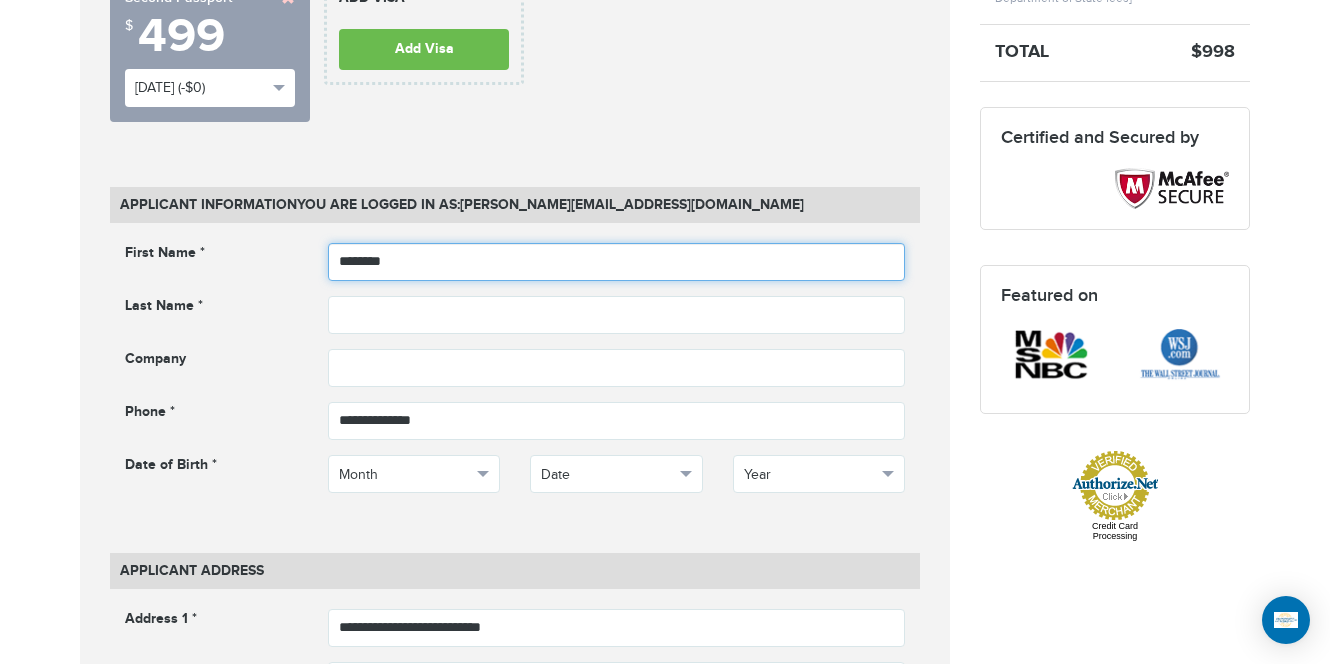 click on "*******" at bounding box center (617, 262) 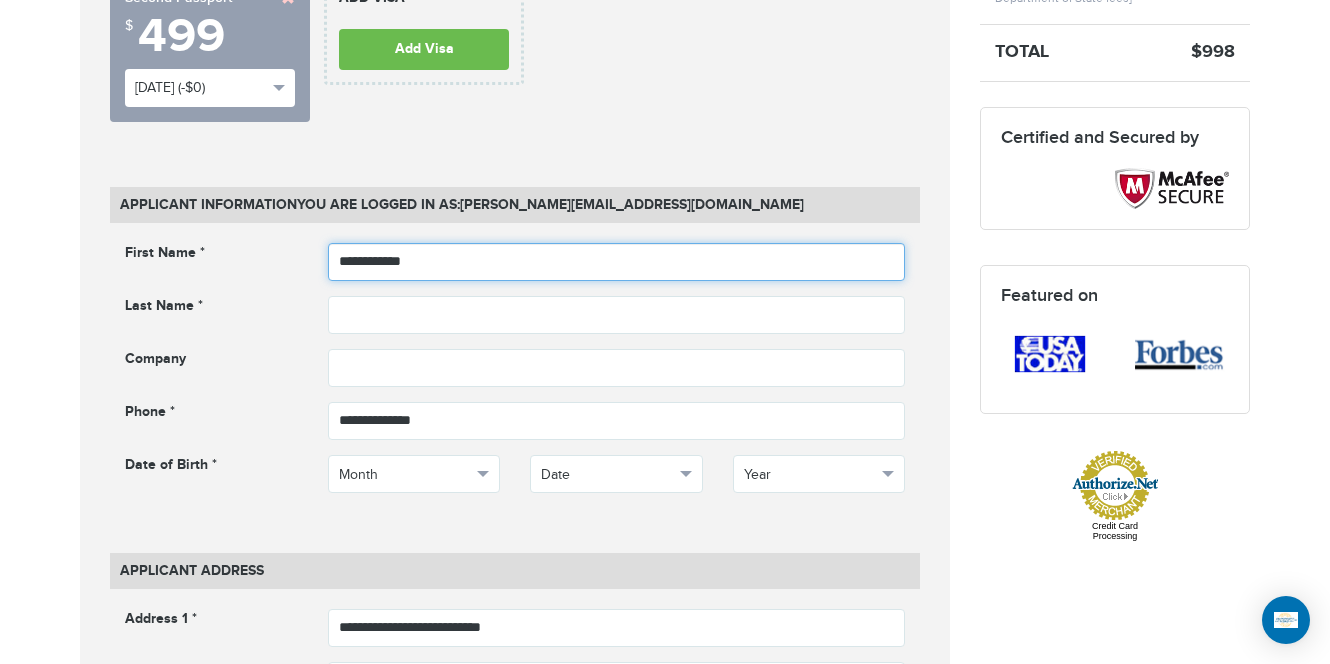 type on "**********" 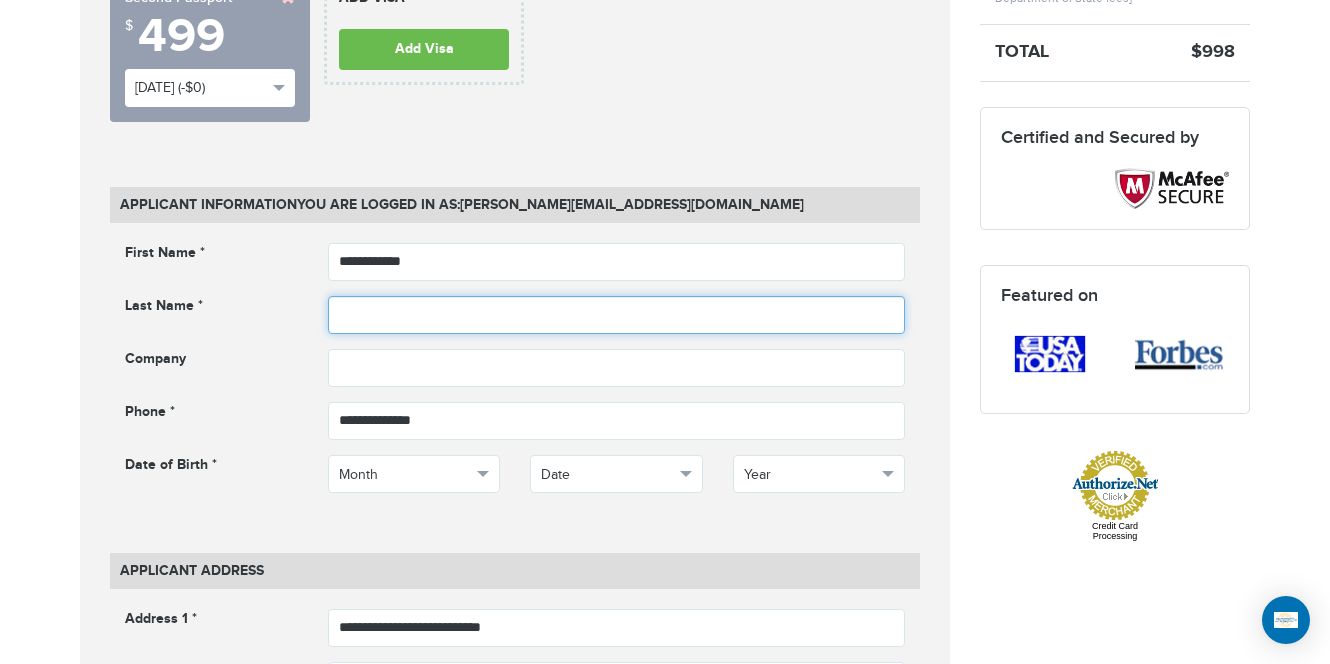 click at bounding box center [617, 315] 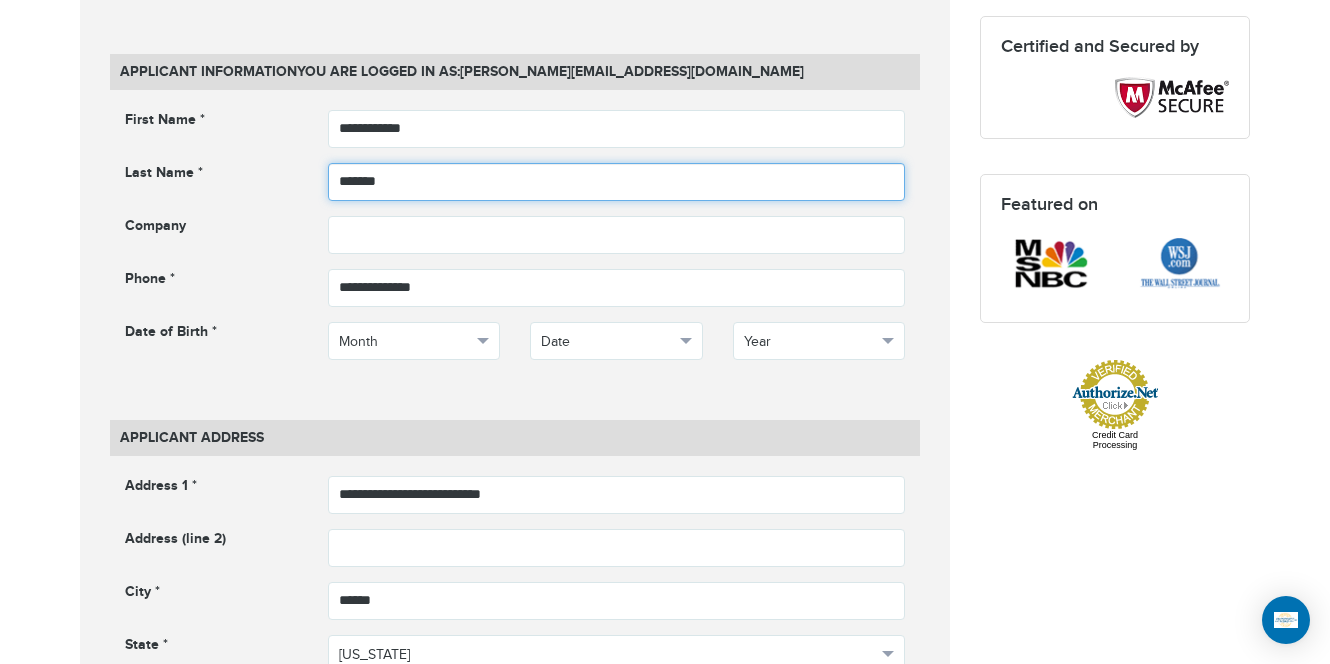 scroll, scrollTop: 1015, scrollLeft: 0, axis: vertical 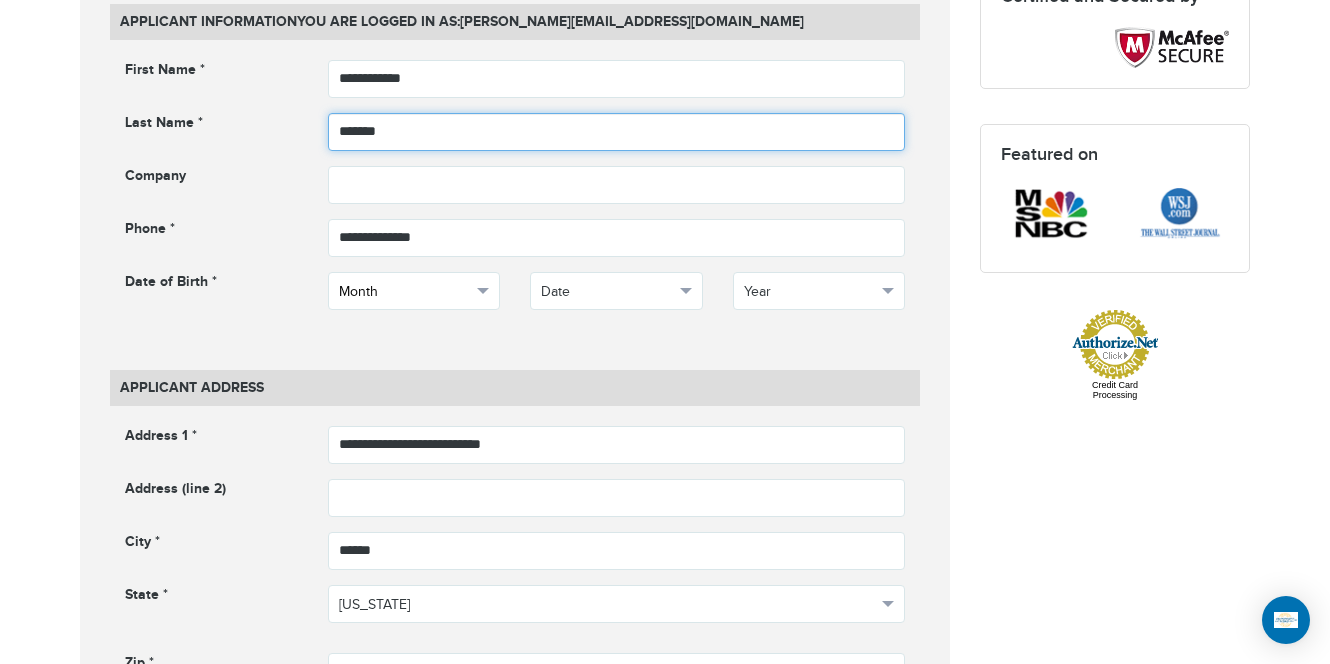 type on "*******" 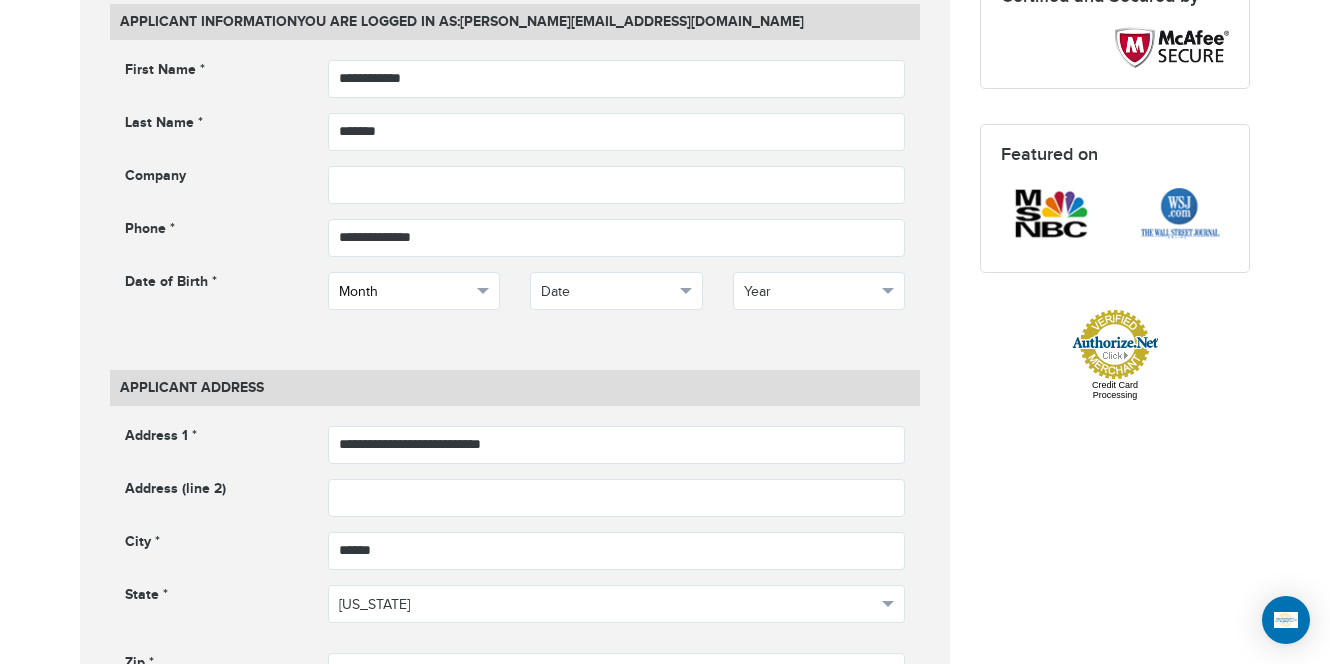 click on "Month" at bounding box center (414, 291) 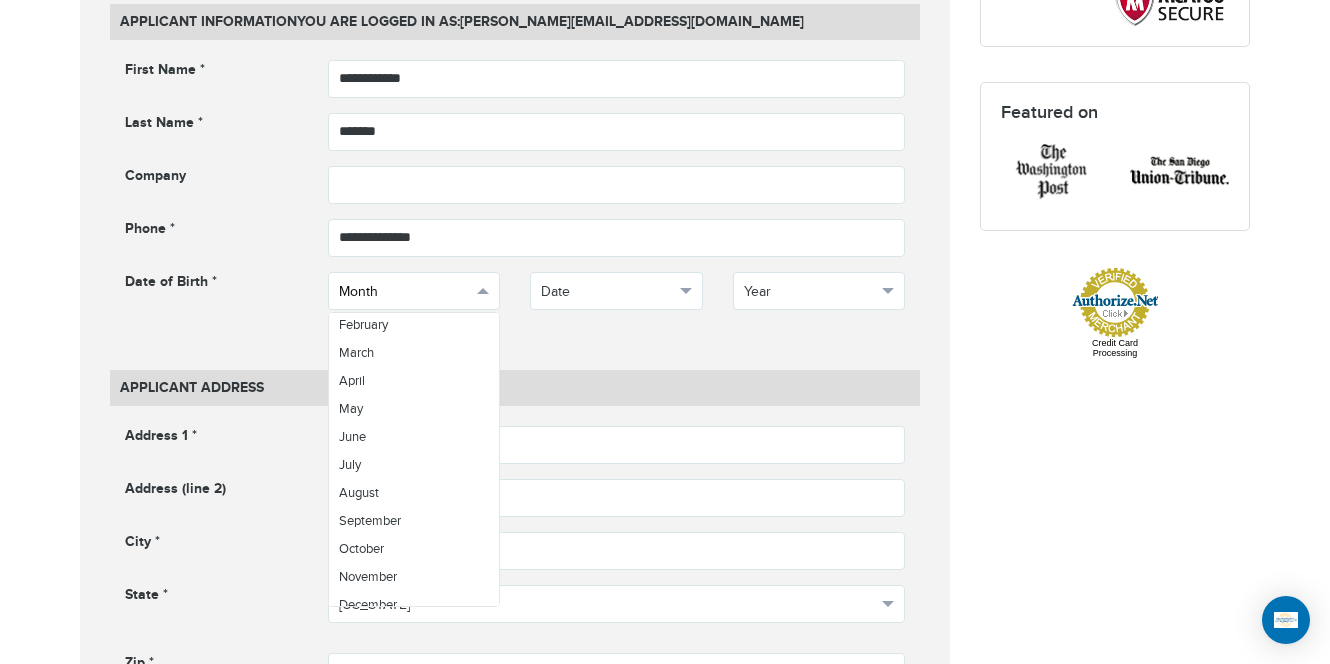 scroll, scrollTop: 70, scrollLeft: 0, axis: vertical 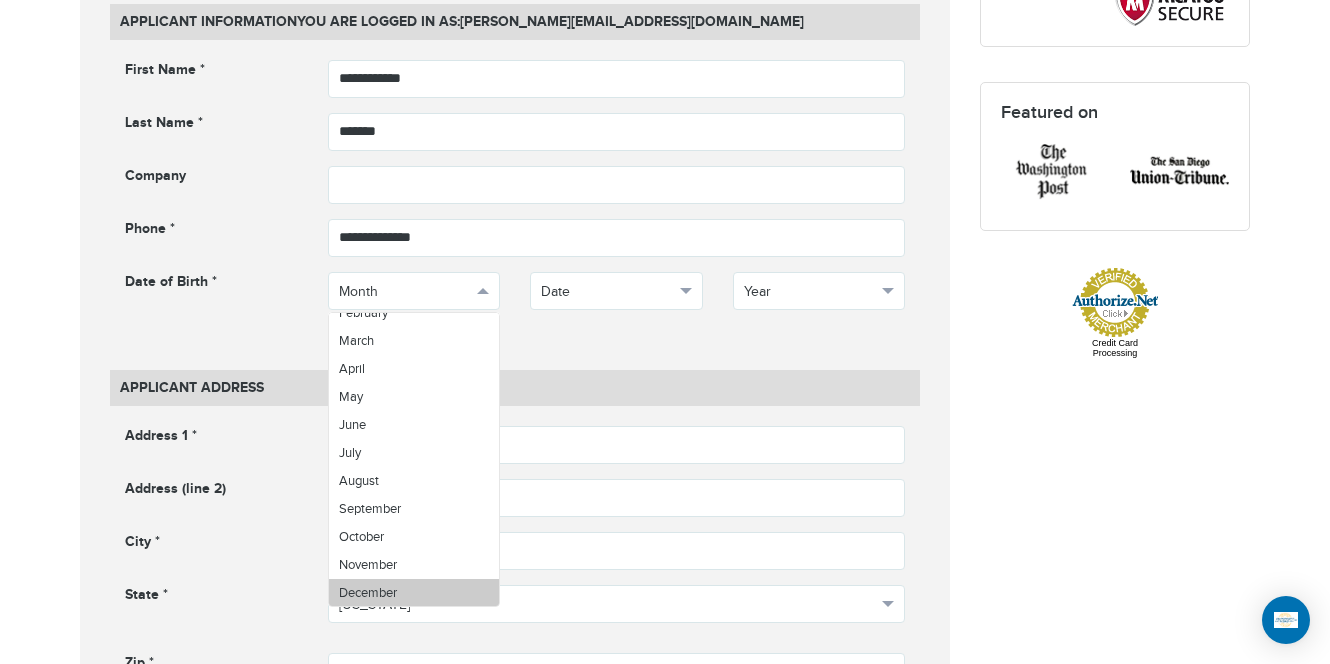 click on "December" at bounding box center [368, 593] 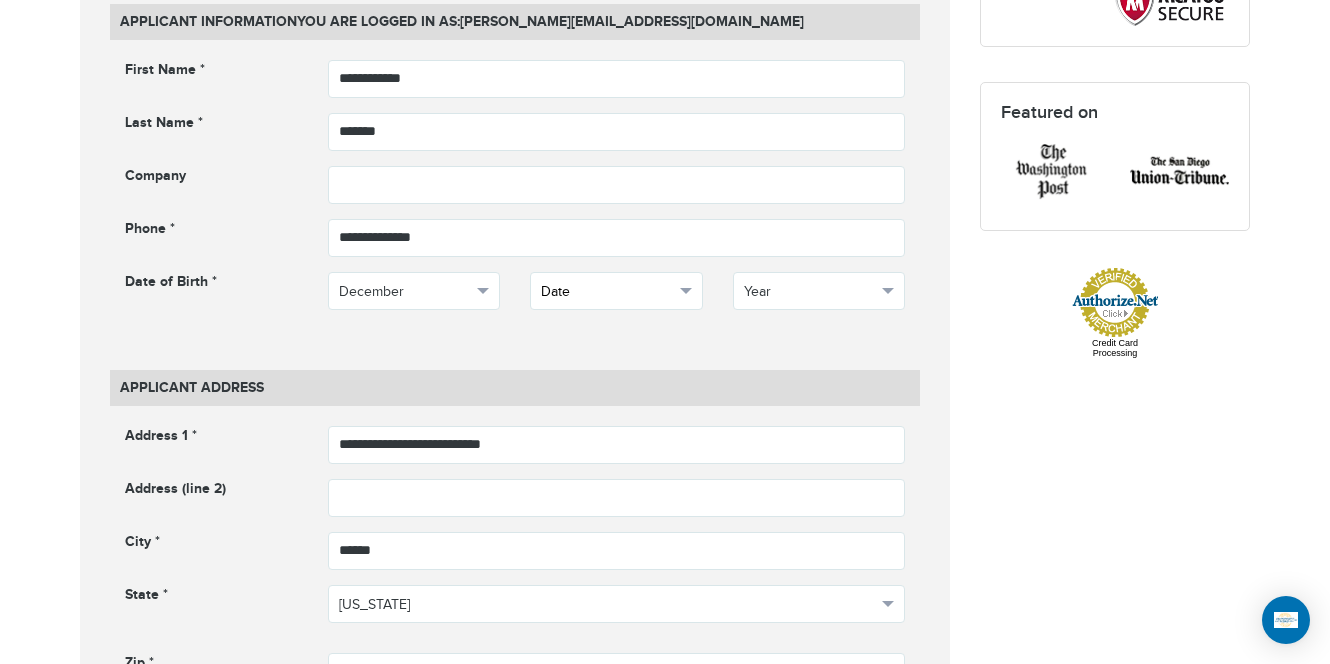click on "Date" at bounding box center (607, 292) 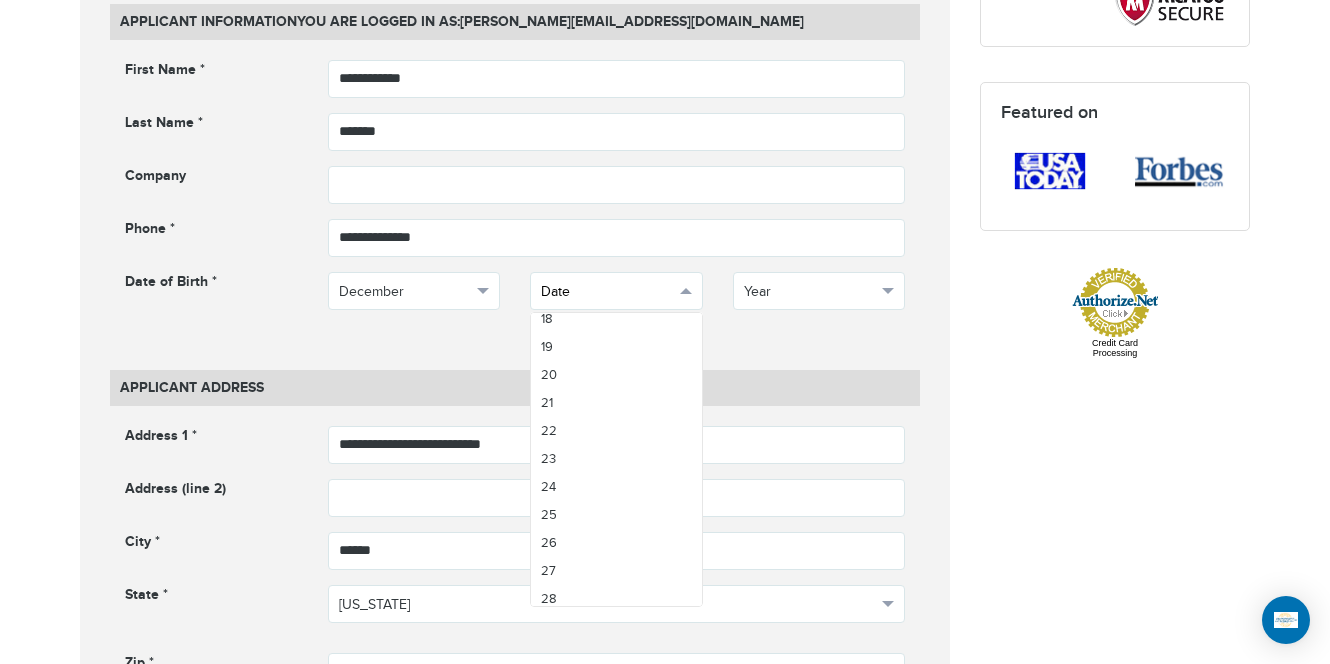scroll, scrollTop: 510, scrollLeft: 0, axis: vertical 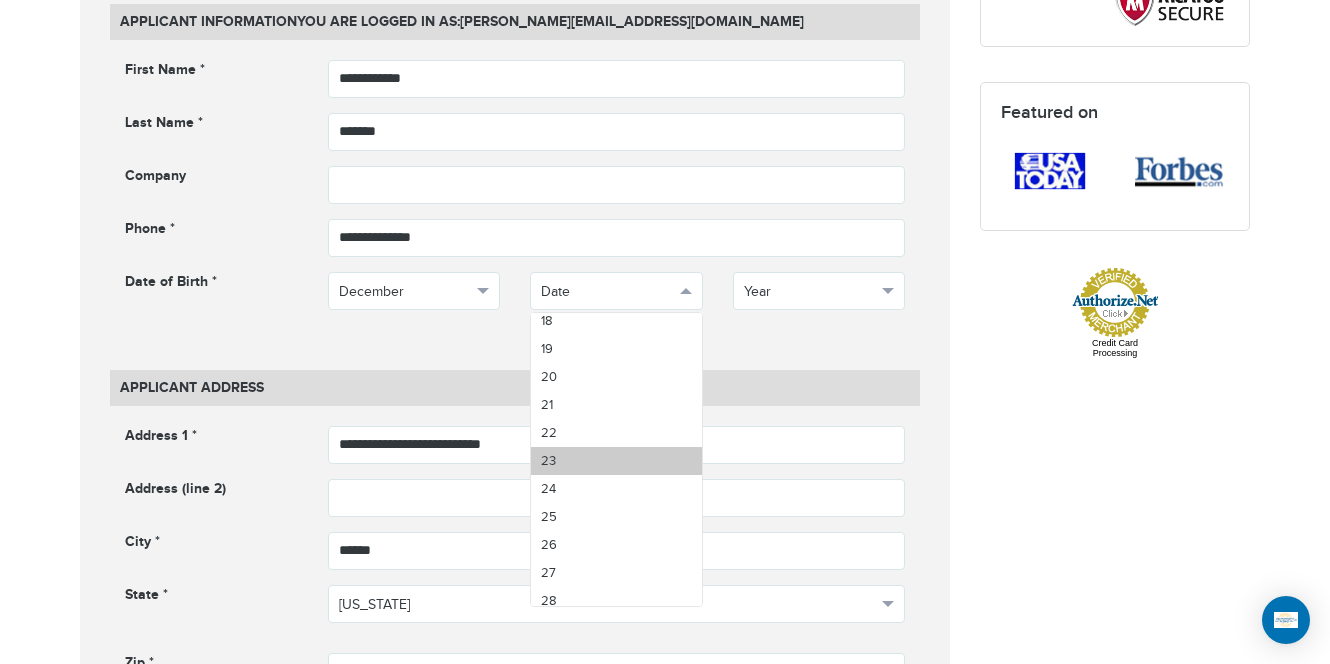 click on "23" at bounding box center (616, 461) 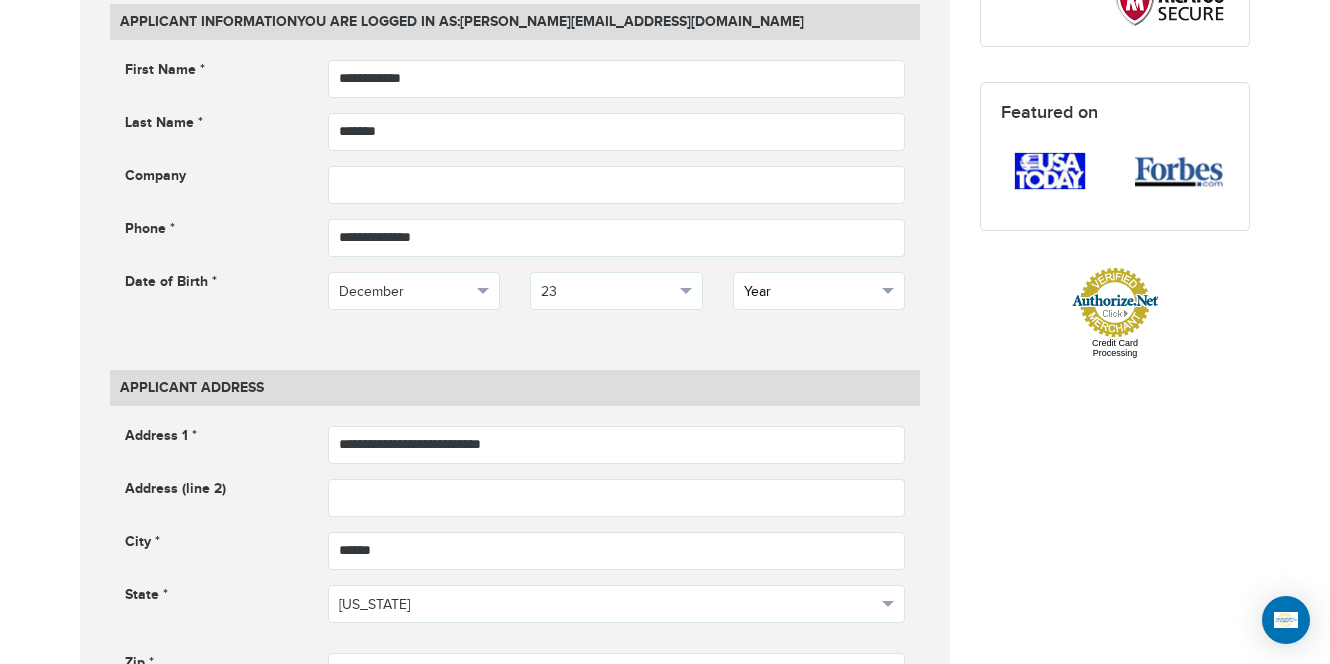 click on "Year" at bounding box center (810, 292) 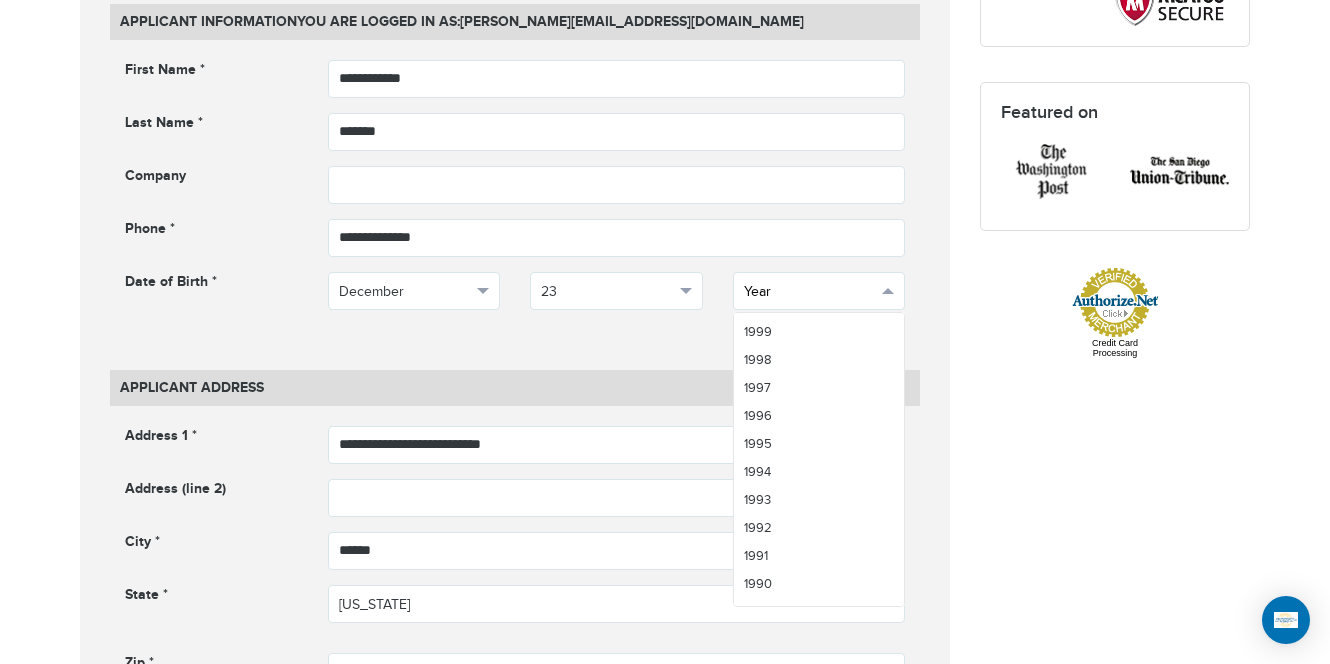 scroll, scrollTop: 740, scrollLeft: 0, axis: vertical 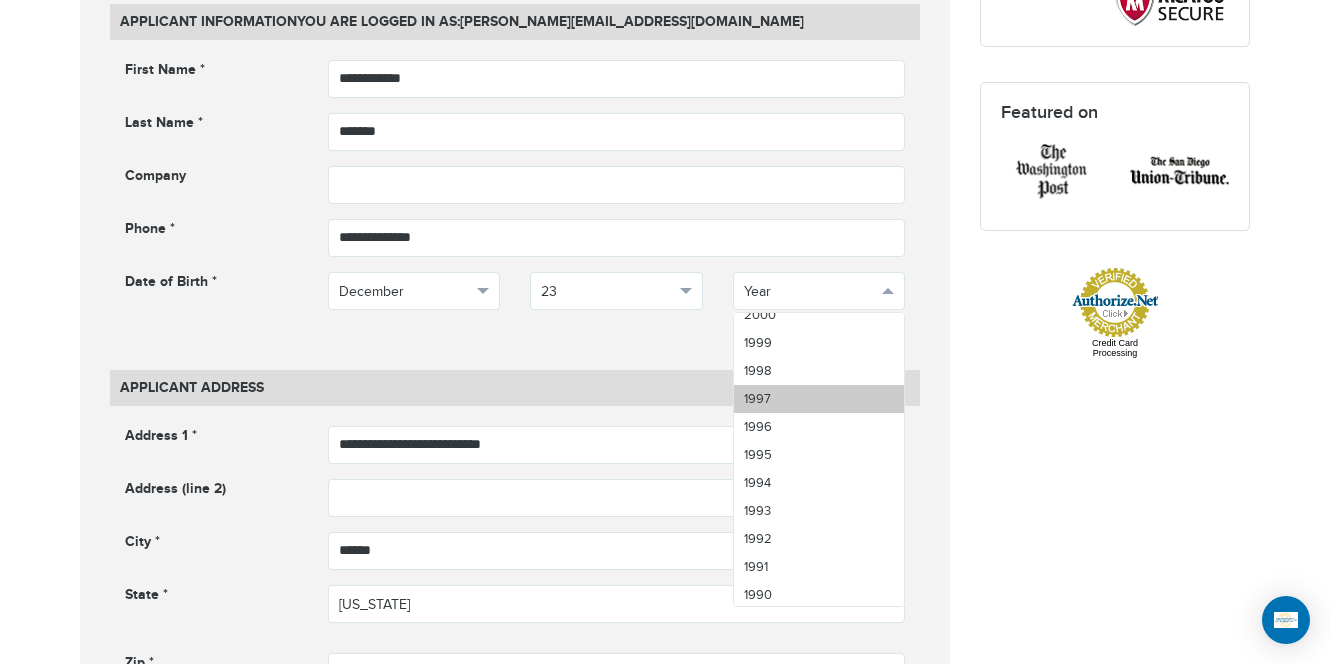 click on "1997" at bounding box center [819, 399] 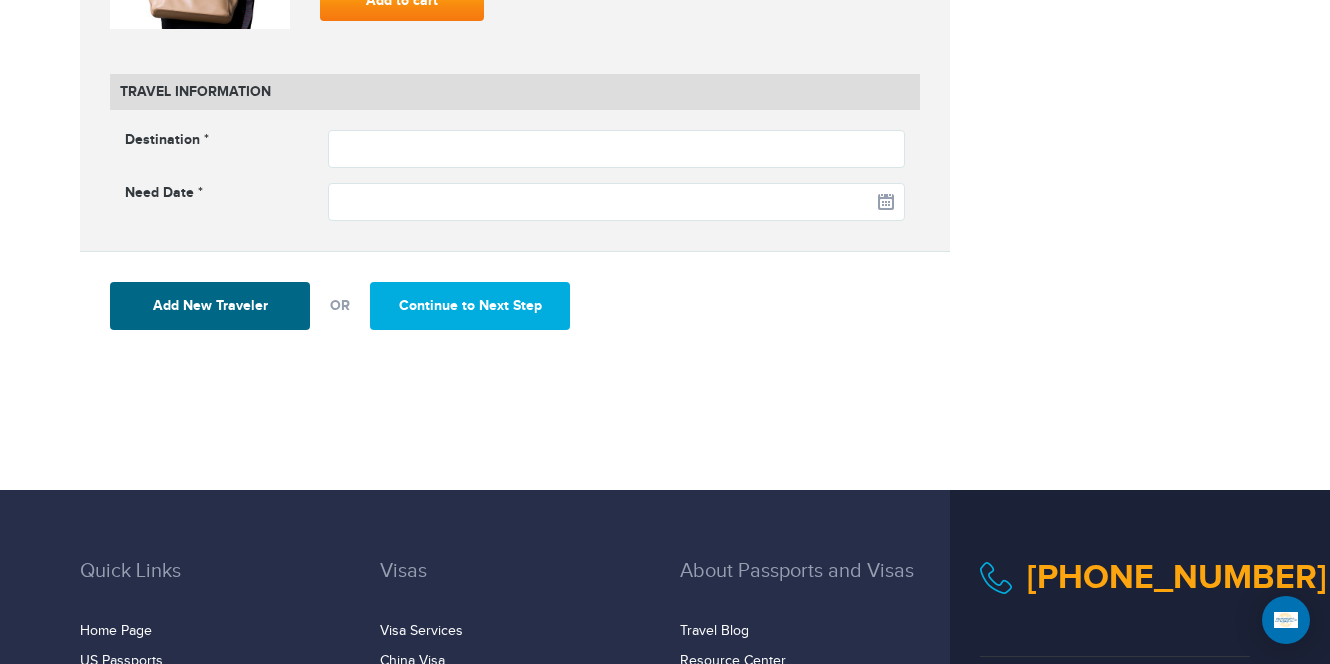 scroll, scrollTop: 2640, scrollLeft: 0, axis: vertical 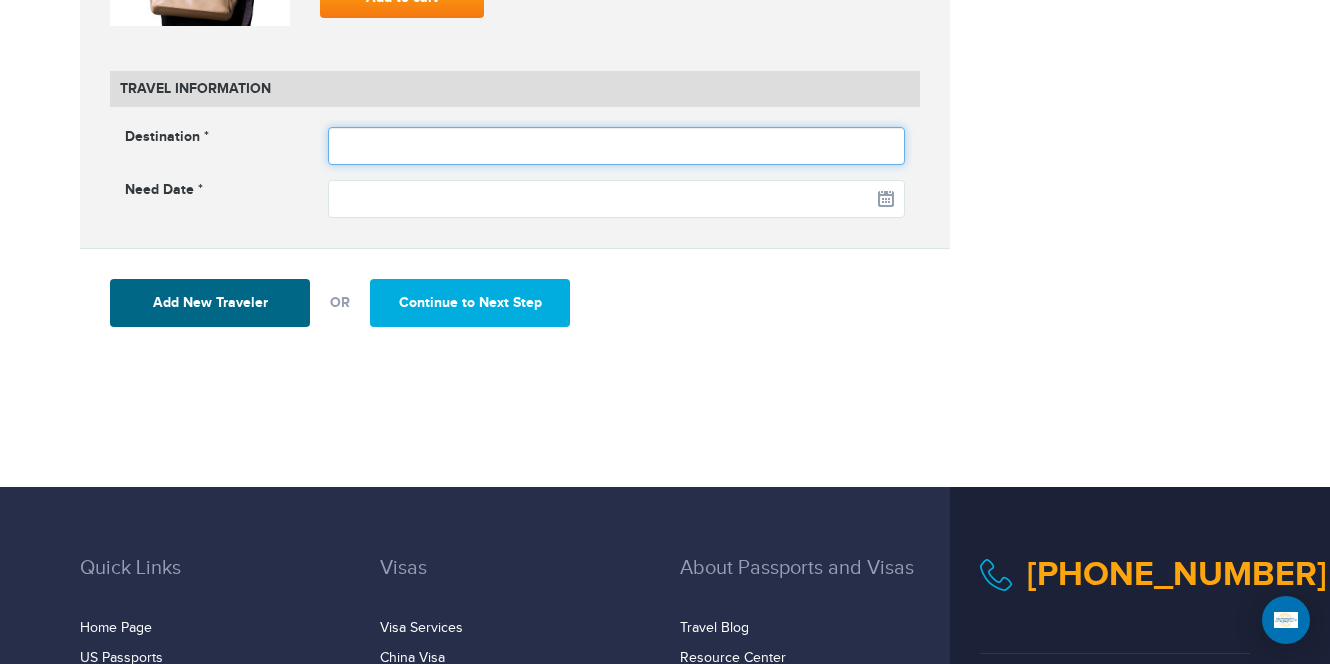 click at bounding box center (617, 146) 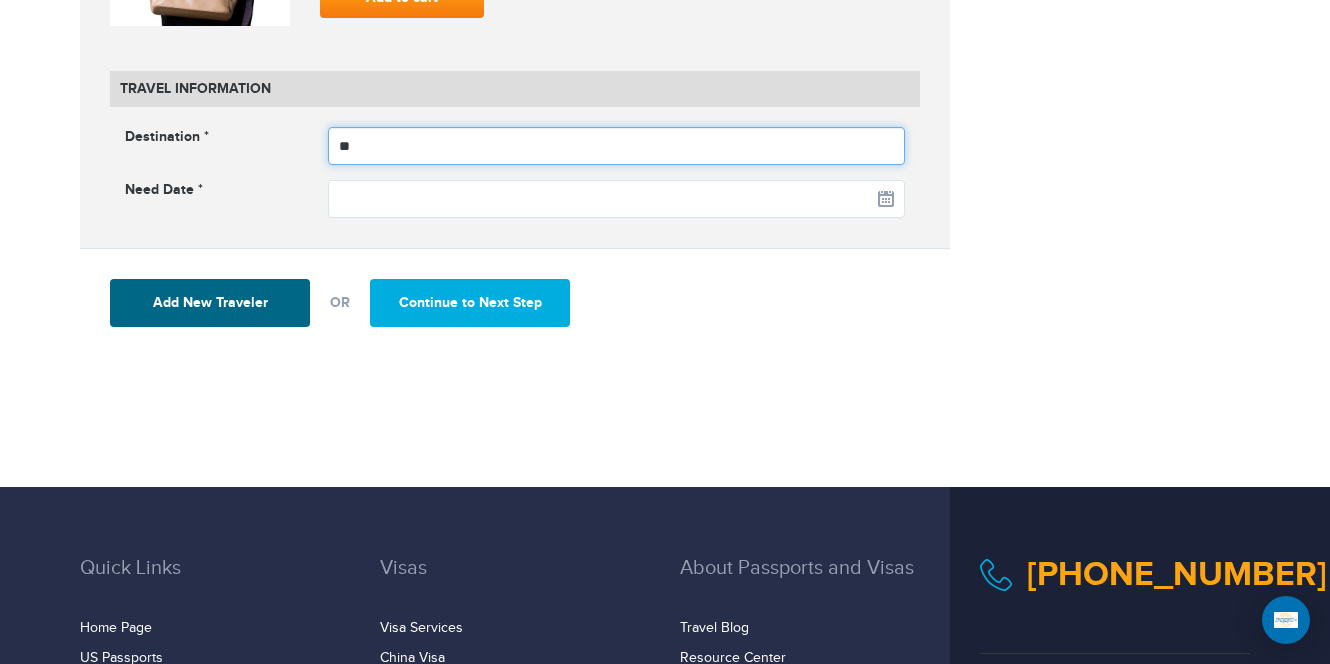 type on "********" 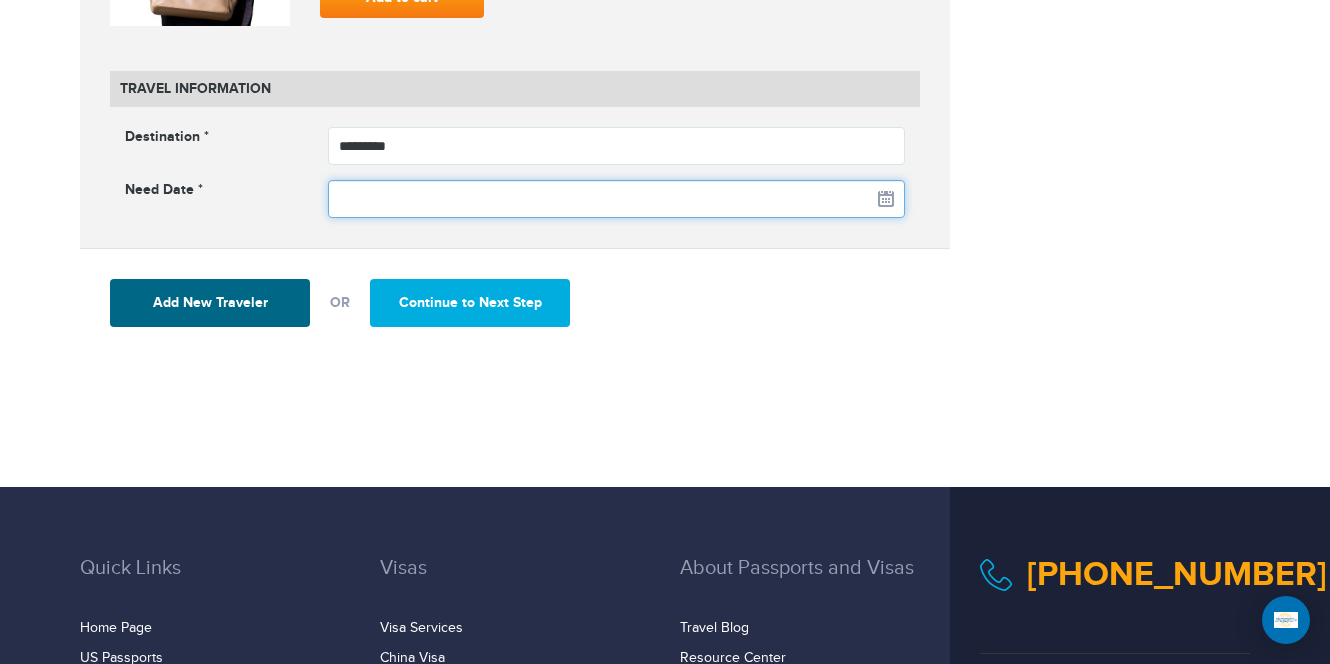 click at bounding box center [617, 199] 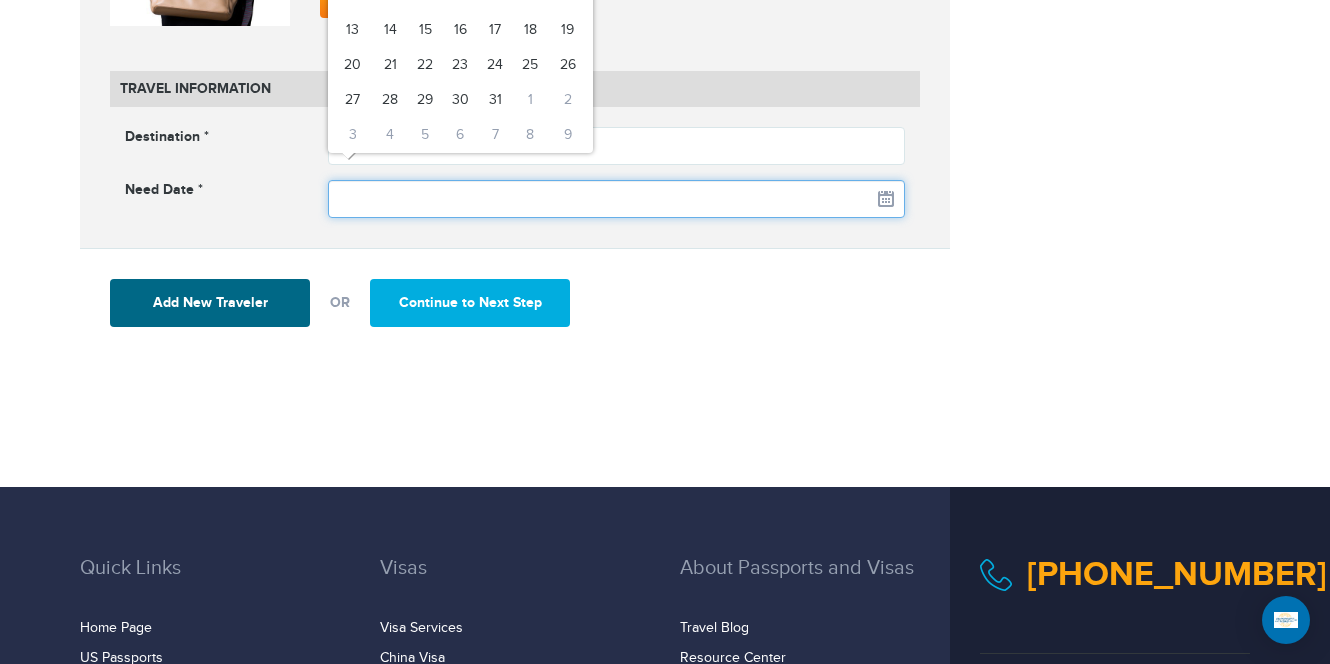 click at bounding box center [617, 199] 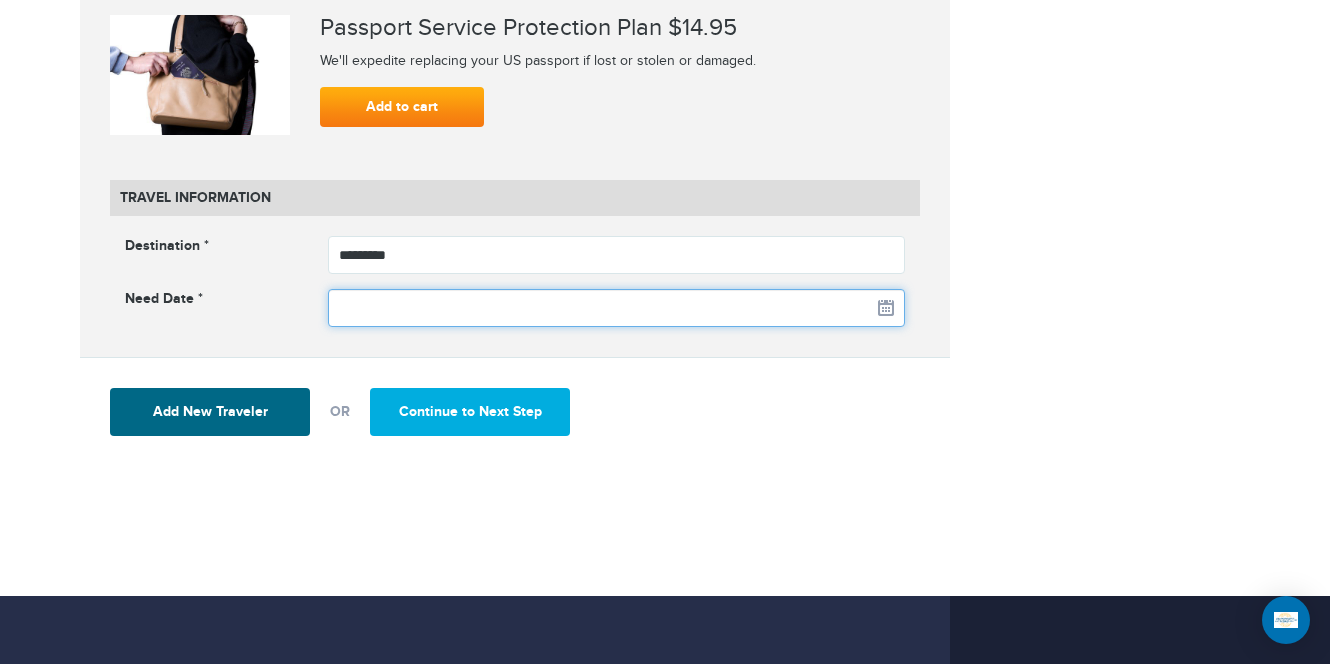 scroll, scrollTop: 2509, scrollLeft: 0, axis: vertical 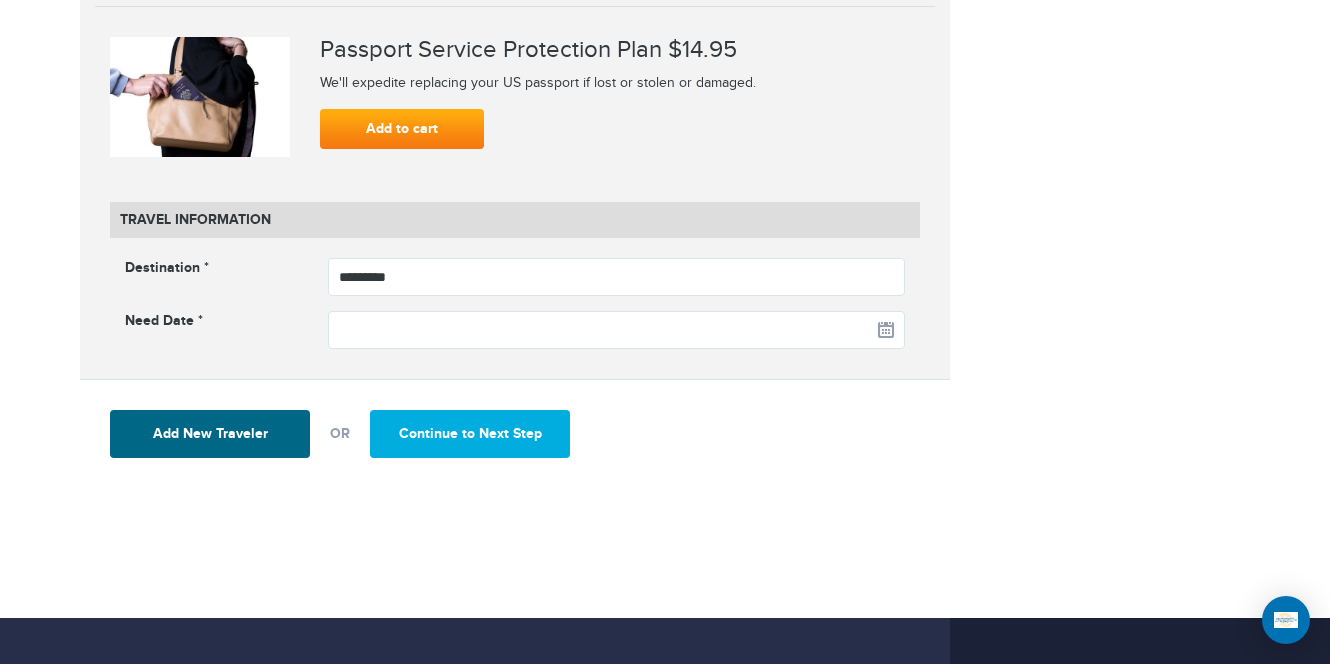 click on "**********" at bounding box center [665, -823] 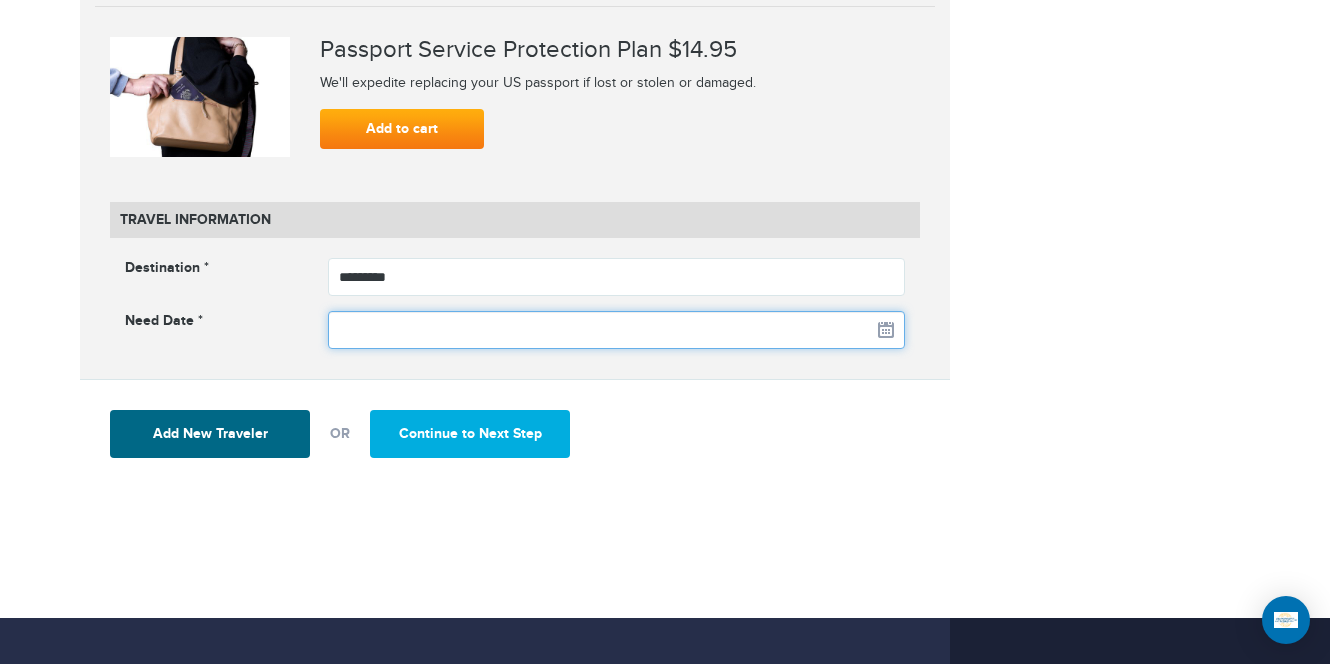 click at bounding box center [617, 330] 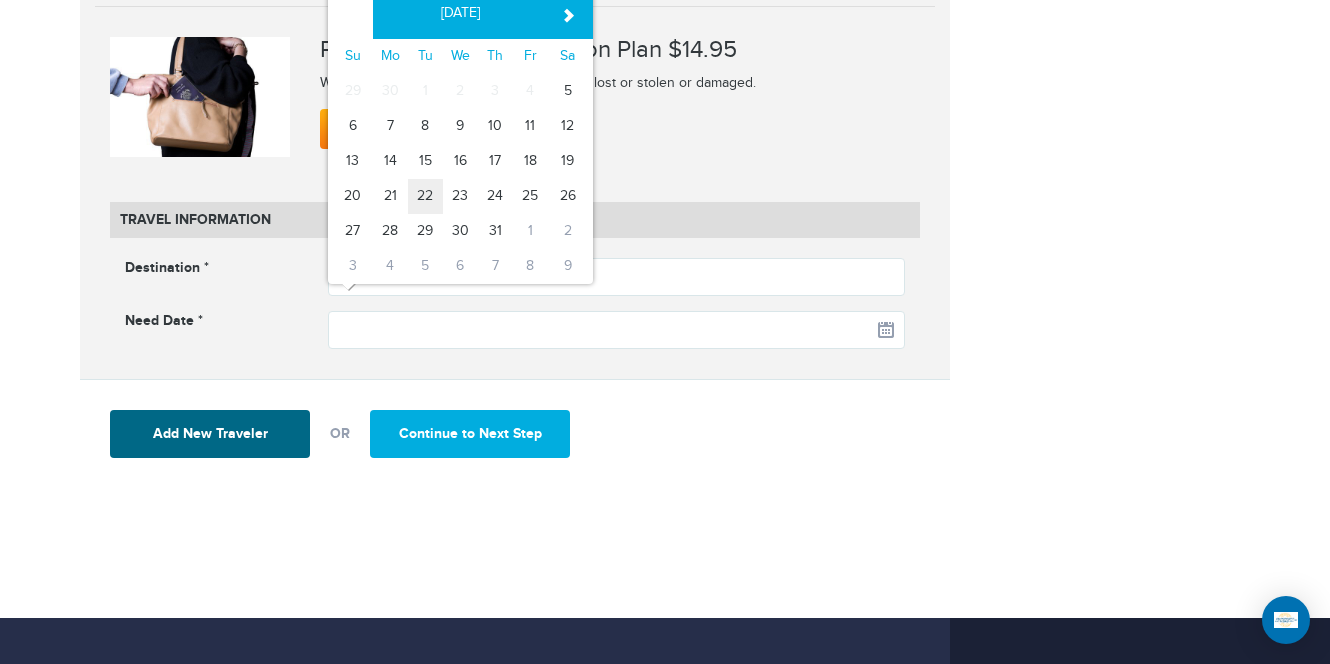 click on "22" at bounding box center (425, 196) 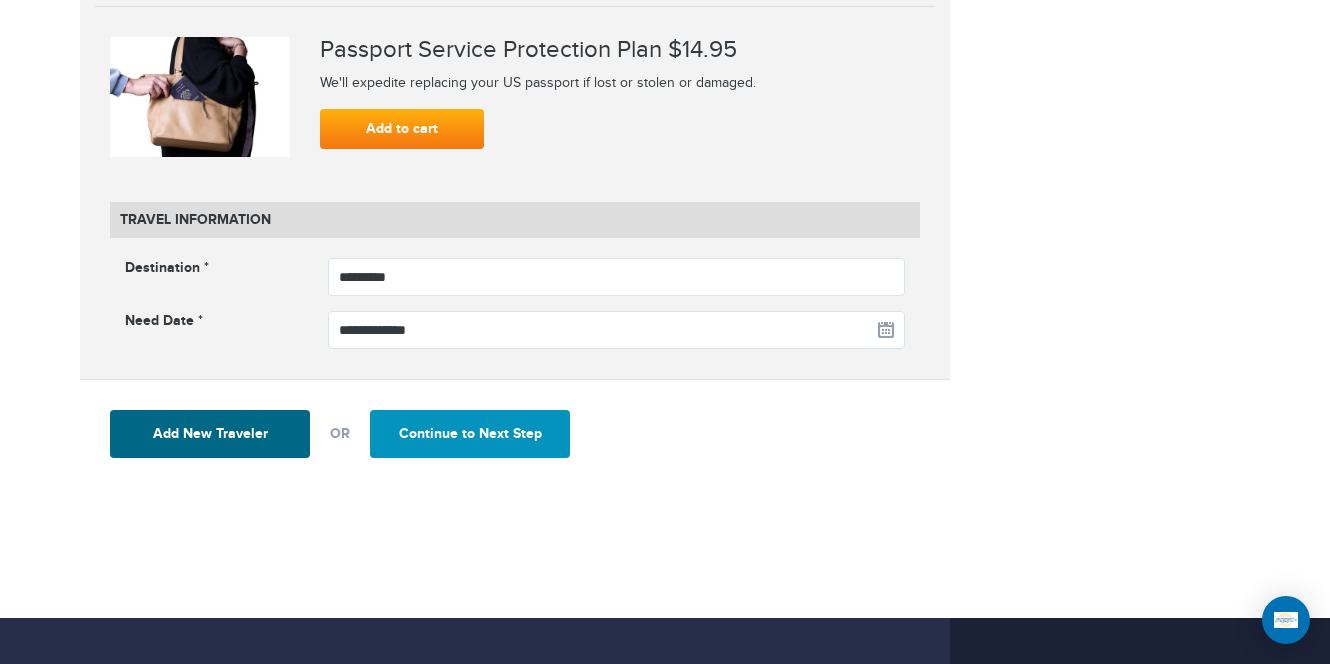 click on "Continue to Next Step" at bounding box center (470, 434) 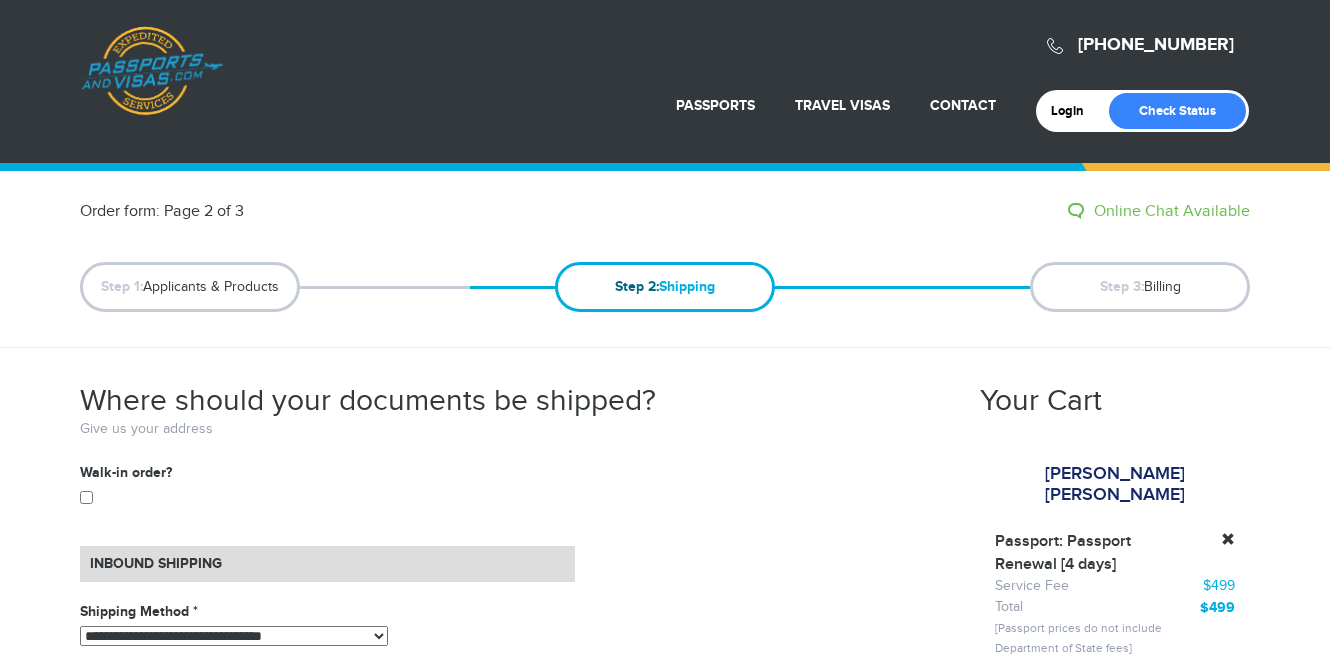 scroll, scrollTop: 0, scrollLeft: 0, axis: both 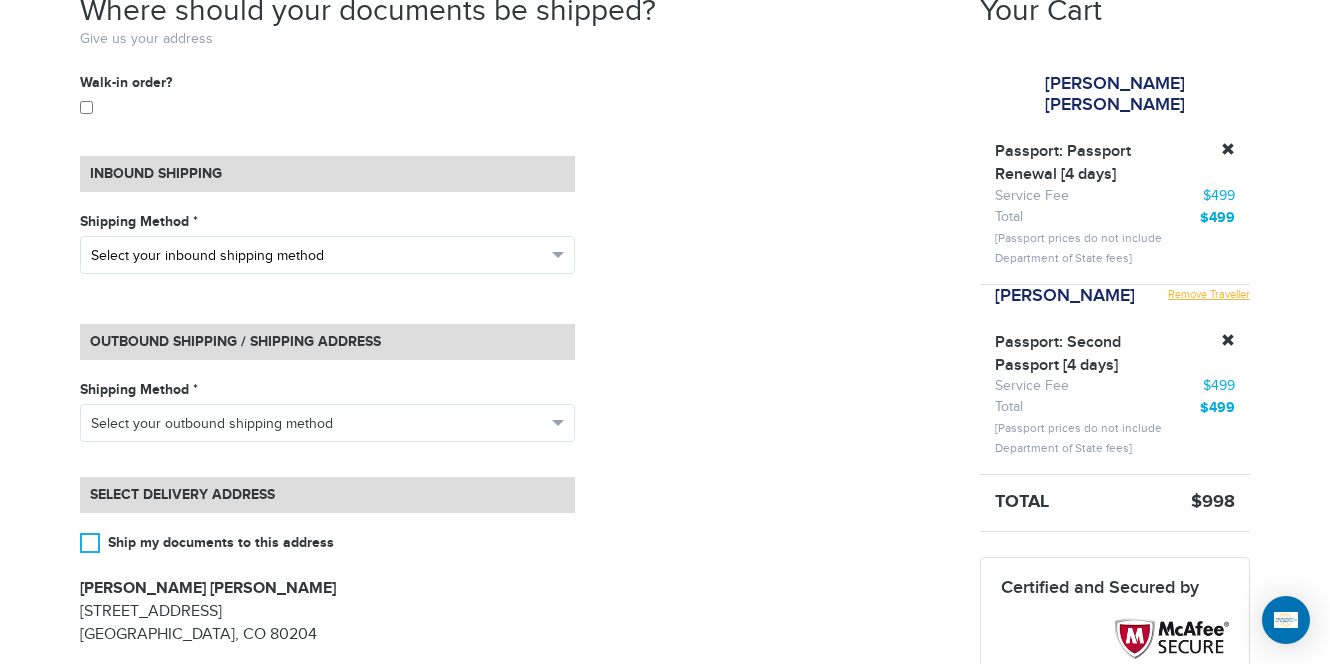click on "Select your inbound shipping method" at bounding box center [327, 255] 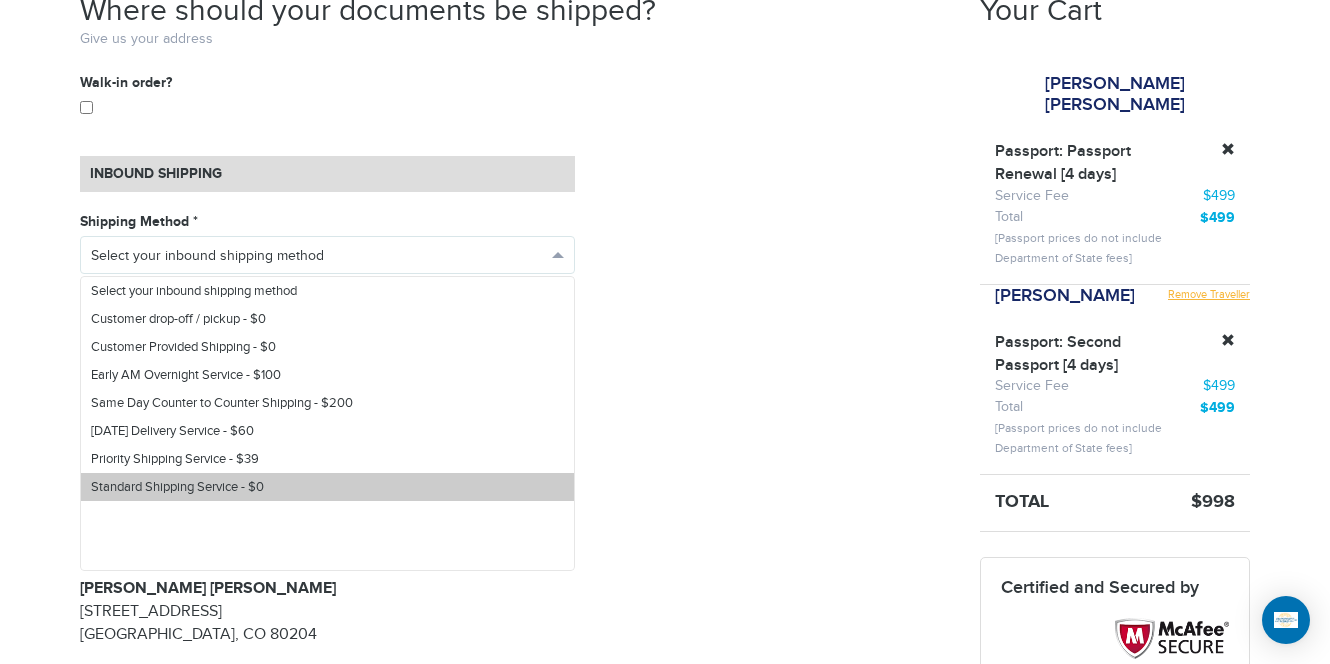 click on "Standard Shipping Service - $0" at bounding box center [327, 487] 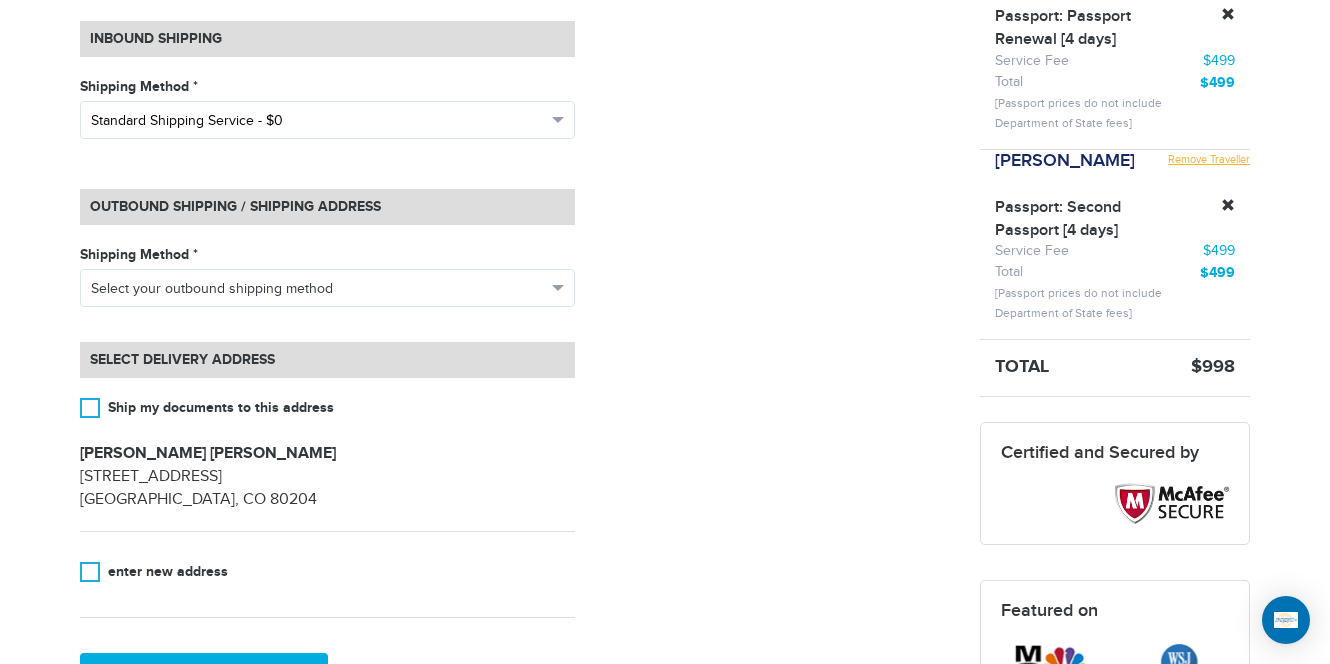 scroll, scrollTop: 566, scrollLeft: 0, axis: vertical 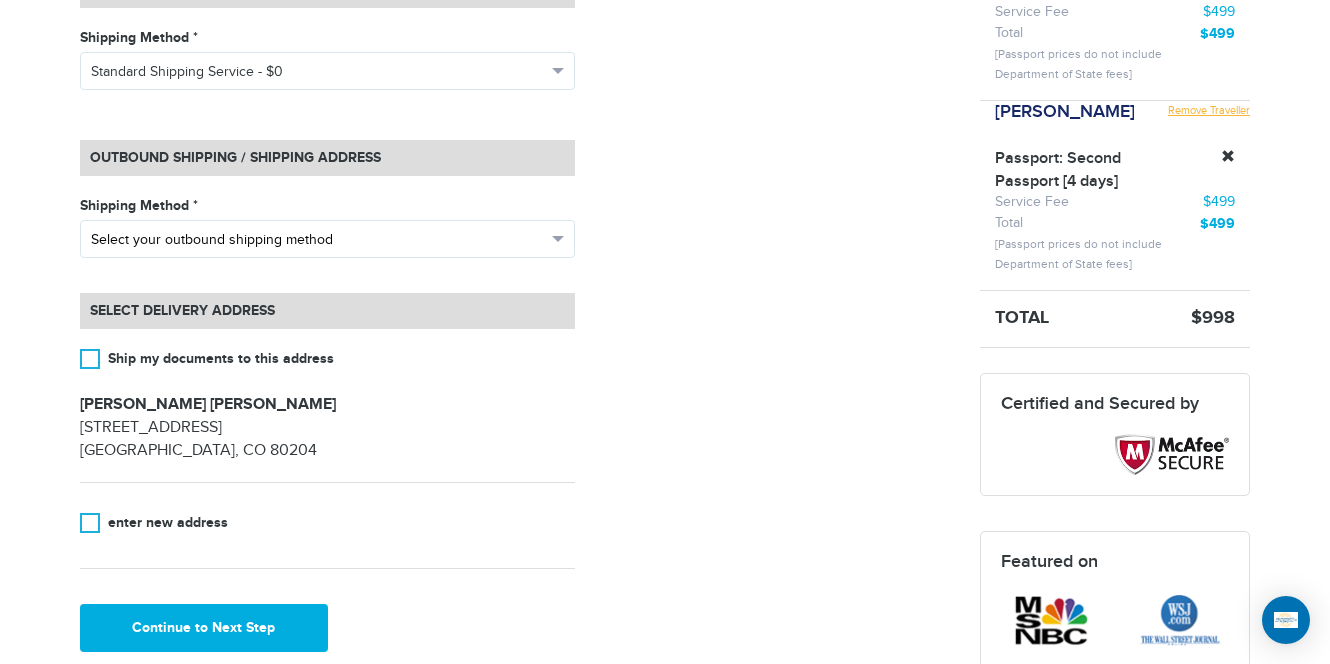 click on "Select your outbound shipping method" at bounding box center [318, 240] 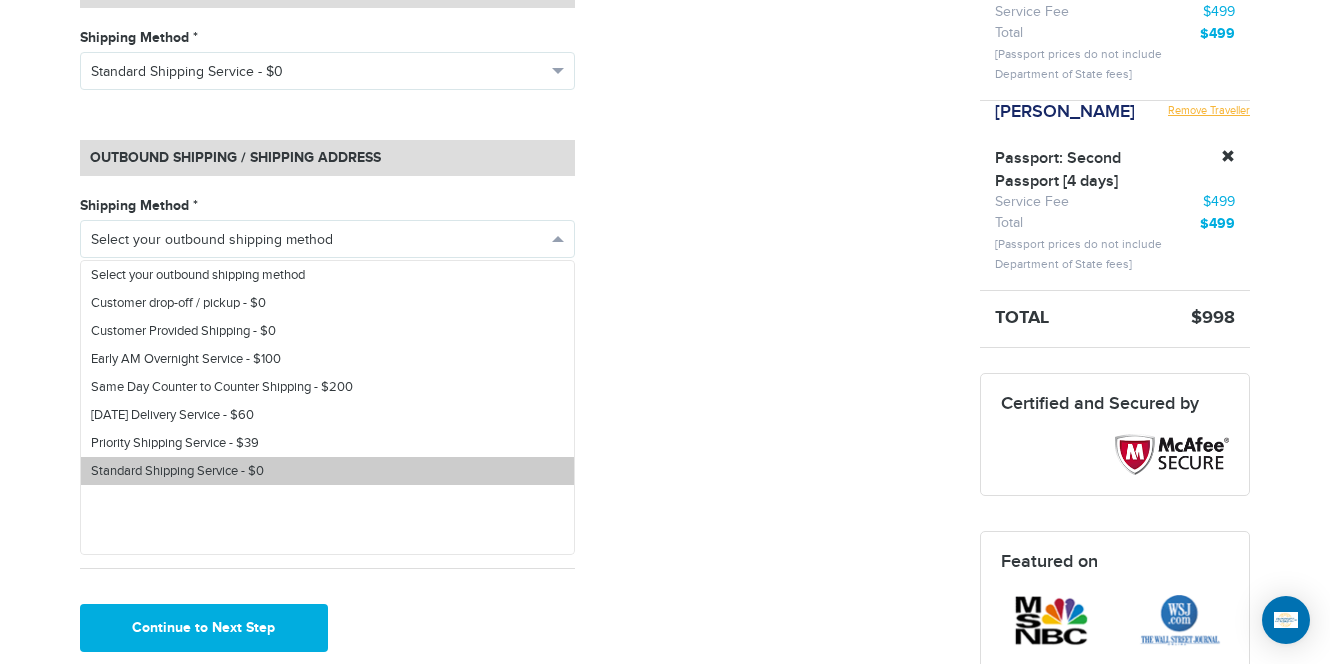 click on "Standard Shipping Service - $0" at bounding box center [177, 471] 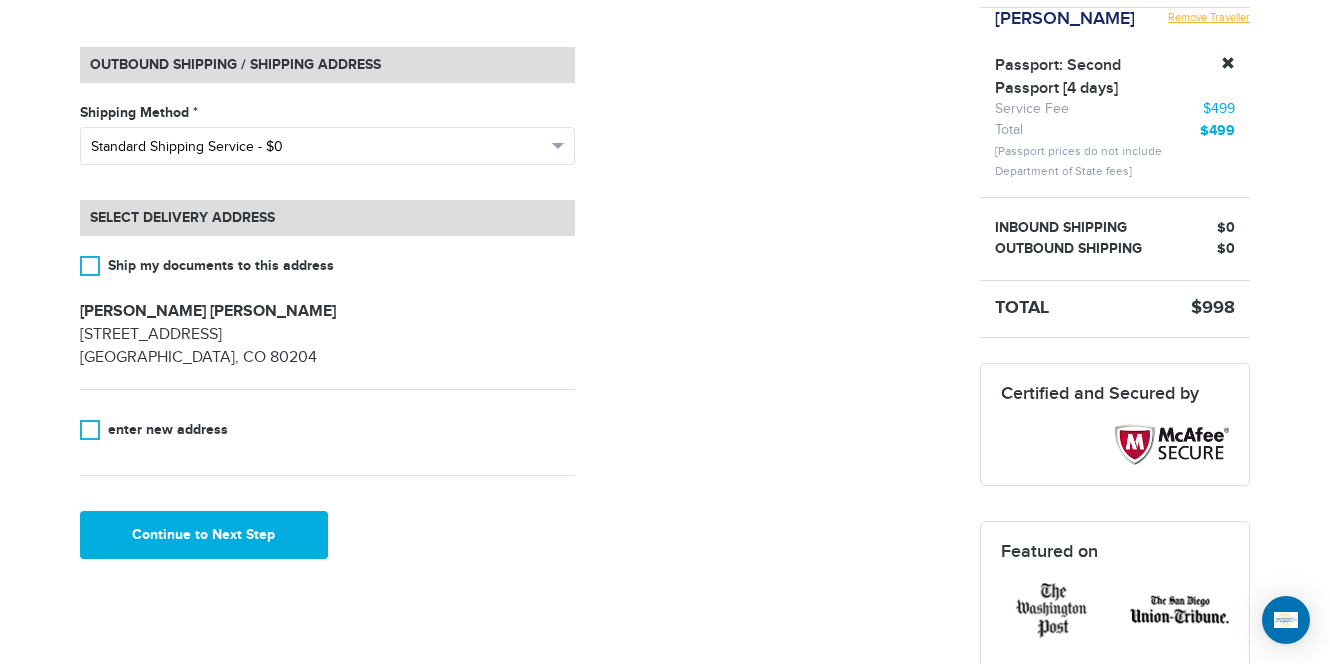 scroll, scrollTop: 676, scrollLeft: 0, axis: vertical 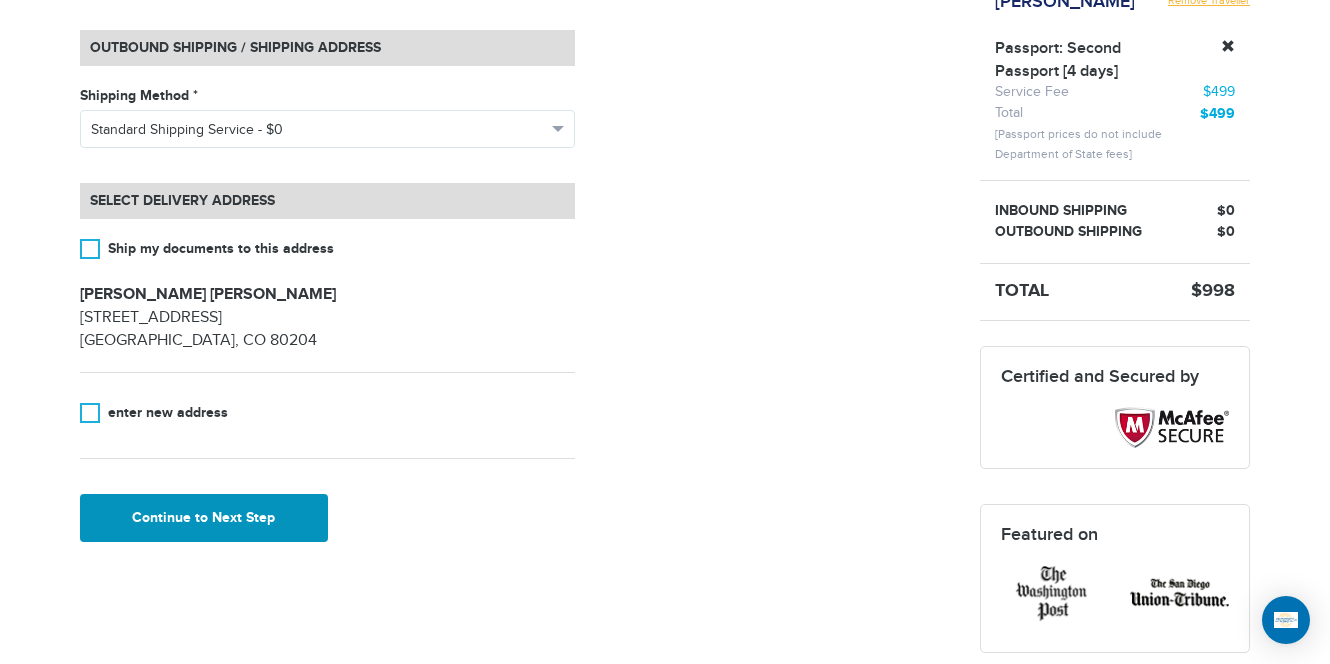click on "Continue to Next Step" at bounding box center [204, 518] 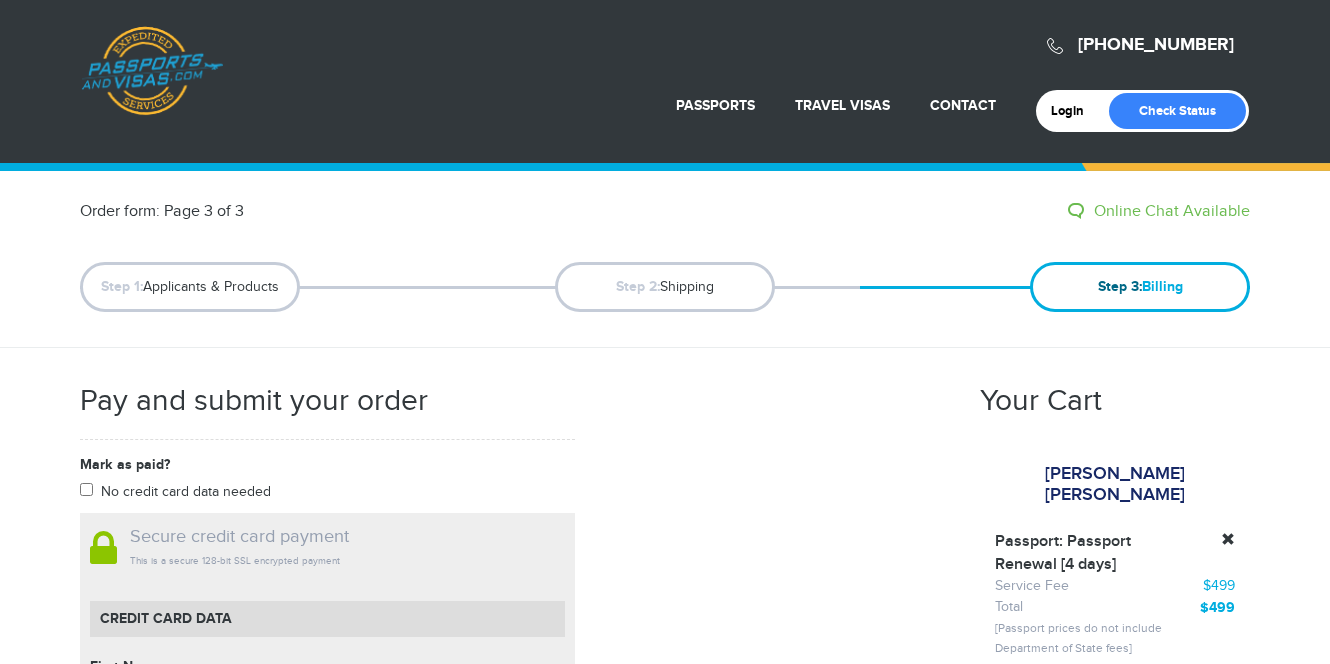 scroll, scrollTop: 0, scrollLeft: 0, axis: both 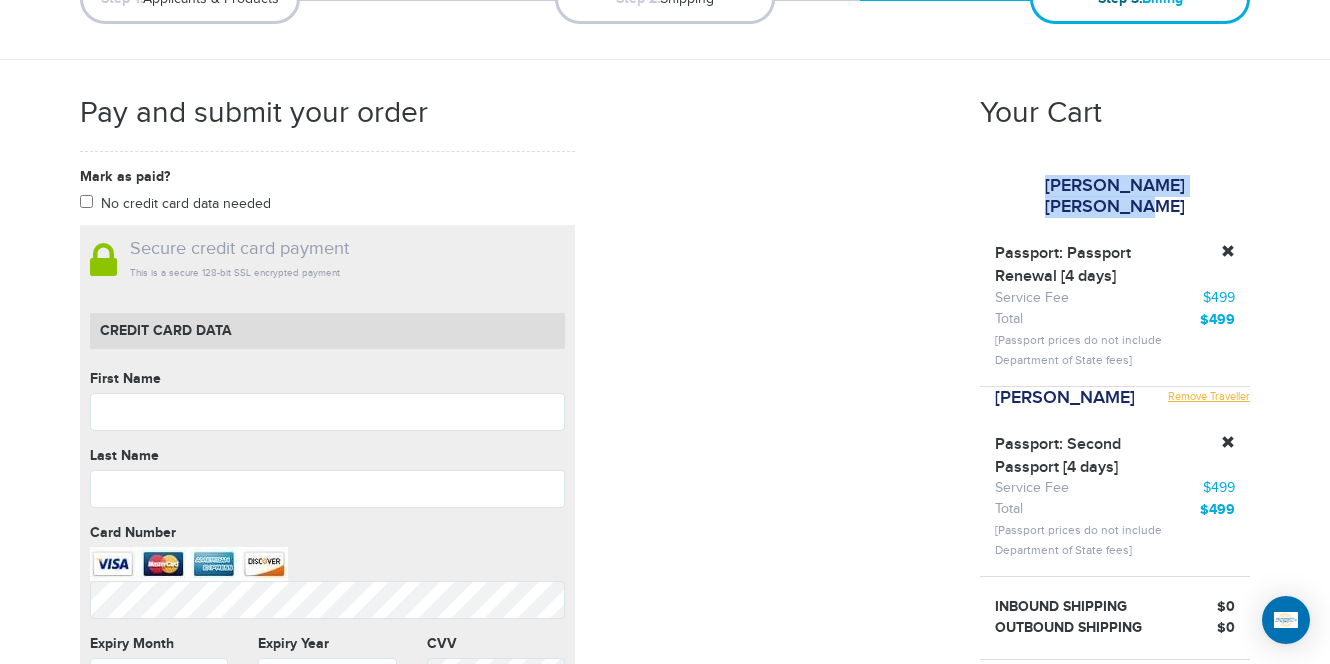 drag, startPoint x: 1201, startPoint y: 191, endPoint x: 989, endPoint y: 185, distance: 212.08488 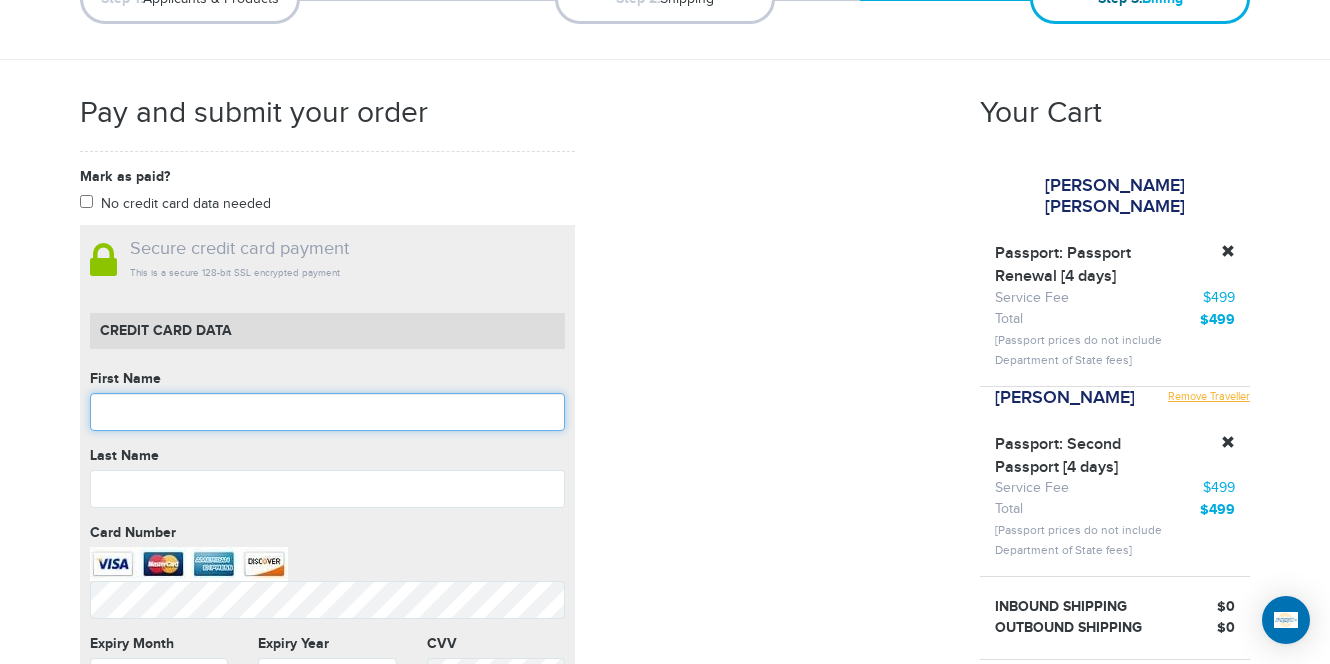 paste on "**********" 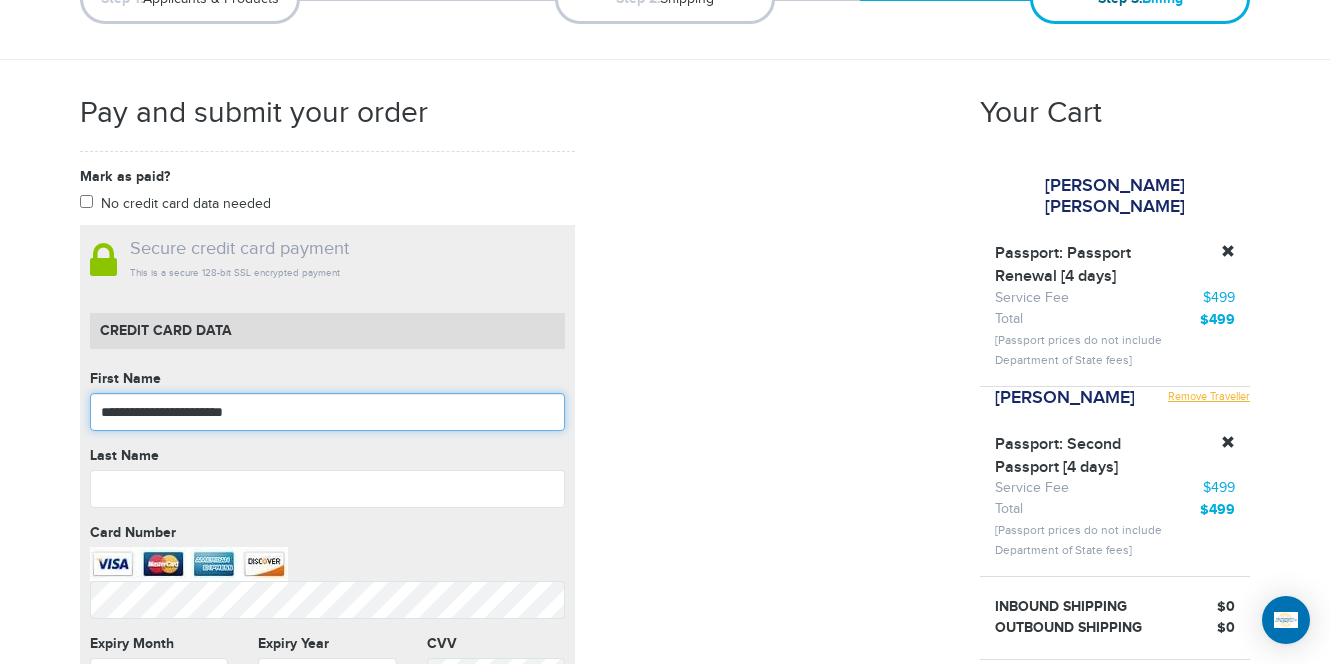 click on "**********" at bounding box center (327, 412) 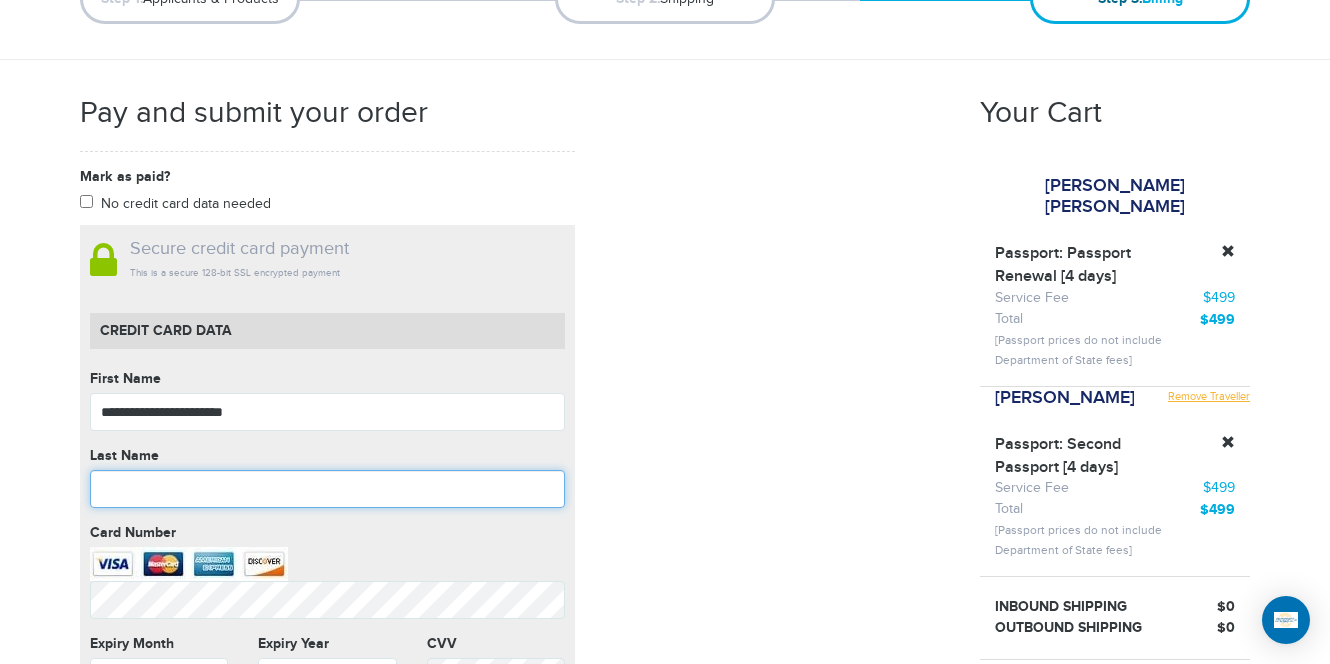 paste on "**********" 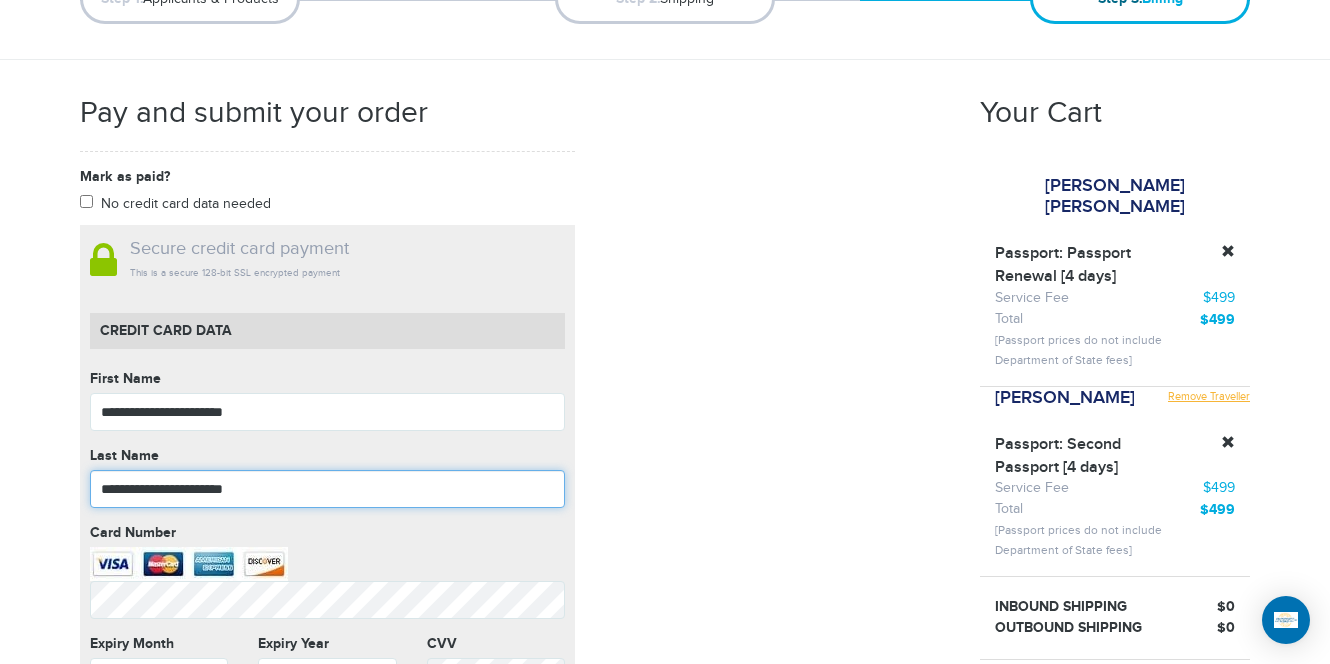 type on "**********" 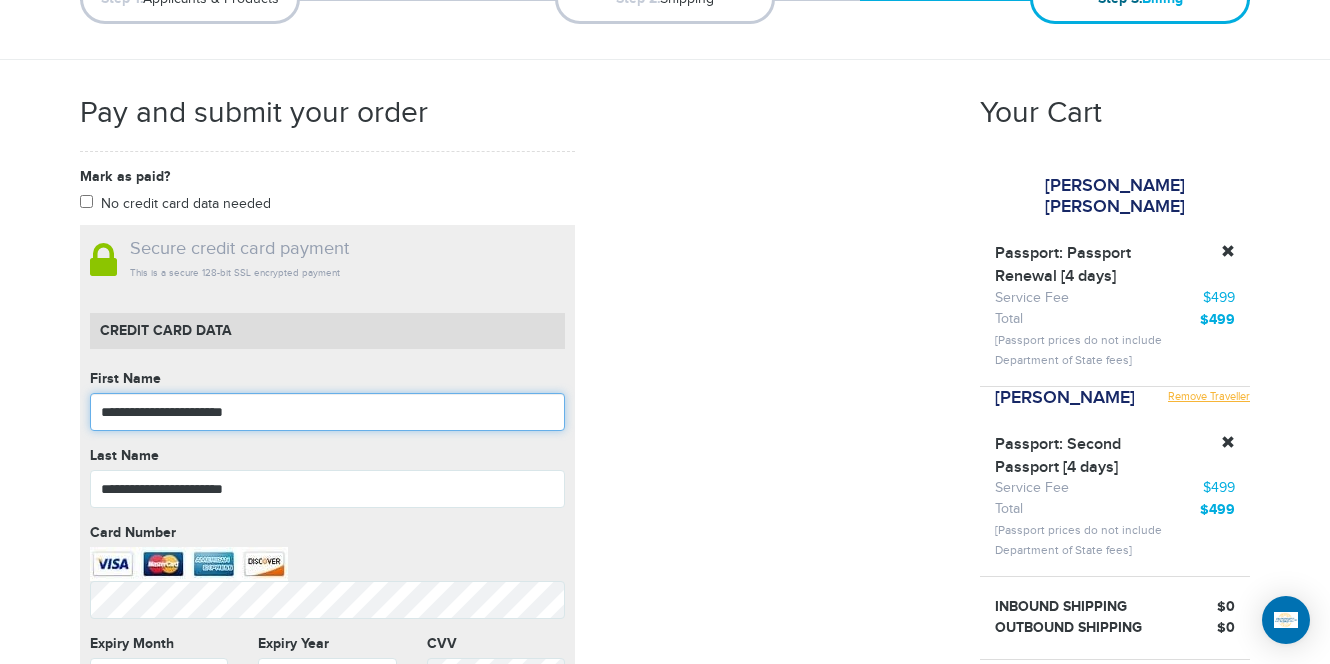 drag, startPoint x: 274, startPoint y: 421, endPoint x: 147, endPoint y: 412, distance: 127.3185 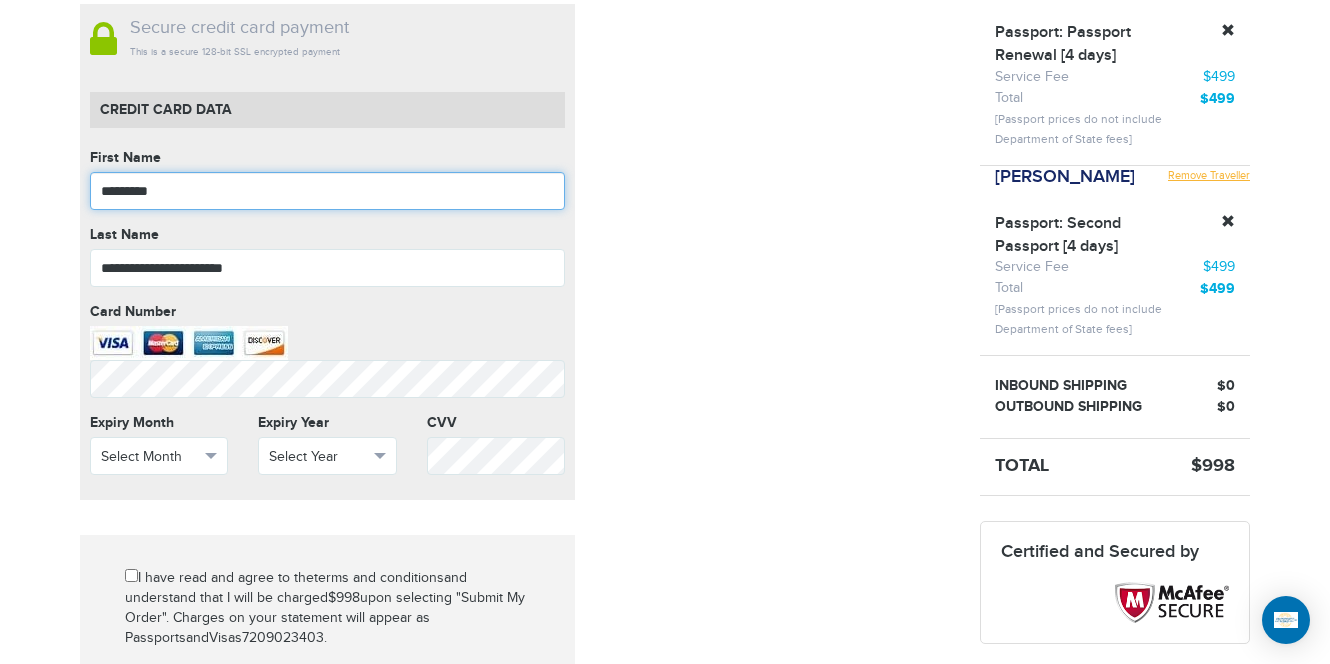 scroll, scrollTop: 503, scrollLeft: 0, axis: vertical 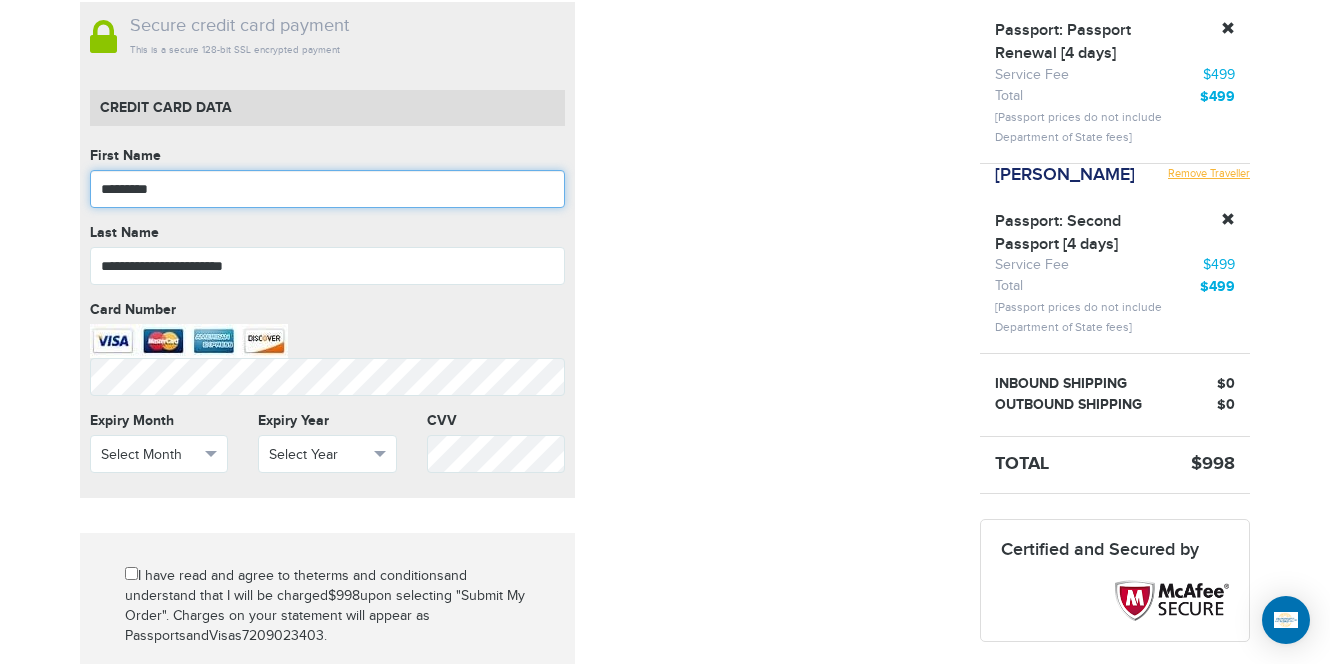type on "*********" 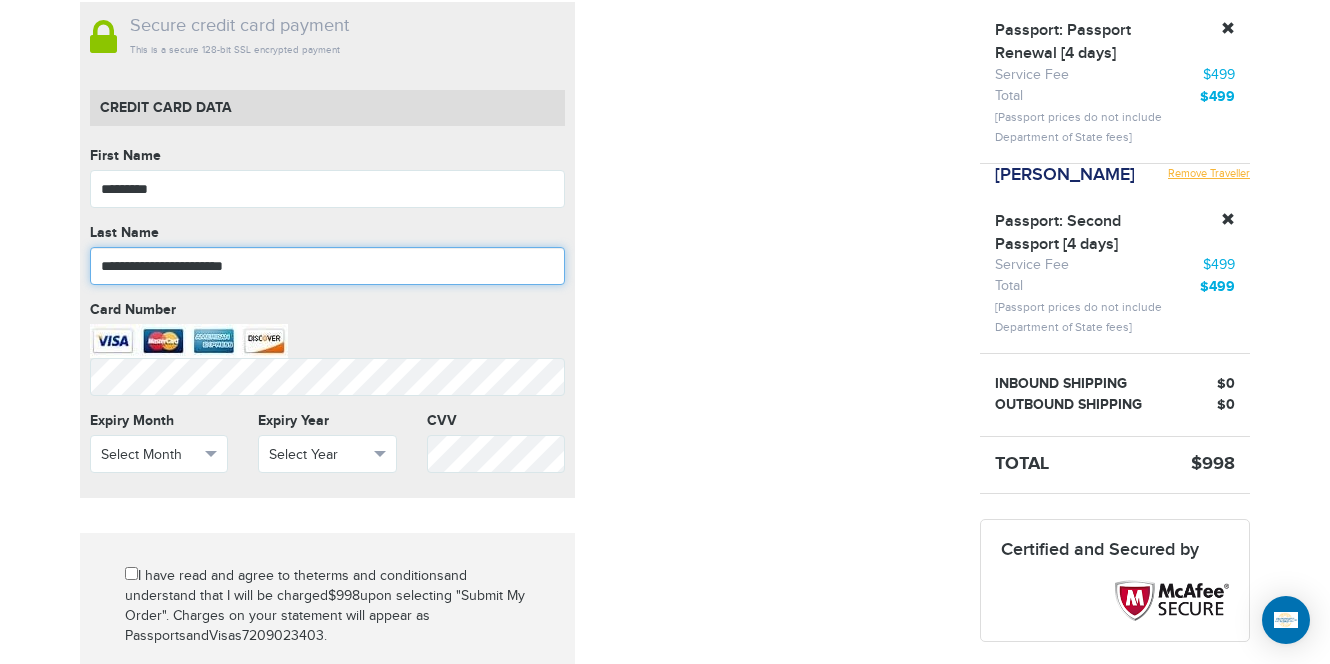 click on "**********" at bounding box center [327, 266] 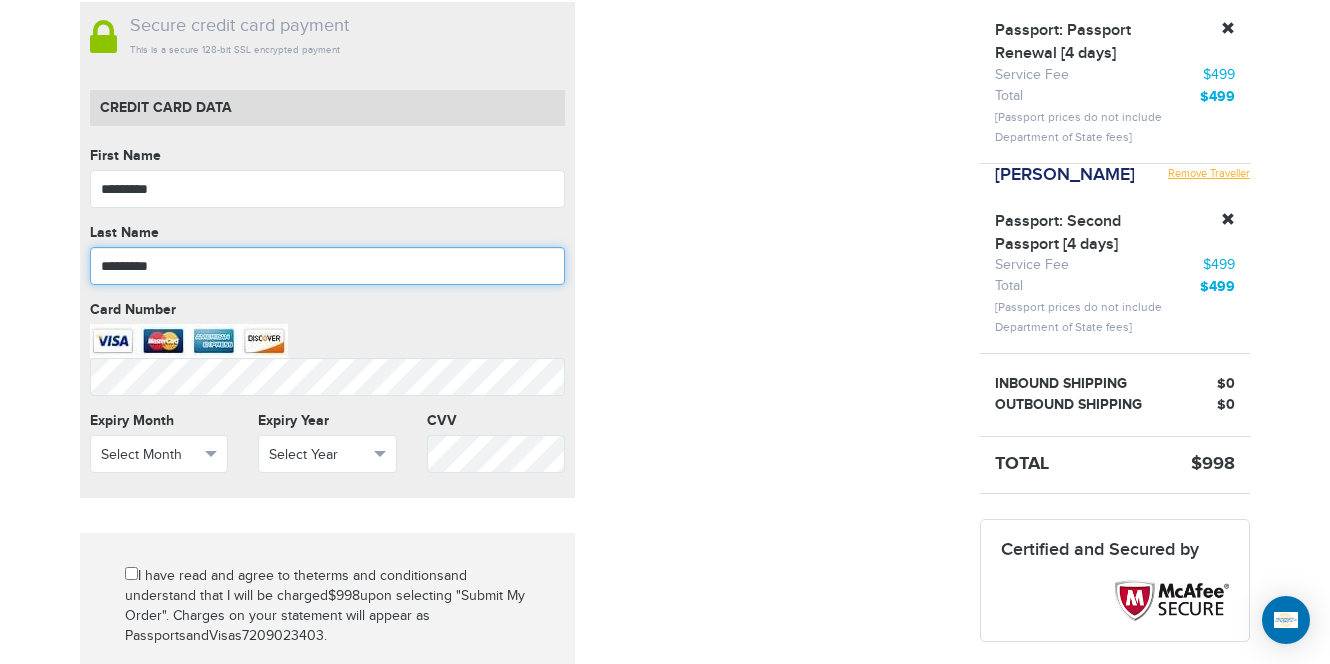 type on "*********" 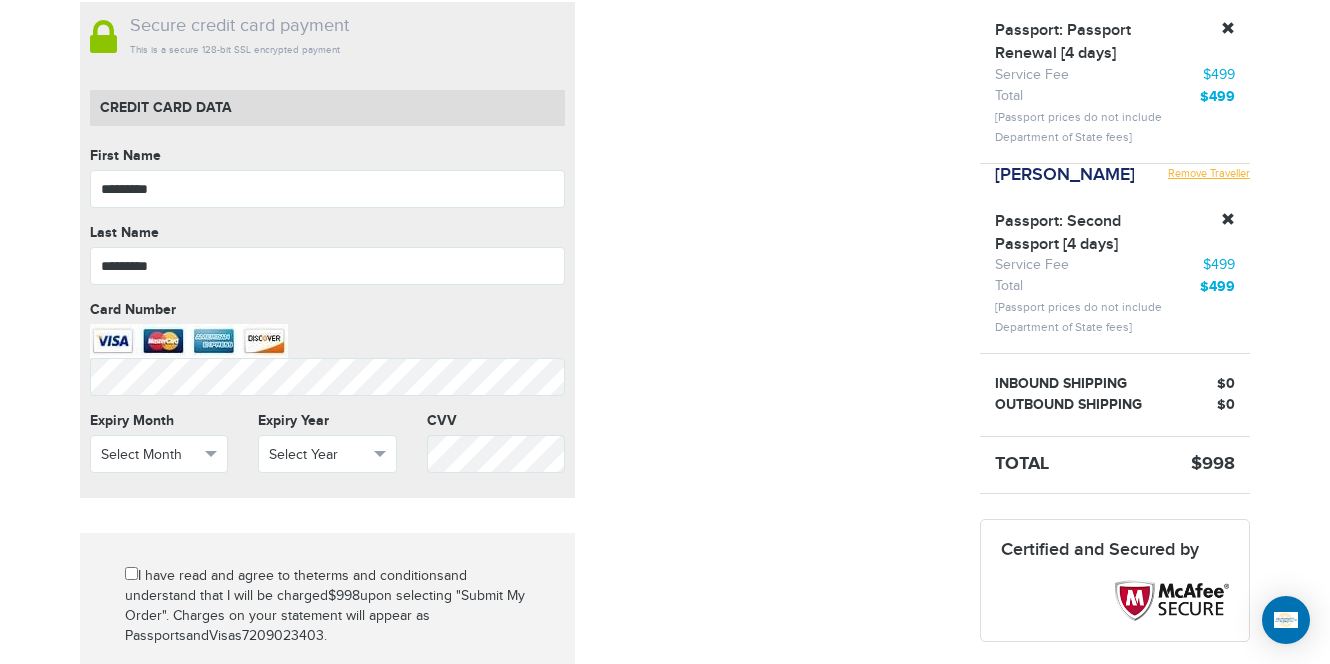 click on "Mark as paid?
No credit card data needed
Amount
*
Comment for manual payment
Secure credit card payment This is a secure 128-bit SSL encrypted payment
Credit Card data
First Name
*********
First Name cannot be empty
Last Name
*********
Last Name cannot be empty
Card Number
Card Number cannot be empty
Expiry Month
Select Month   January" at bounding box center (515, 394) 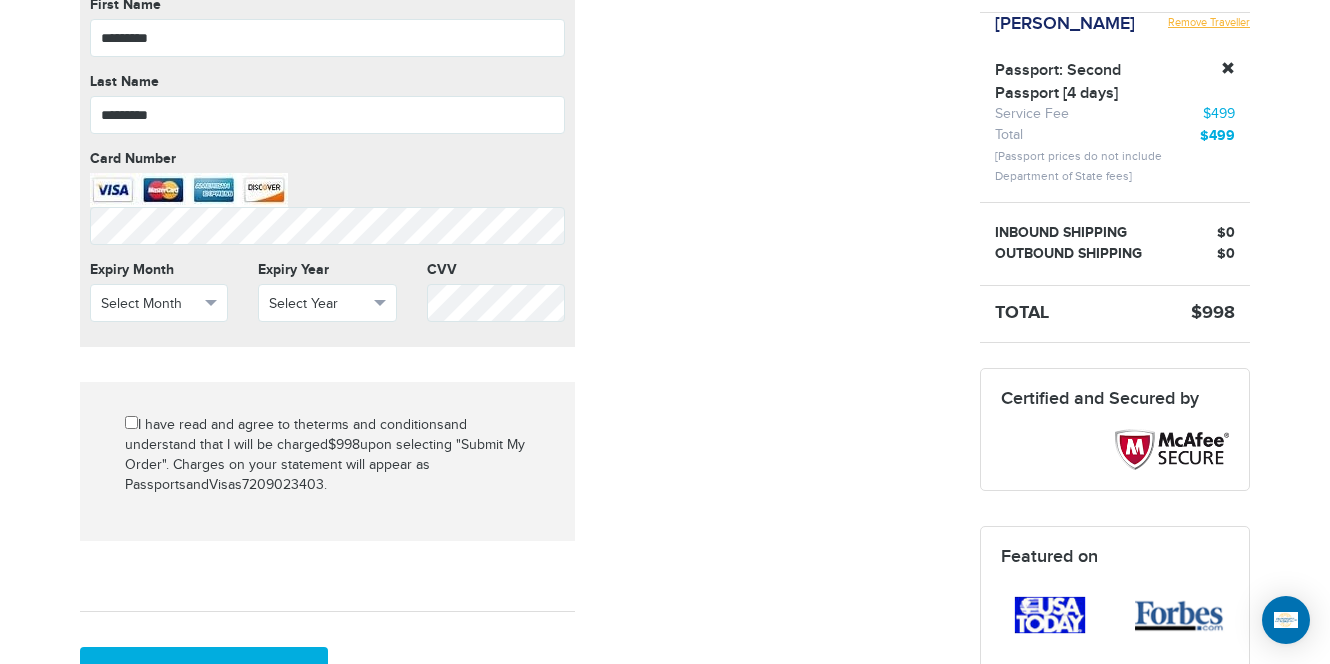 scroll, scrollTop: 673, scrollLeft: 0, axis: vertical 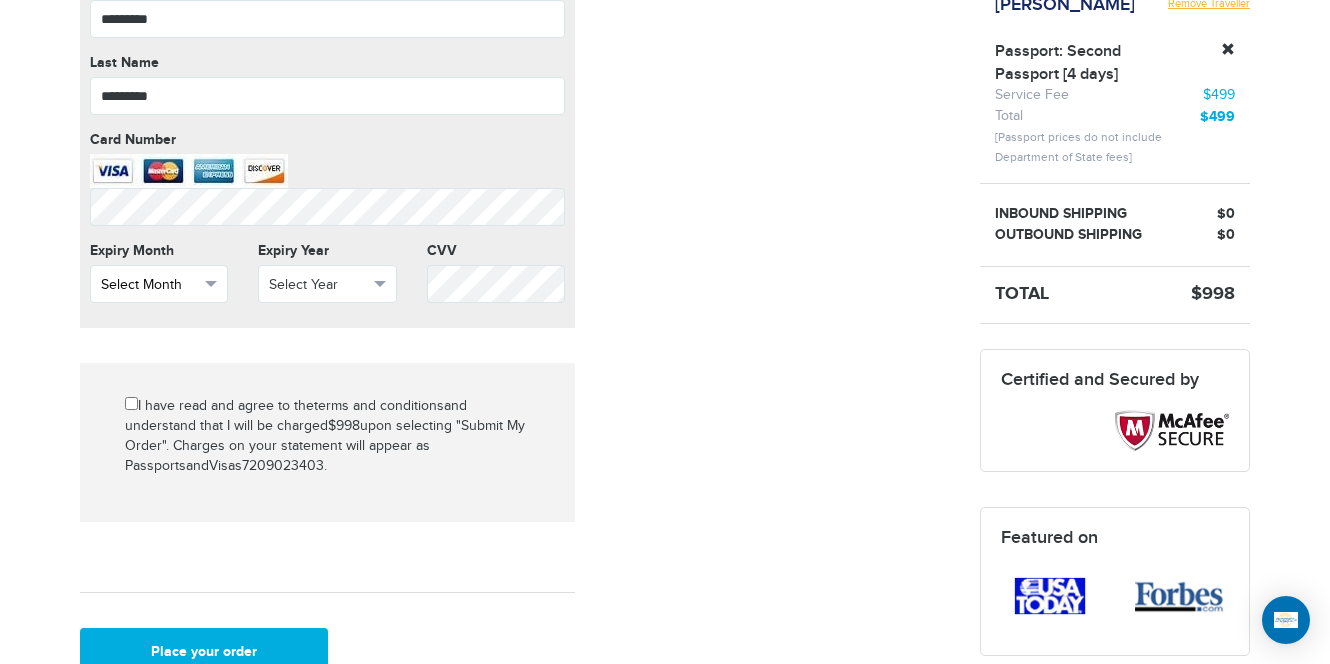 click on "Select Month" at bounding box center (159, 284) 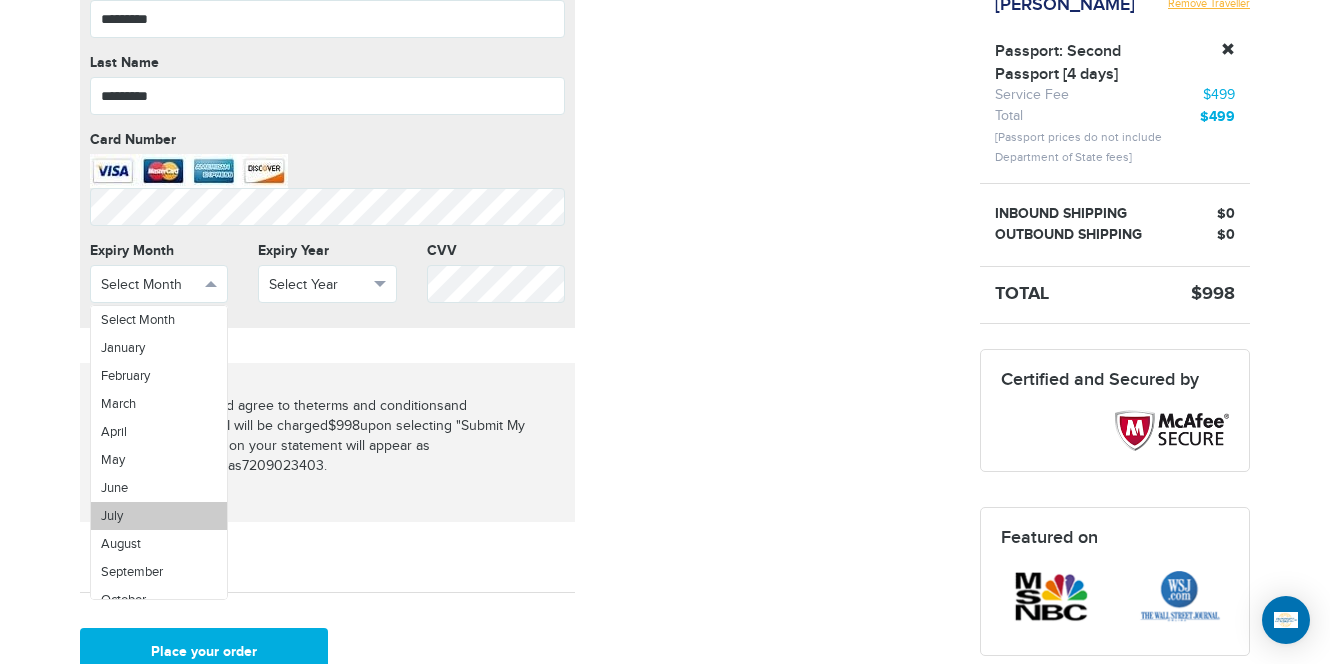 click on "July" at bounding box center (159, 516) 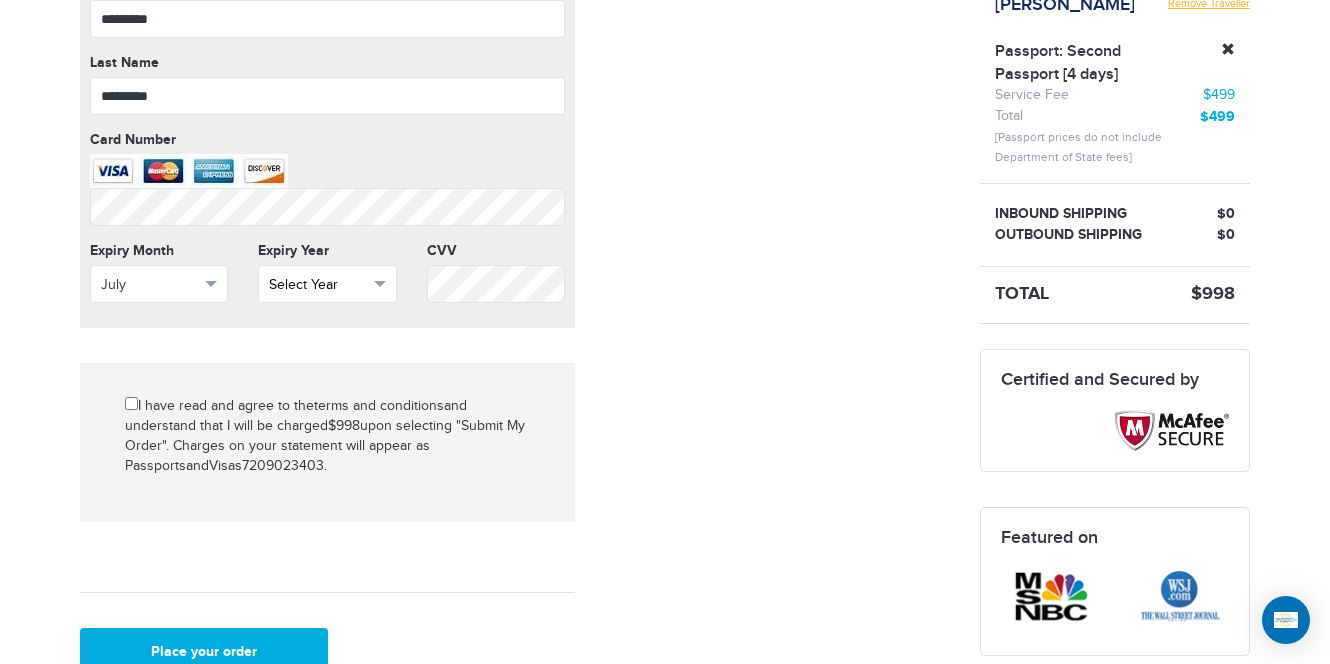 click on "Select Year" at bounding box center [327, 284] 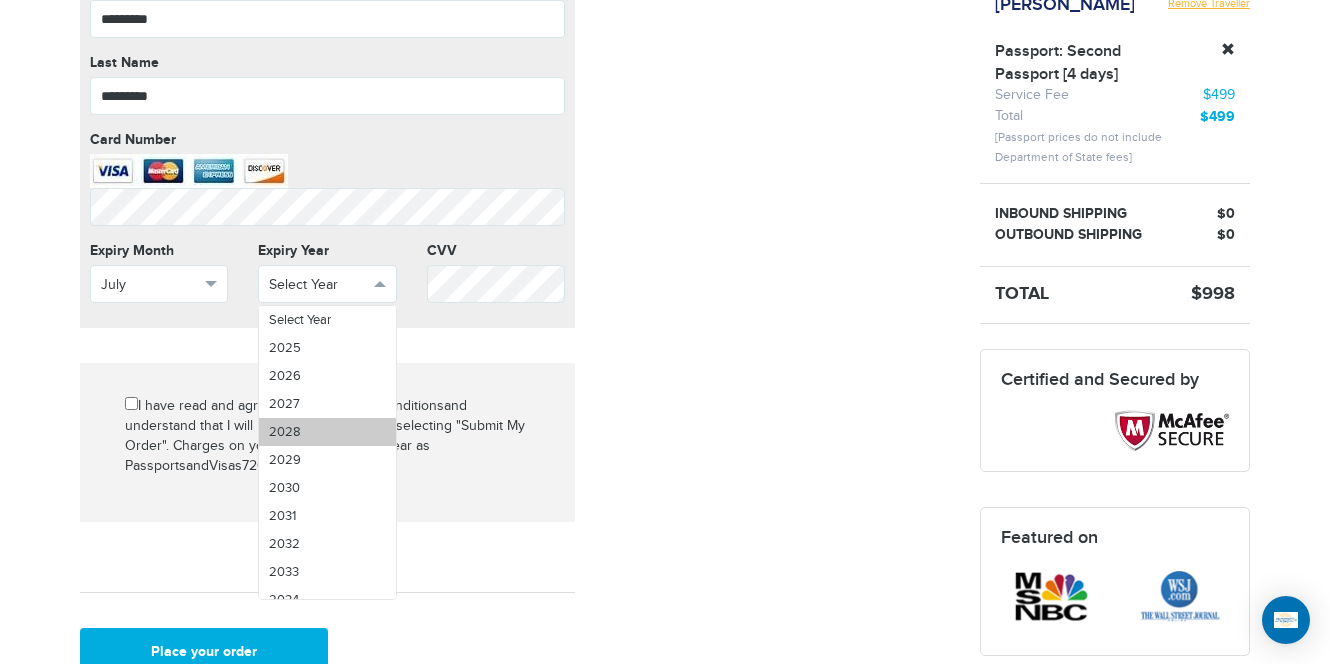 click on "2028" at bounding box center (327, 432) 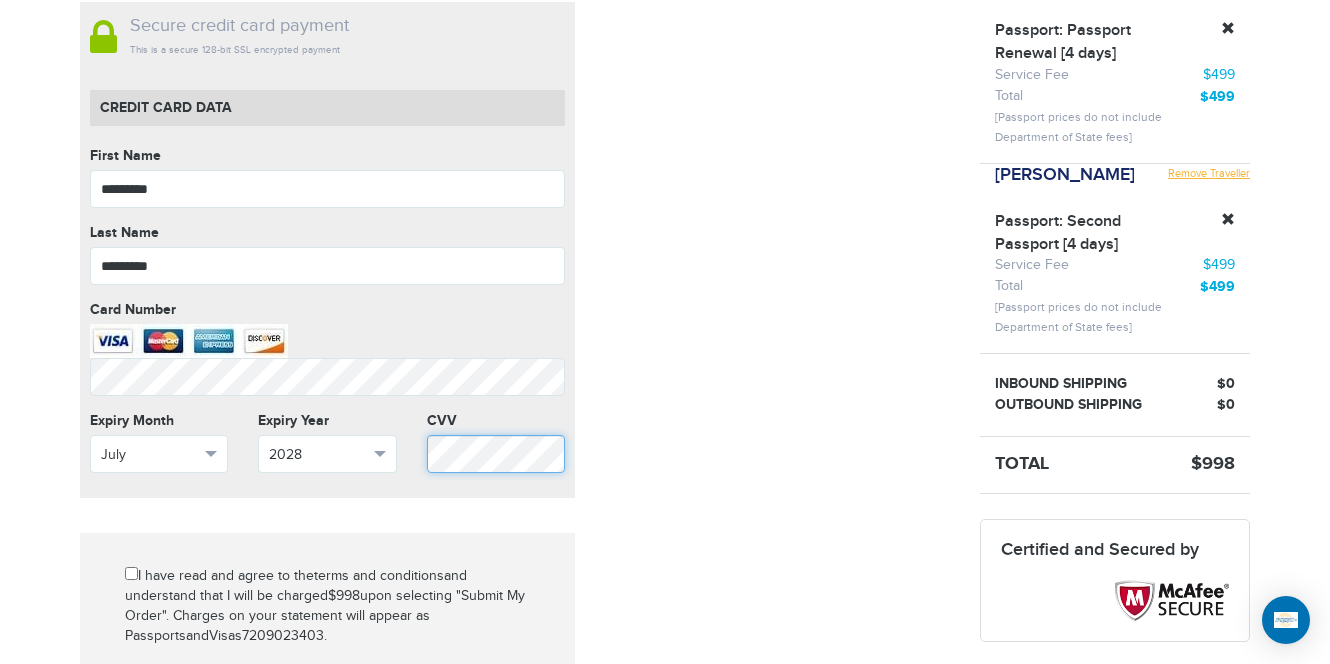 scroll, scrollTop: 506, scrollLeft: 0, axis: vertical 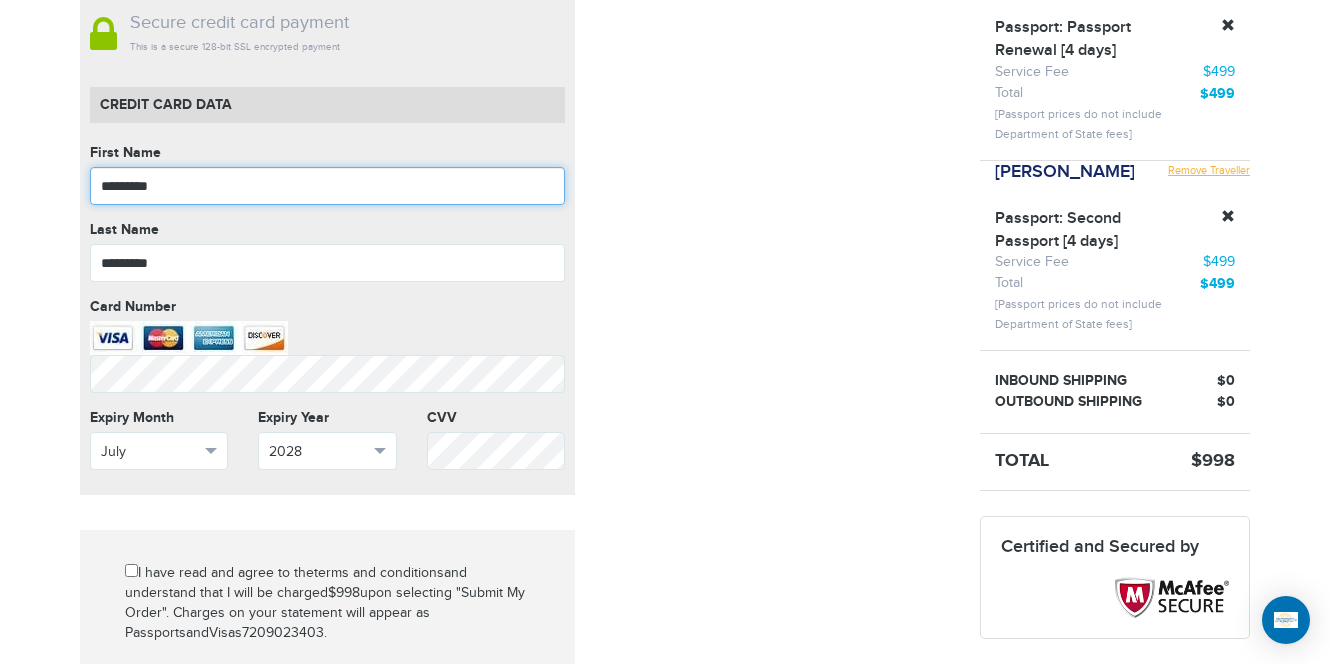 click on "*********" at bounding box center [327, 186] 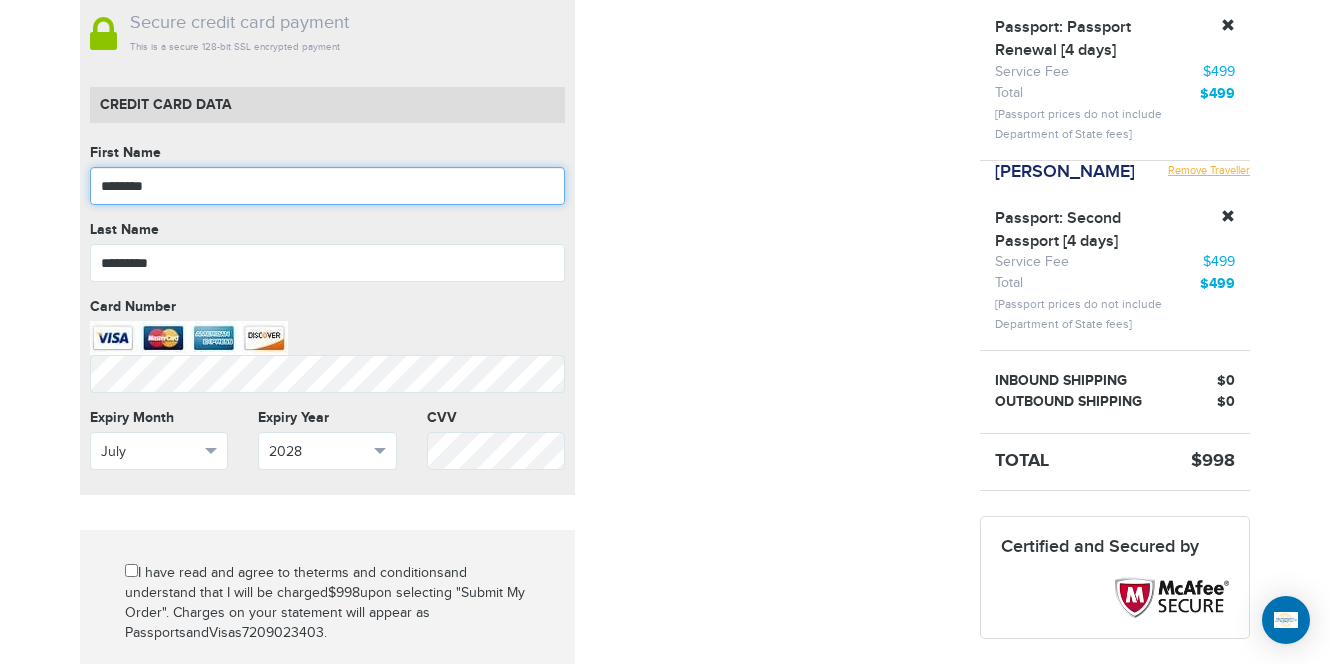 type on "*******" 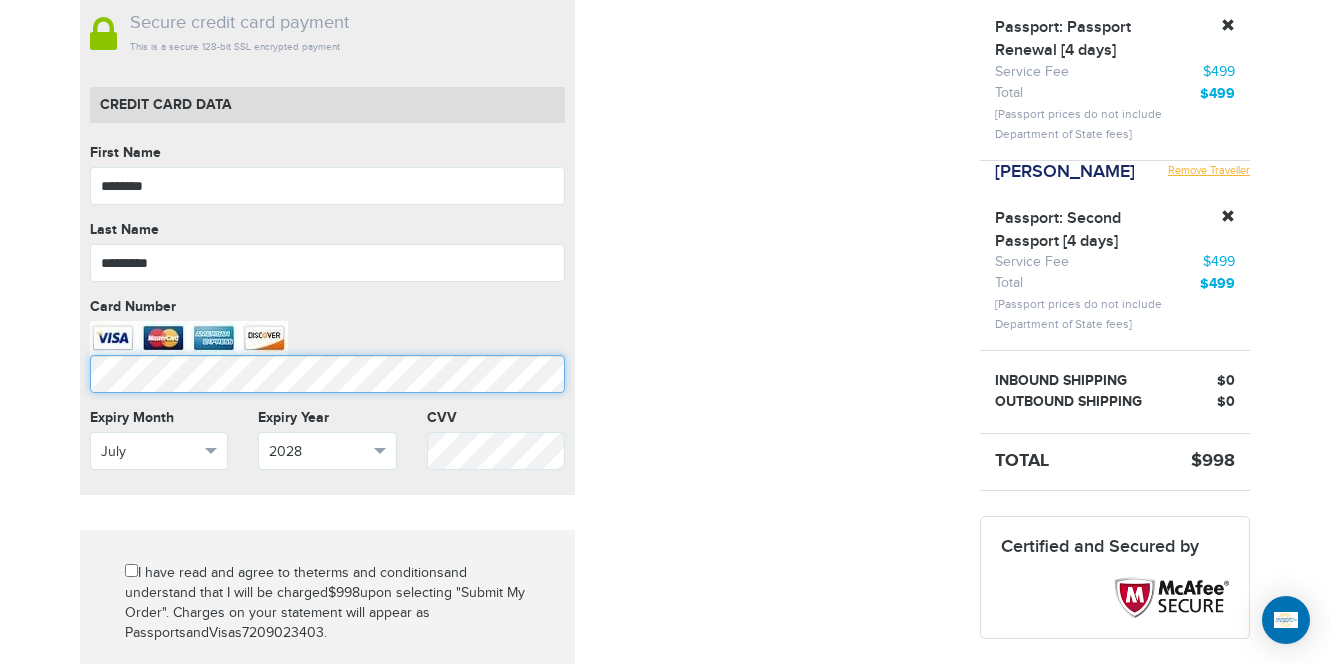 click on "Mark as paid?
No credit card data needed
Amount
*
Comment for manual payment
Secure credit card payment This is a secure 128-bit SSL encrypted payment
Credit Card data
First Name
*******
First Name cannot be empty
Last Name
*********
Last Name cannot be empty
Card Number
Card Number cannot be empty
Expiry Month
July   Select Month January March" at bounding box center [327, 391] 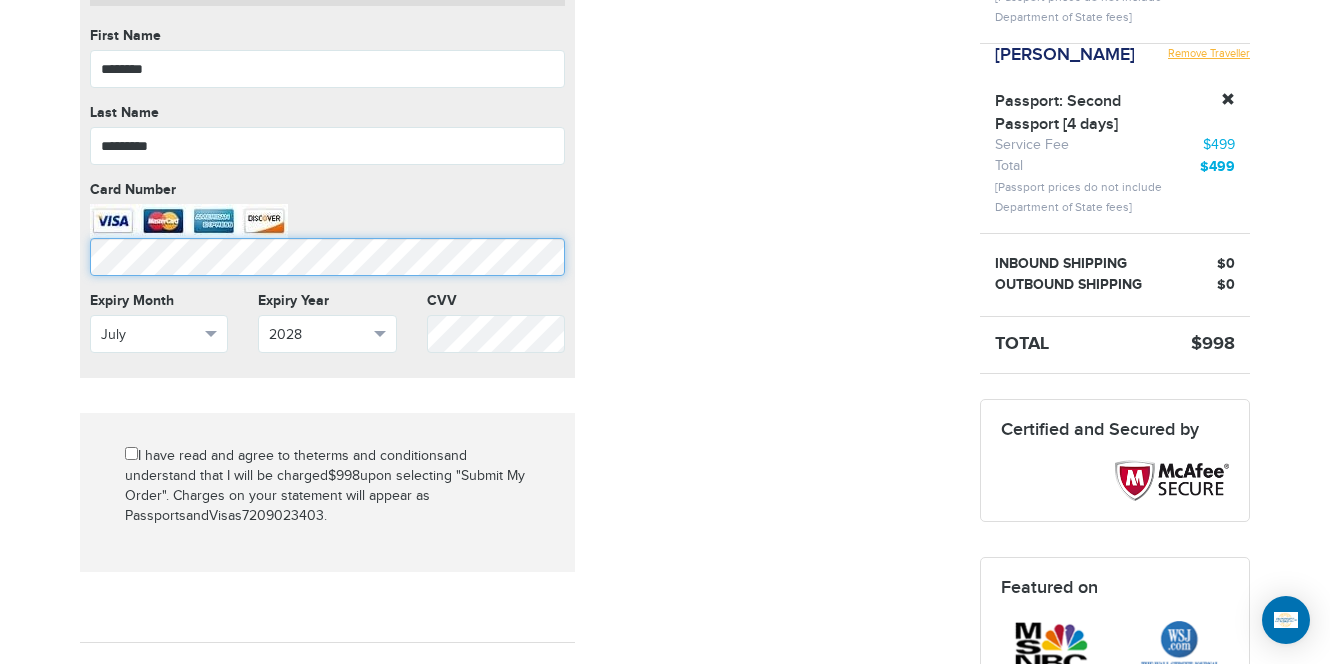 scroll, scrollTop: 624, scrollLeft: 0, axis: vertical 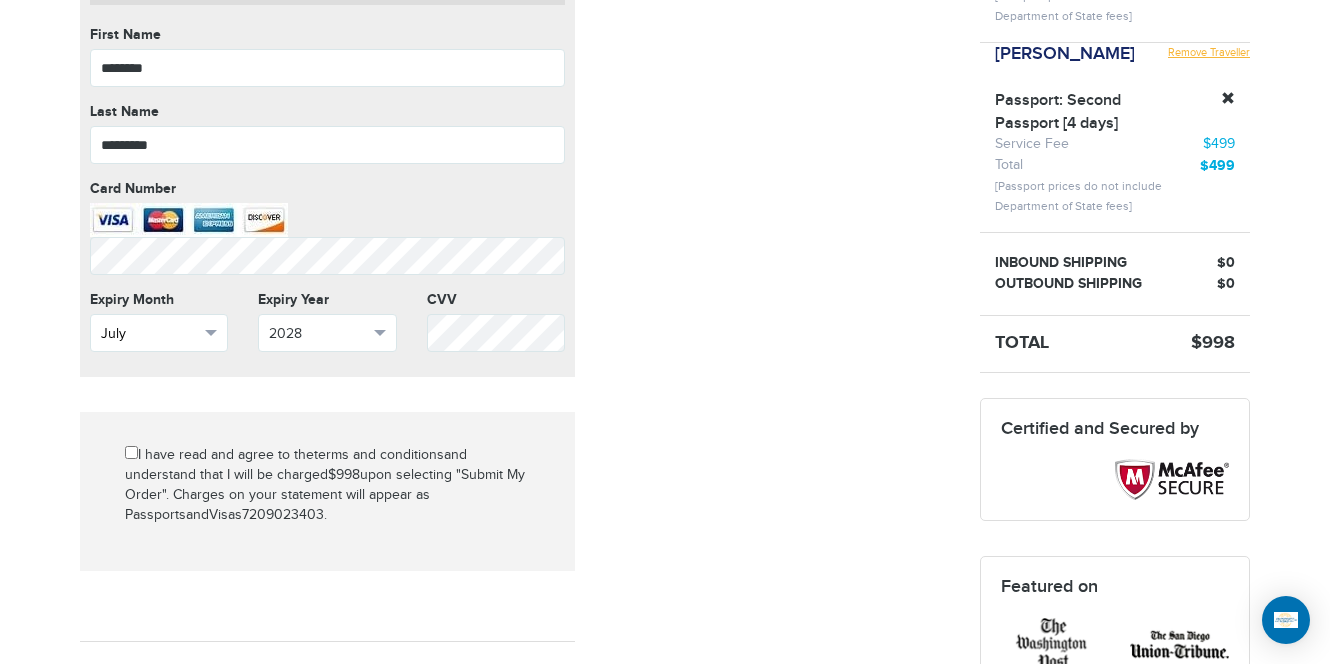 click on "July" at bounding box center [150, 334] 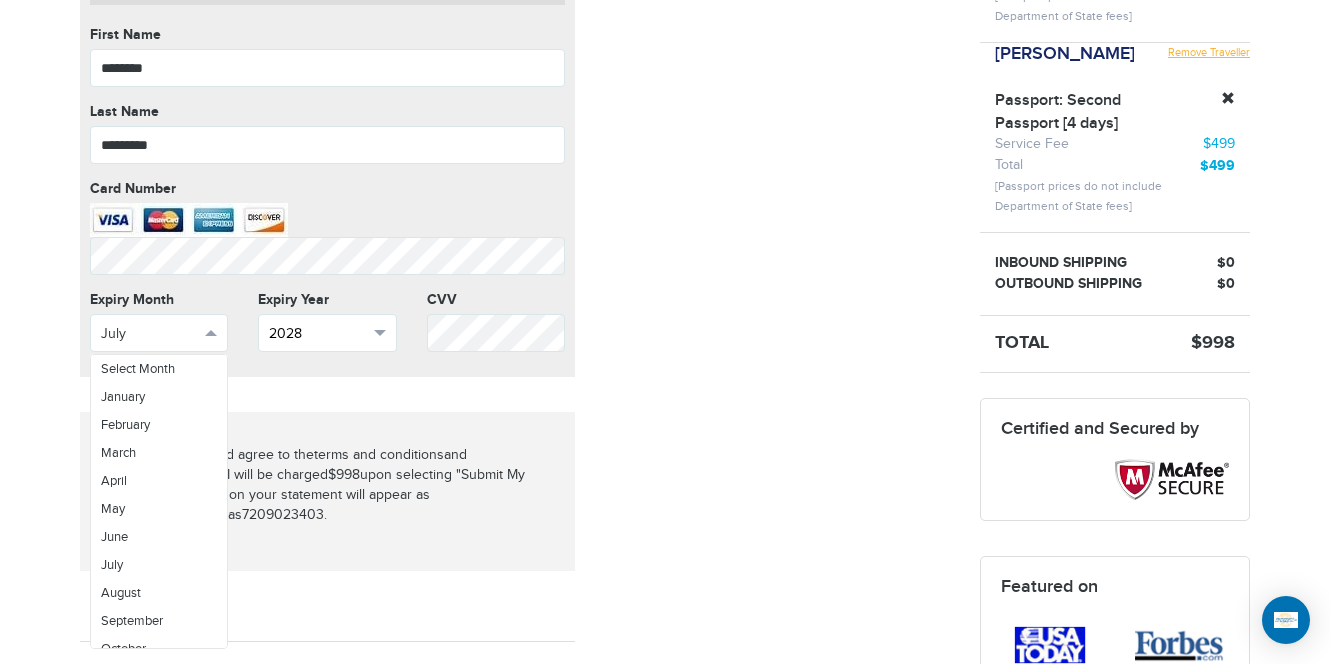 click on "2028" at bounding box center (318, 334) 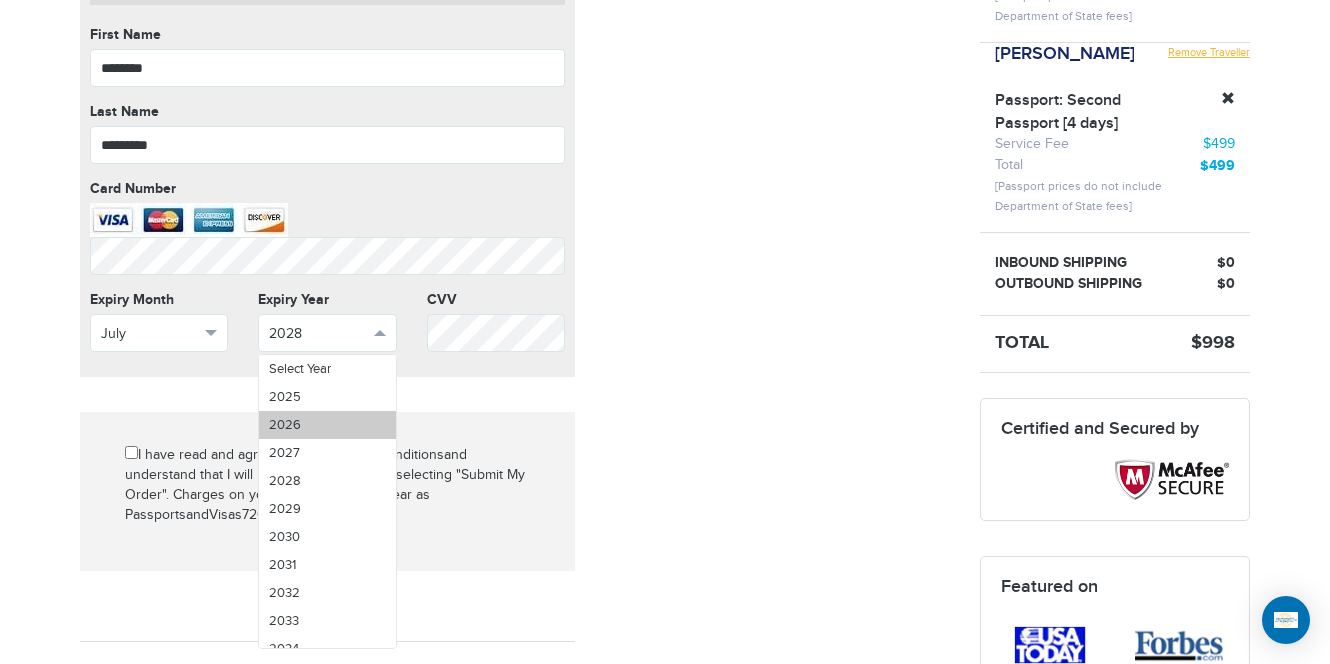 click on "2026" at bounding box center (285, 425) 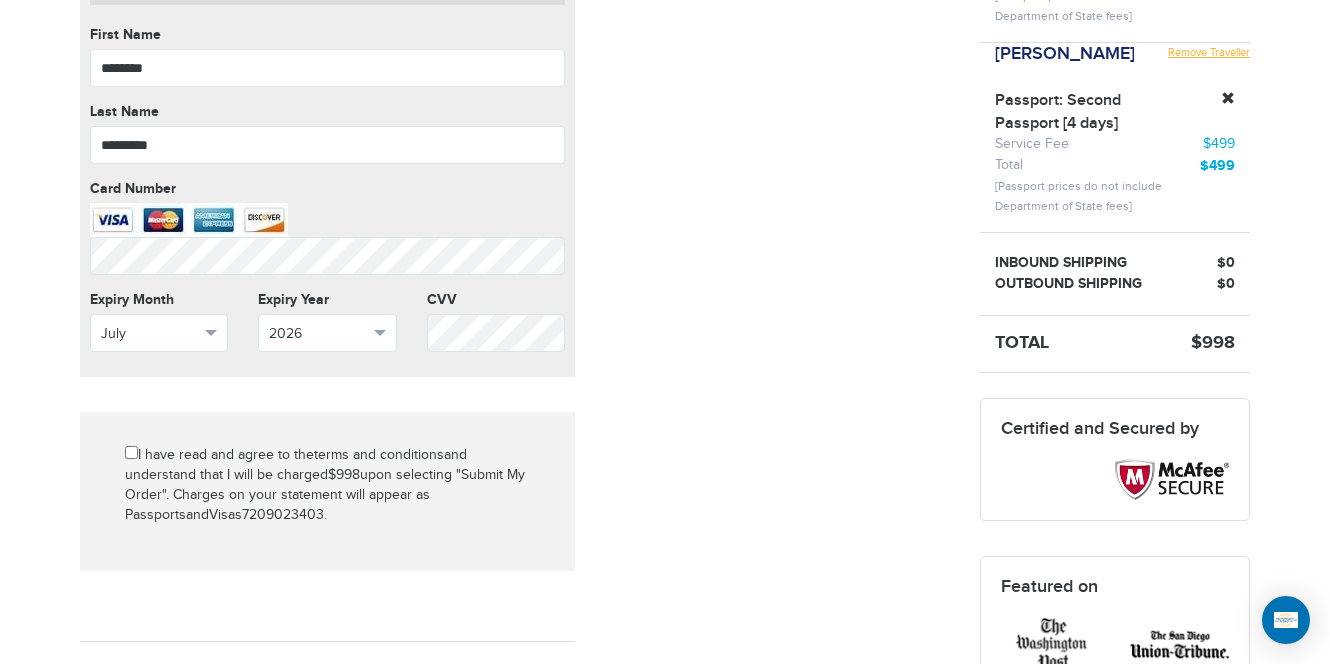 click on "Mark as paid?
No credit card data needed
Amount
*
Comment for manual payment
Secure credit card payment This is a secure 128-bit SSL encrypted payment
Credit Card data
First Name
*******
First Name cannot be empty
Last Name
*********
Last Name cannot be empty
Card Number
Card Number cannot be empty
Expiry Month
July   Select Month March" at bounding box center (515, 273) 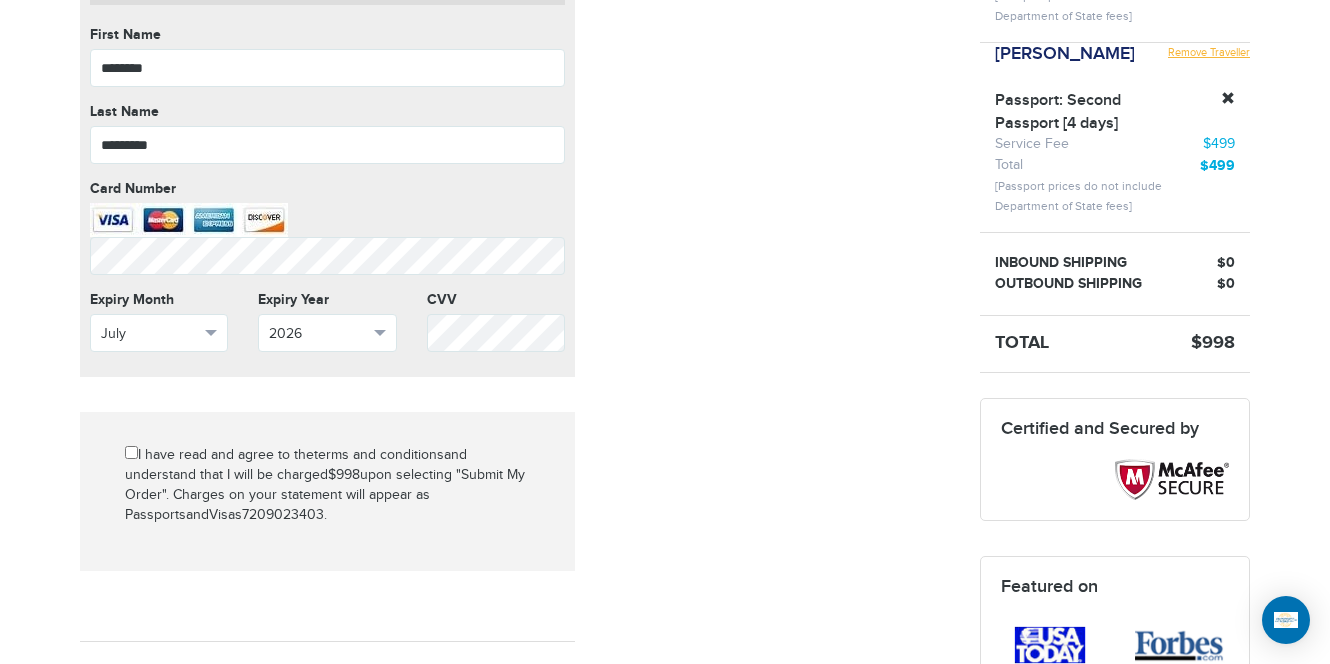 click on "Mark as paid?
No credit card data needed
Amount
*
Comment for manual payment
Secure credit card payment This is a secure 128-bit SSL encrypted payment
Credit Card data
First Name
*******
First Name cannot be empty
Last Name
*********
Last Name cannot be empty
Card Number
Card Number cannot be empty
Expiry Month
July   Select Month March" at bounding box center (515, 273) 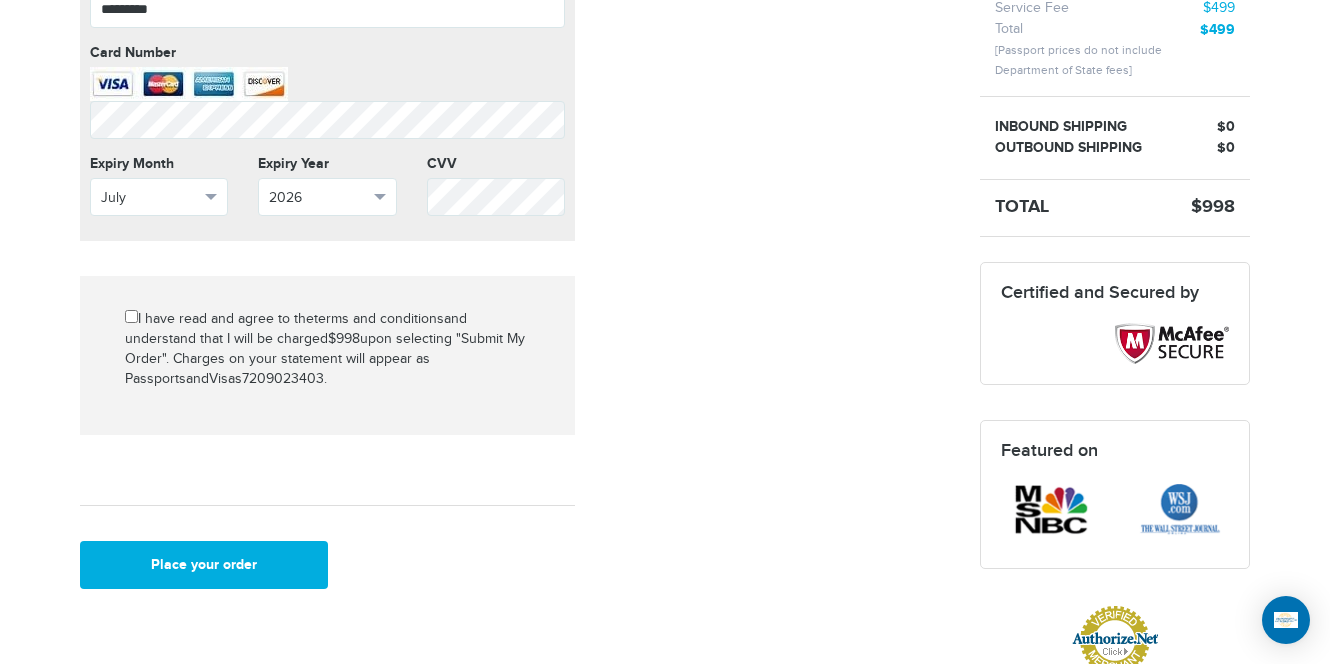 scroll, scrollTop: 750, scrollLeft: 0, axis: vertical 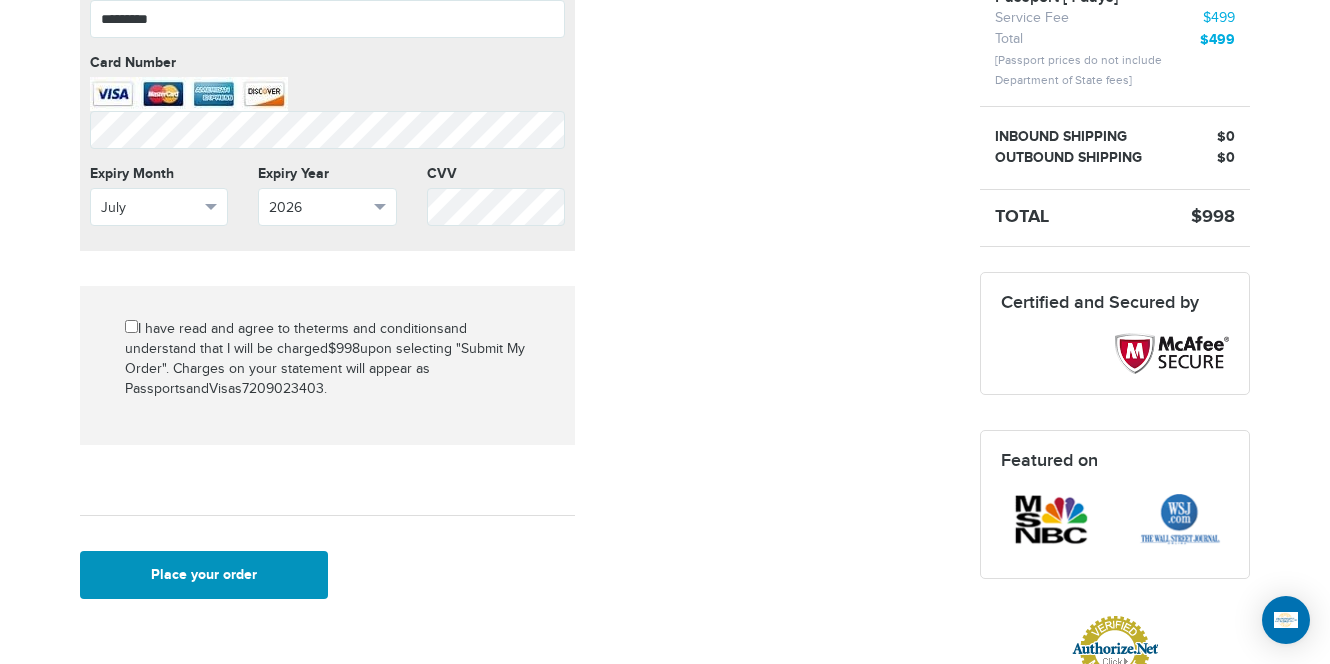 click on "Place your order" at bounding box center [204, 575] 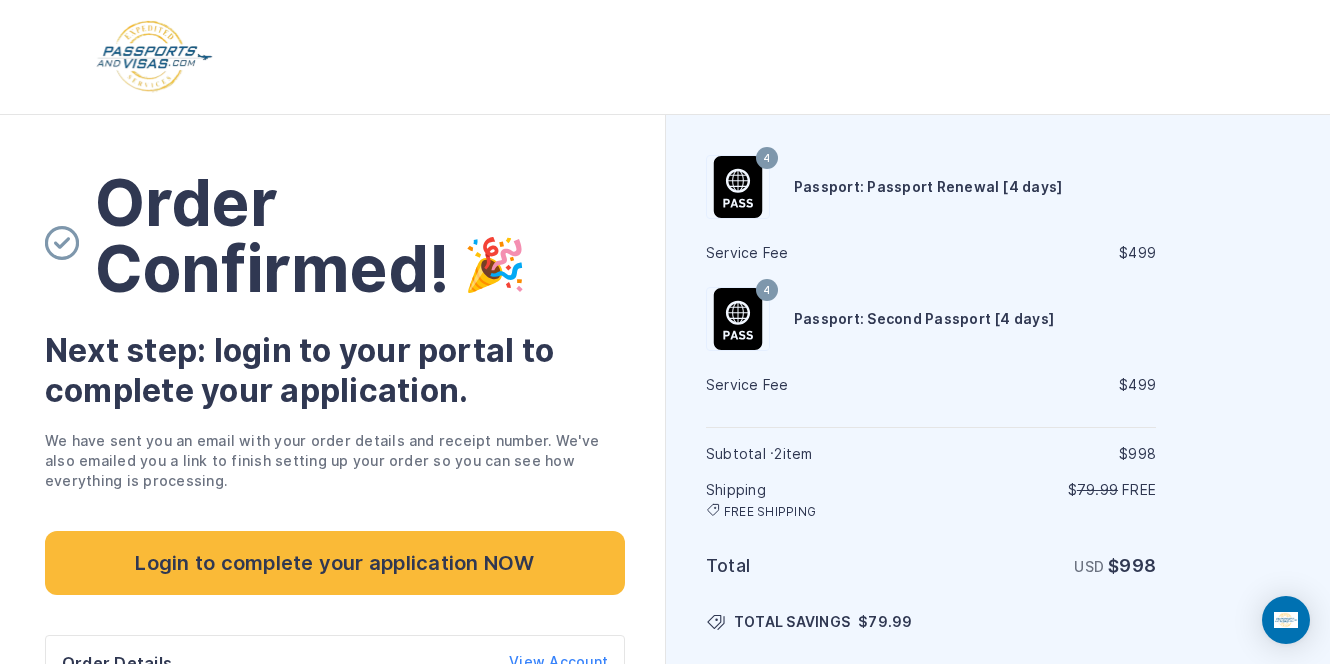 scroll, scrollTop: 0, scrollLeft: 0, axis: both 